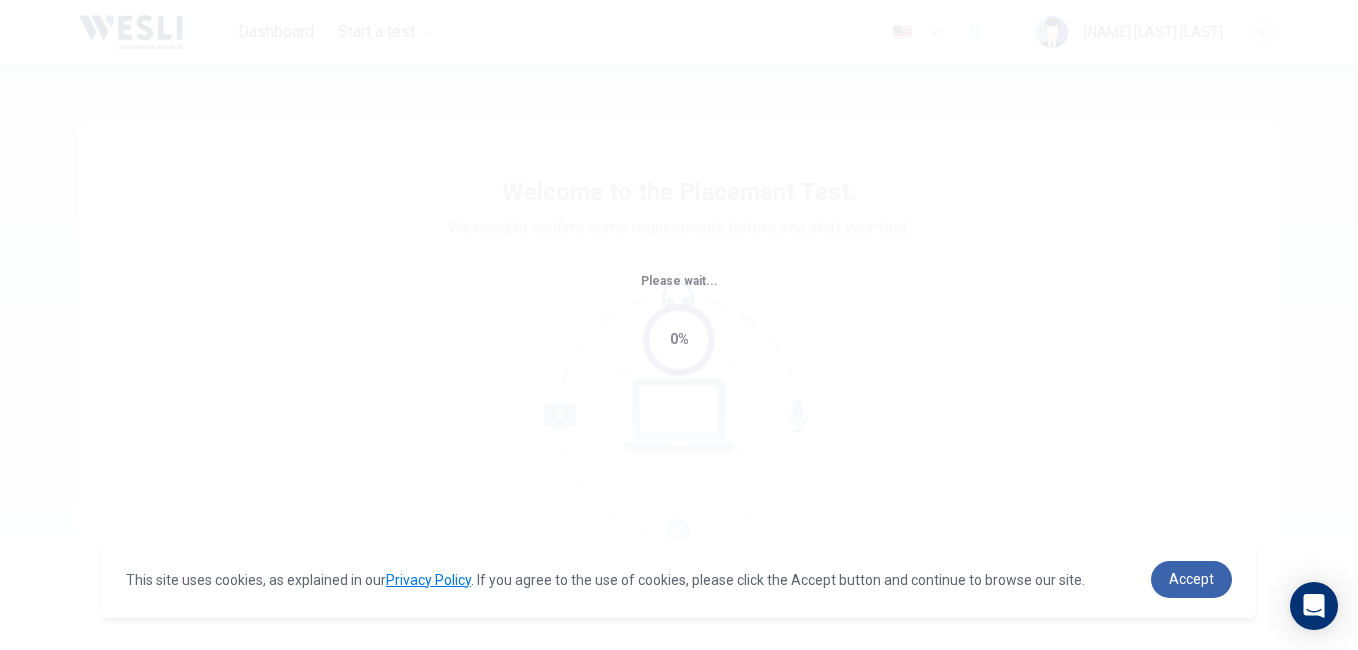 scroll, scrollTop: 0, scrollLeft: 0, axis: both 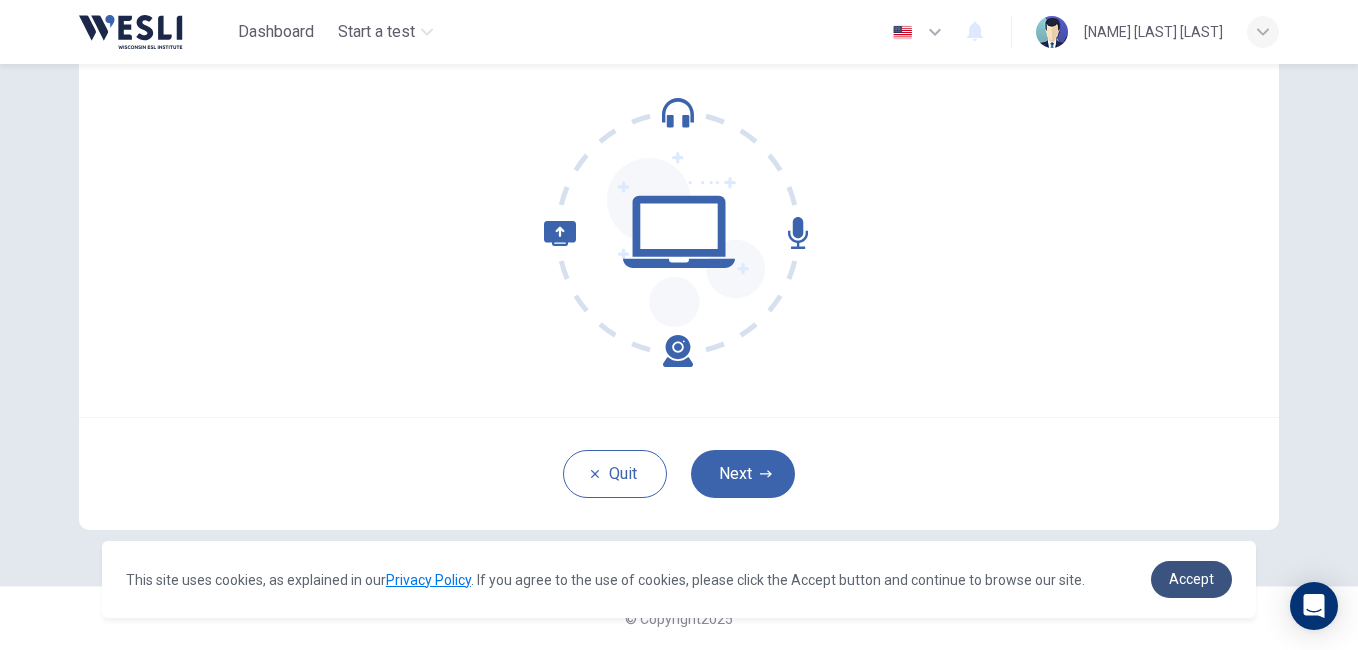 click on "Accept" at bounding box center [1191, 579] 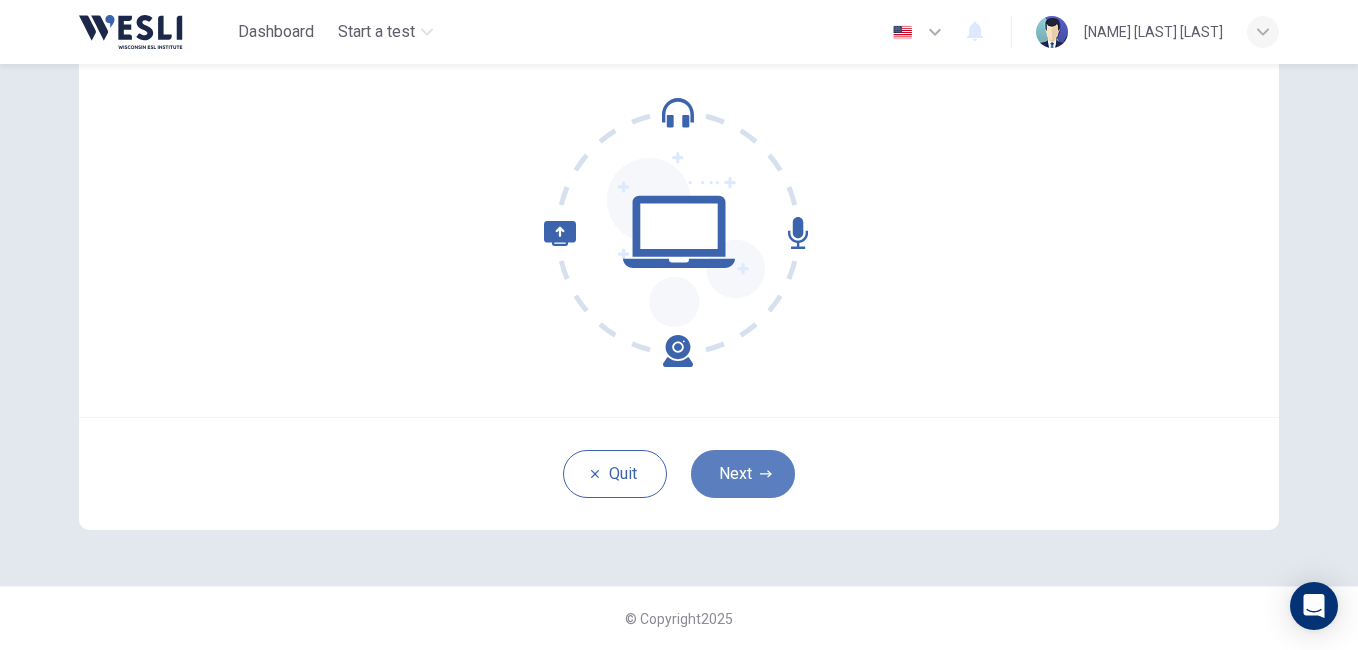 click on "Next" at bounding box center [743, 474] 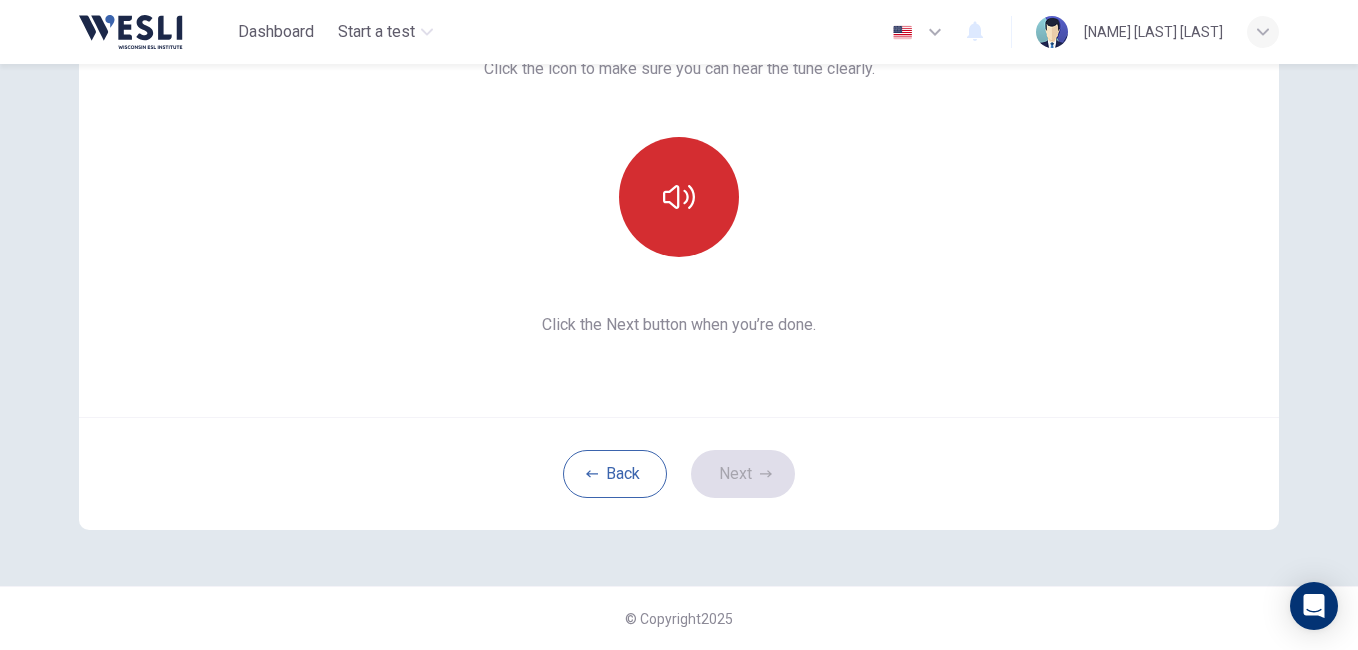 click 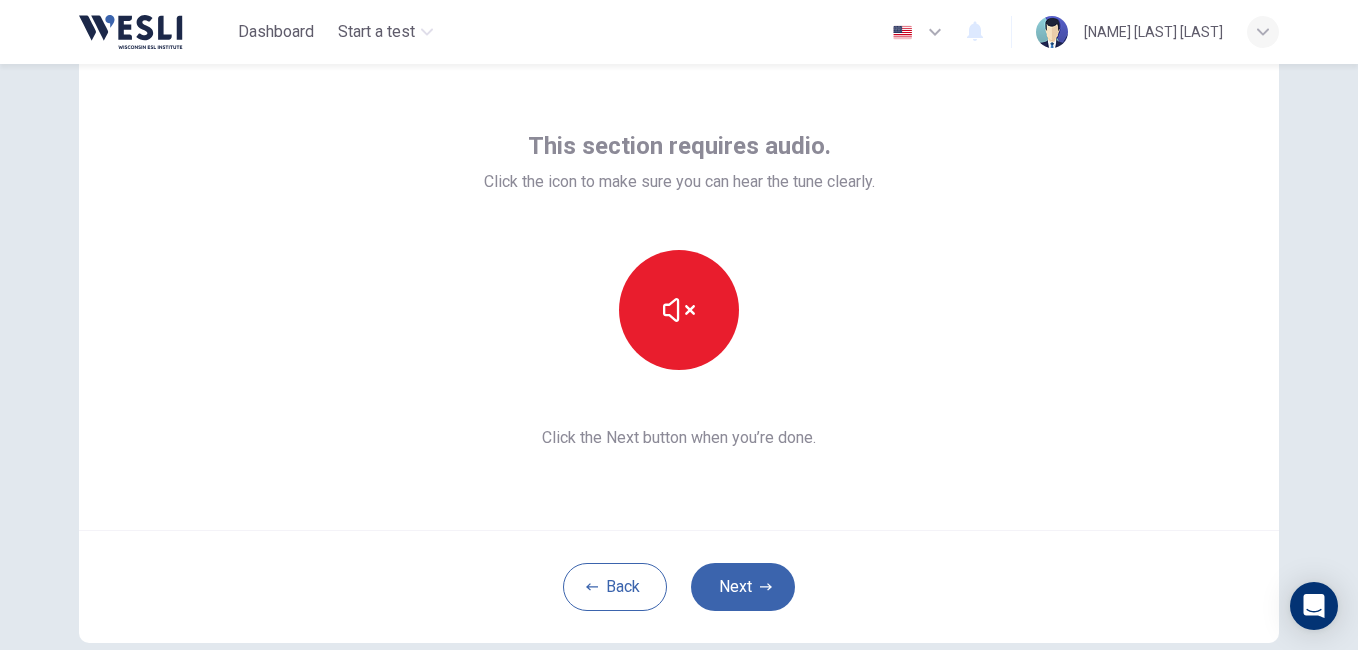 scroll, scrollTop: 100, scrollLeft: 0, axis: vertical 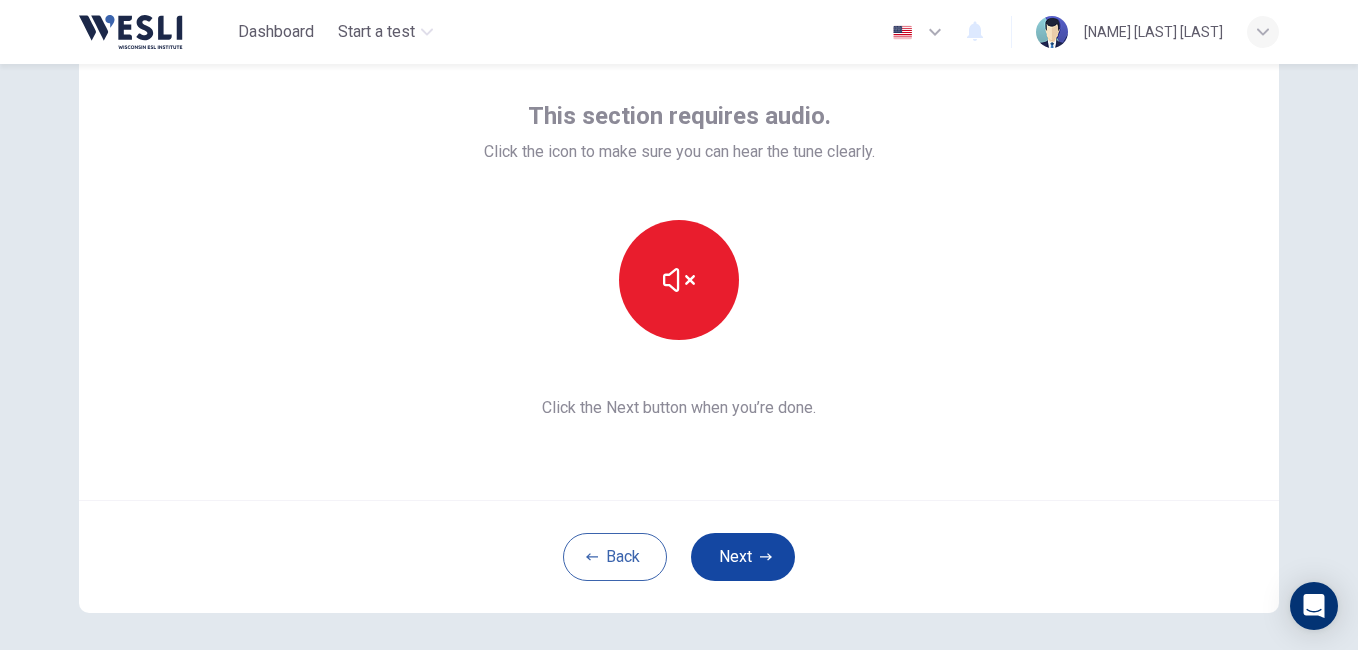 click on "Next" at bounding box center (743, 557) 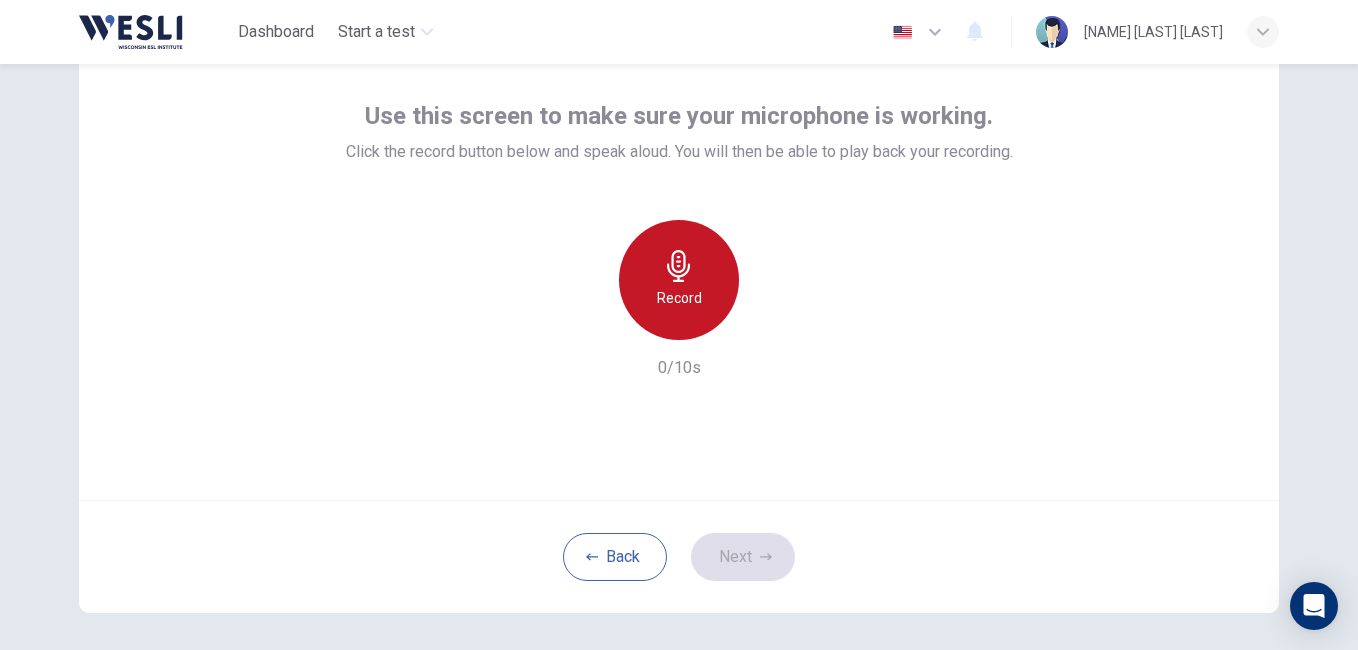 click on "Record" at bounding box center [679, 298] 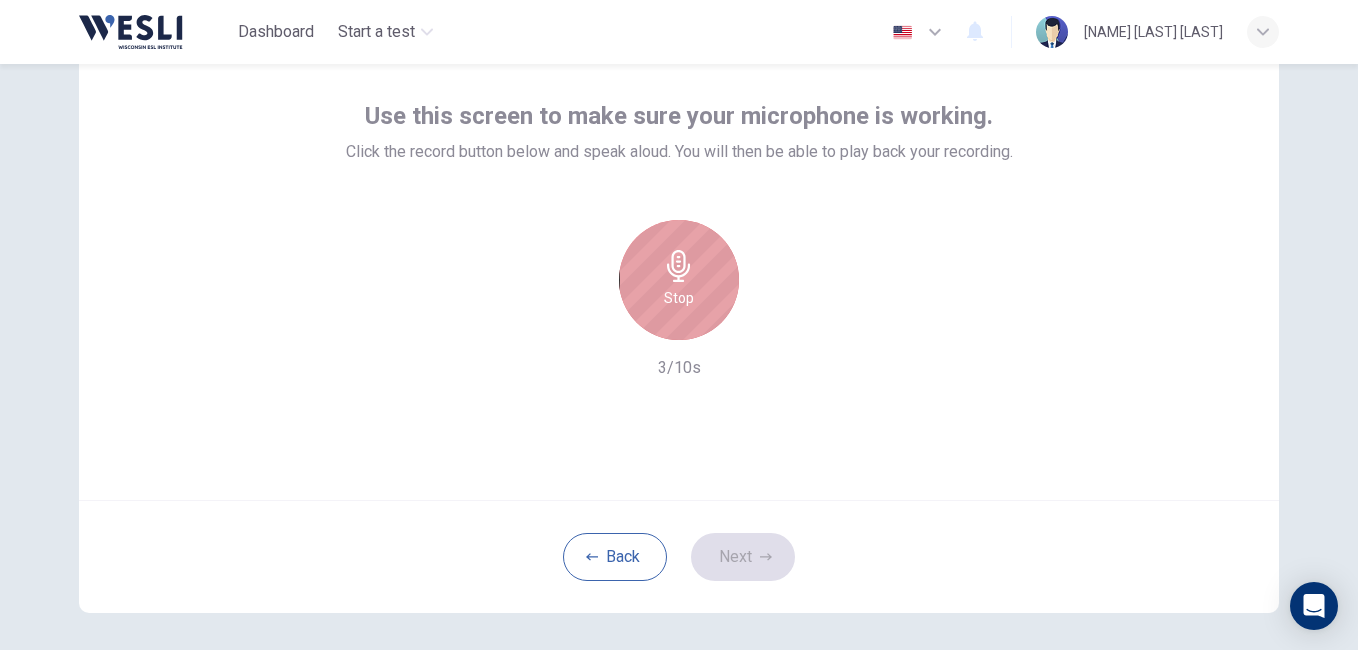 click on "Stop" at bounding box center (679, 280) 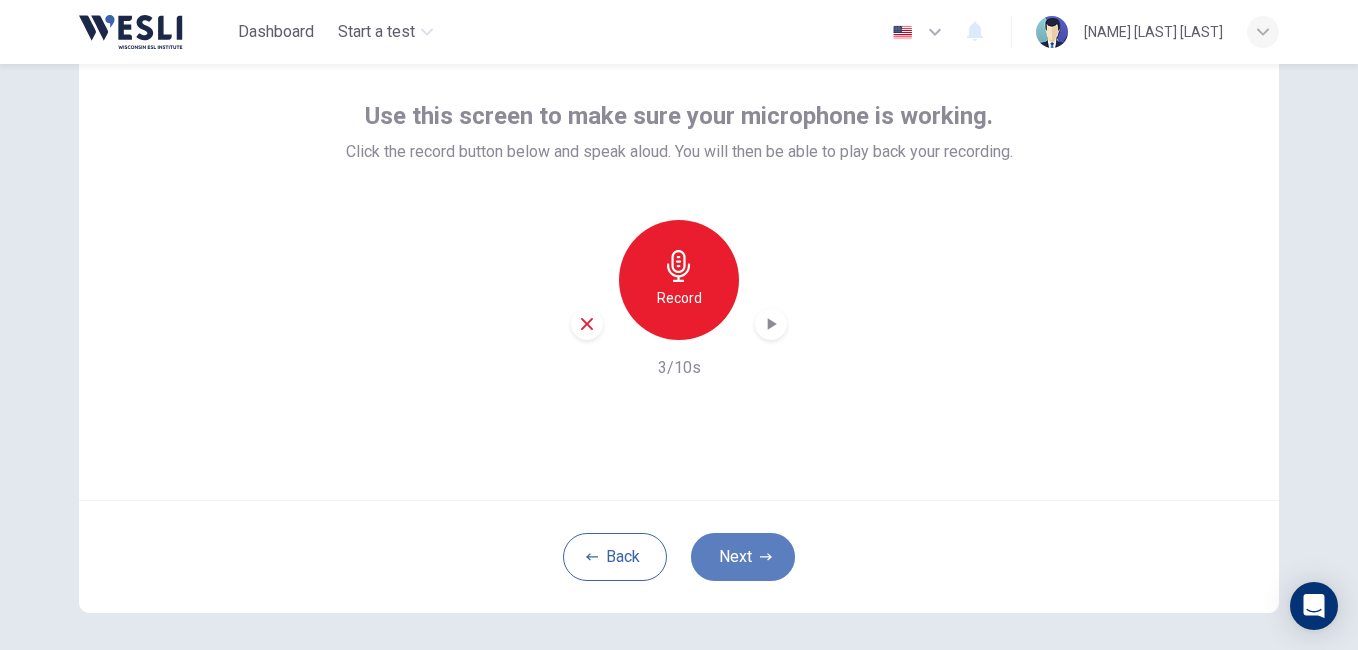 click on "Next" at bounding box center [743, 557] 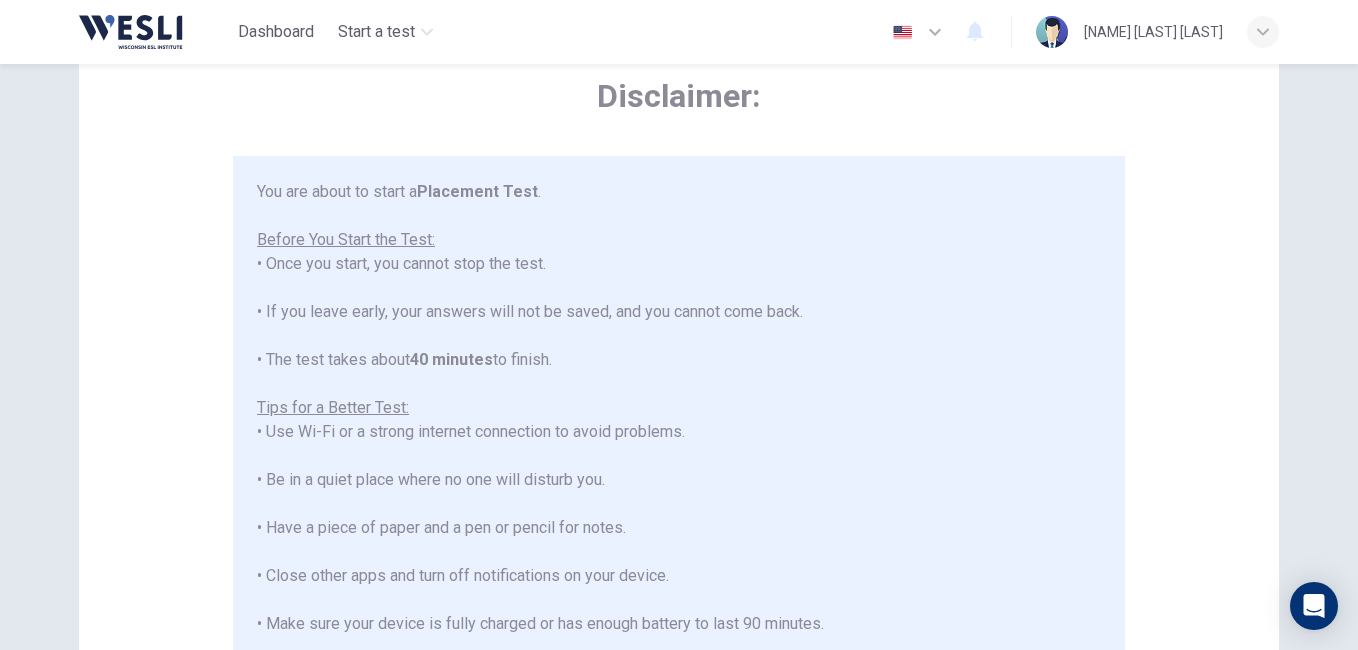 scroll, scrollTop: 0, scrollLeft: 0, axis: both 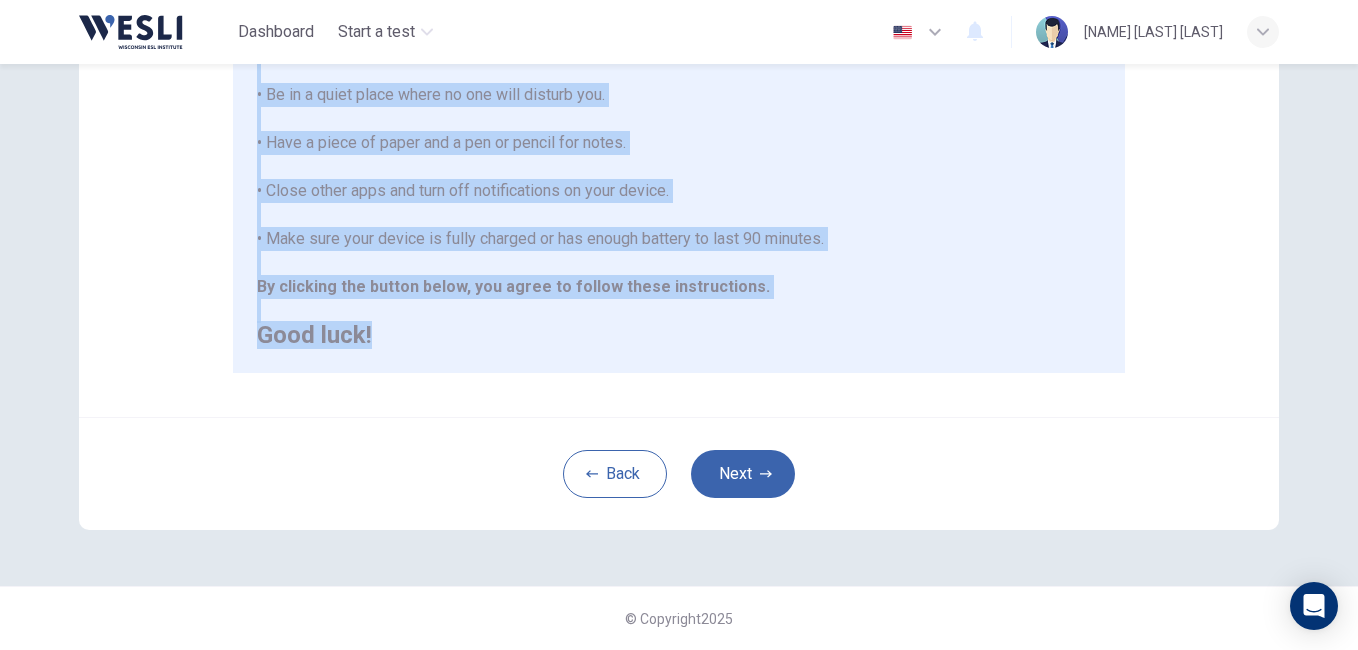 drag, startPoint x: 252, startPoint y: 193, endPoint x: 753, endPoint y: 348, distance: 524.4292 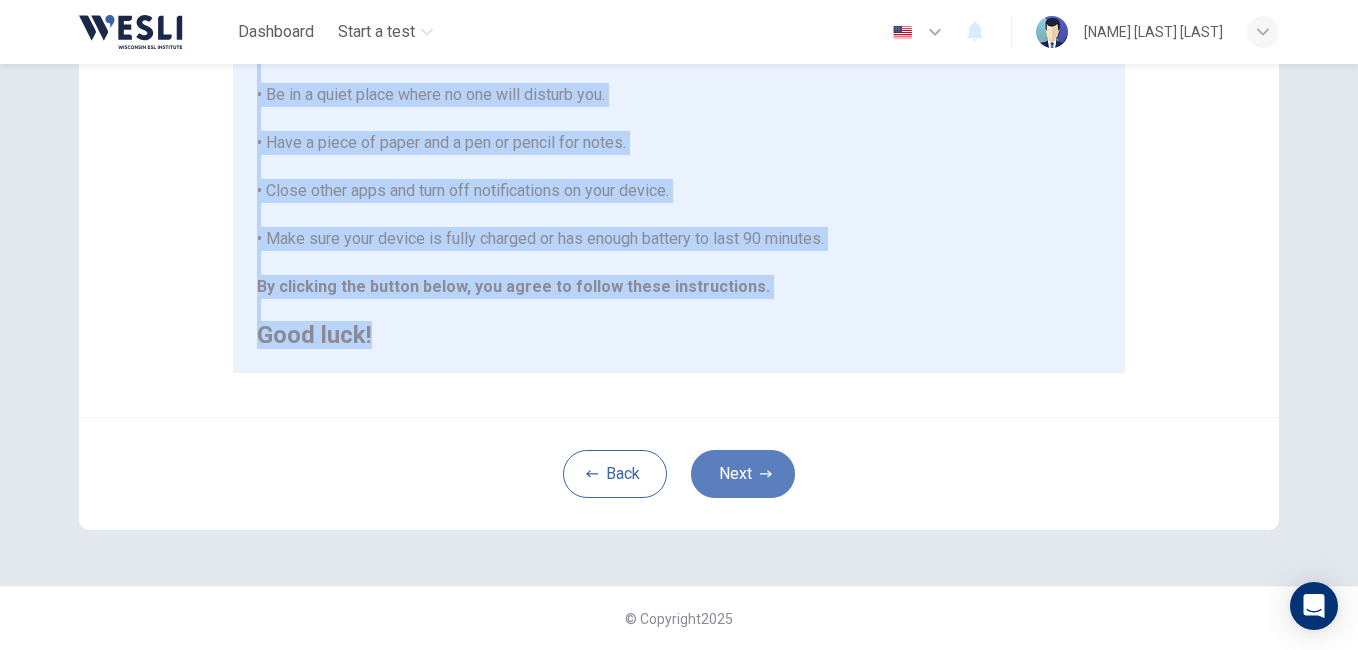 click on "Next" at bounding box center [743, 474] 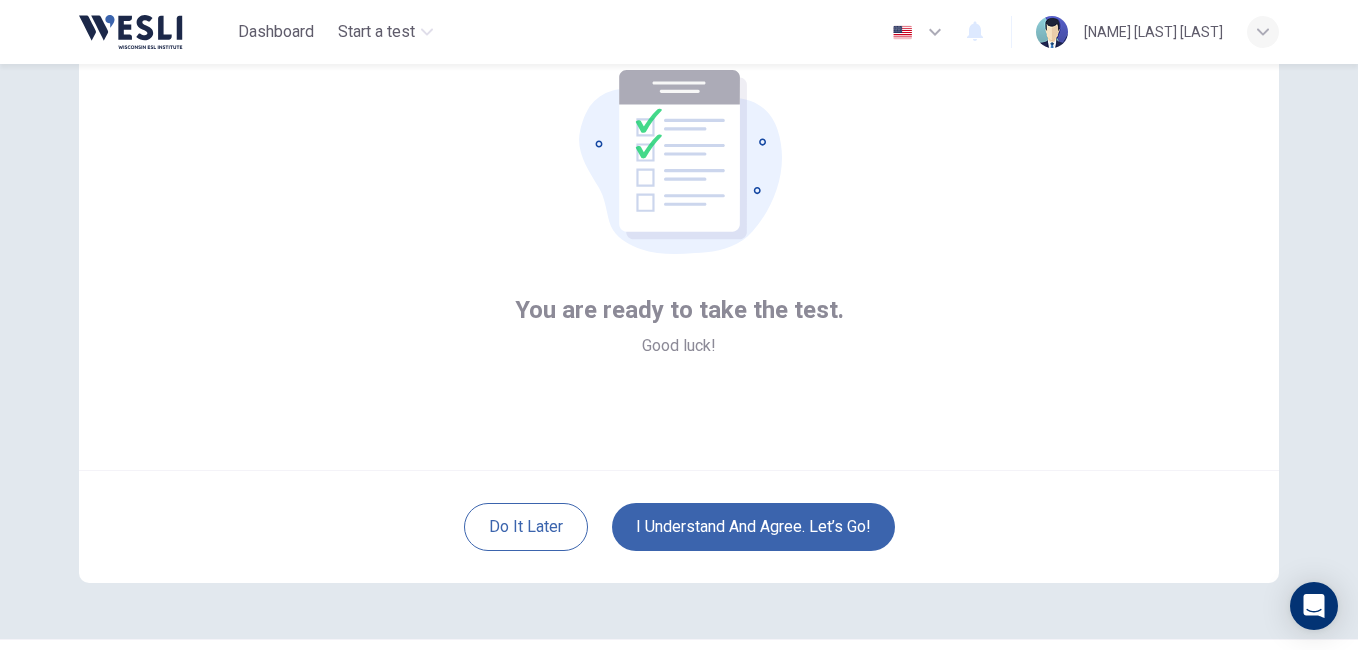 scroll, scrollTop: 83, scrollLeft: 0, axis: vertical 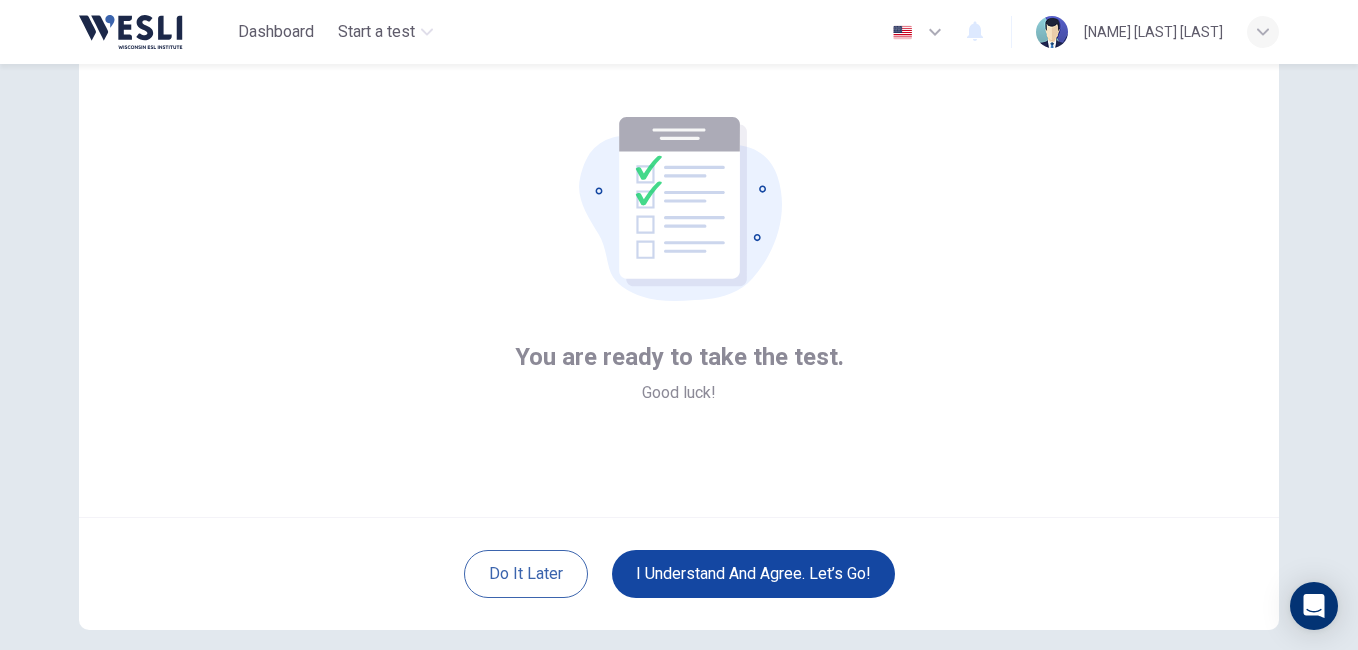 click on "I understand and agree. Let’s go!" at bounding box center (753, 574) 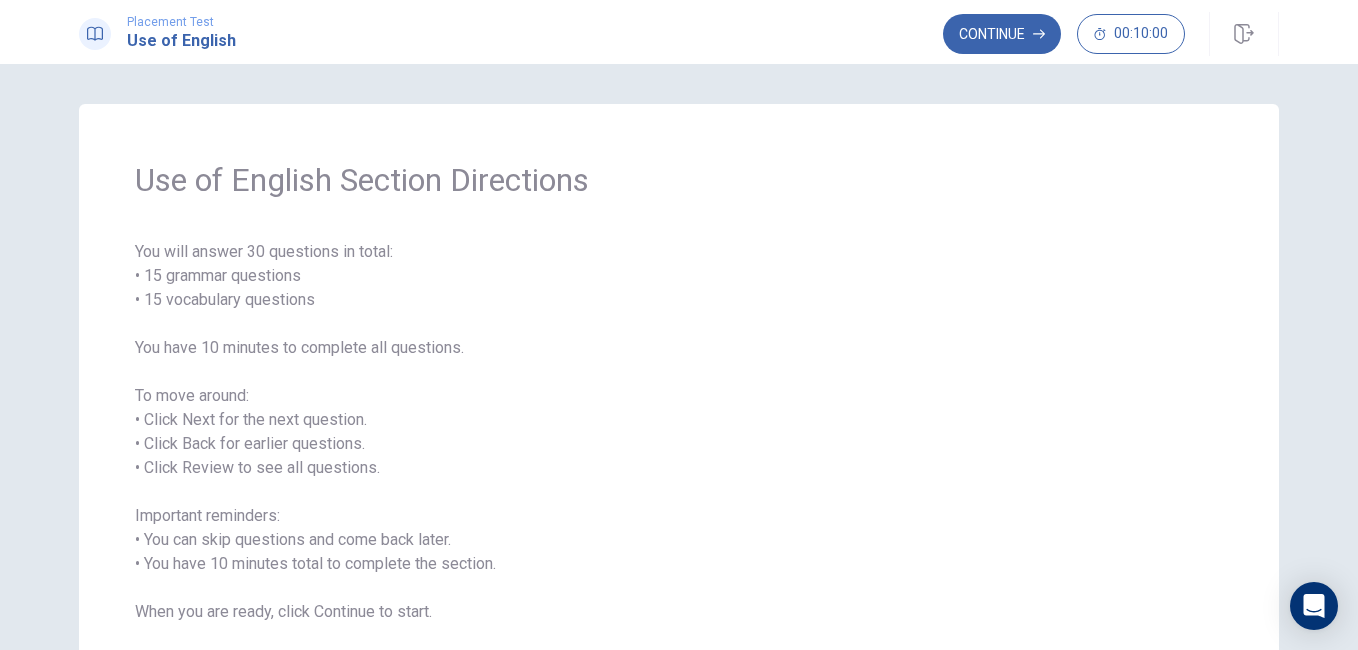 drag, startPoint x: 139, startPoint y: 176, endPoint x: 206, endPoint y: 221, distance: 80.70936 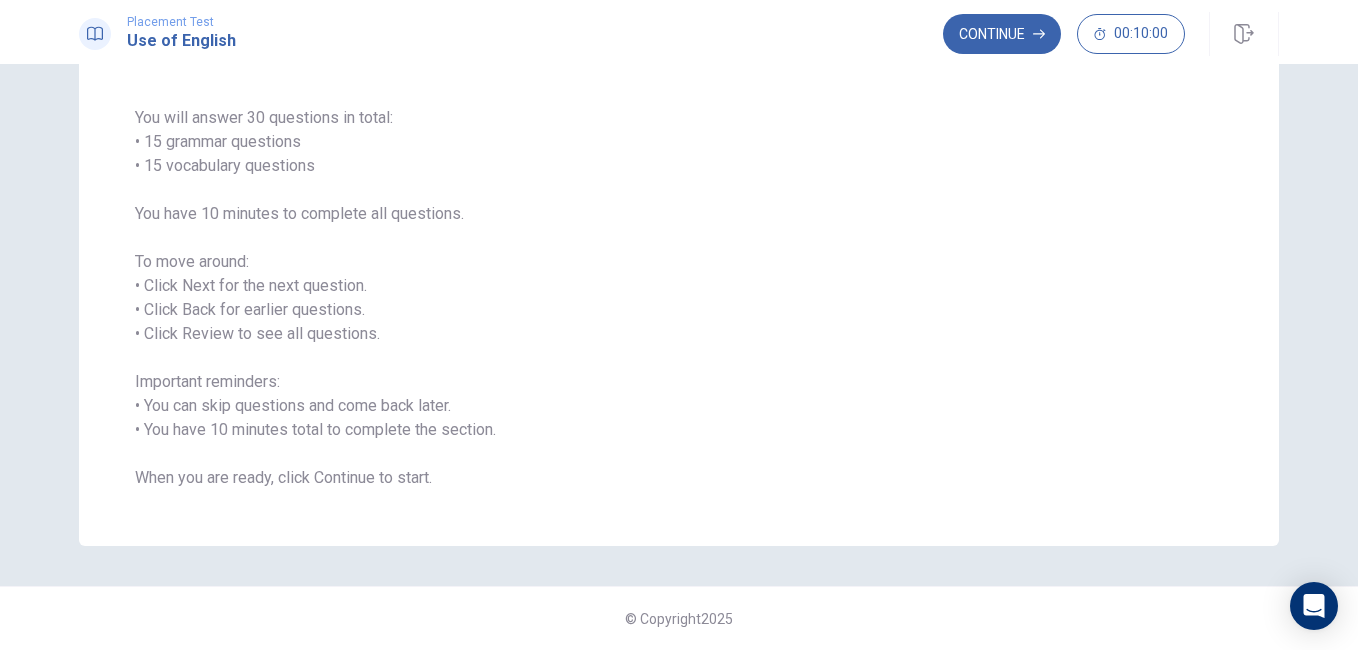scroll, scrollTop: 34, scrollLeft: 0, axis: vertical 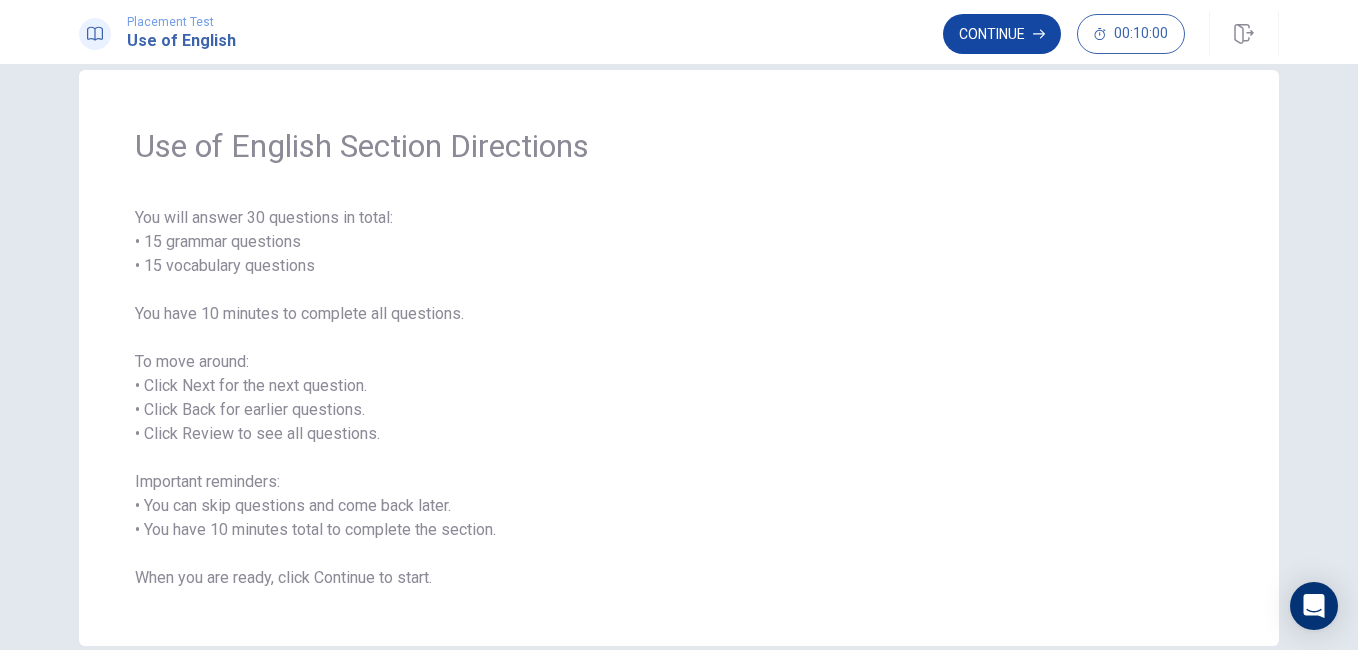 click on "Continue" at bounding box center (1002, 34) 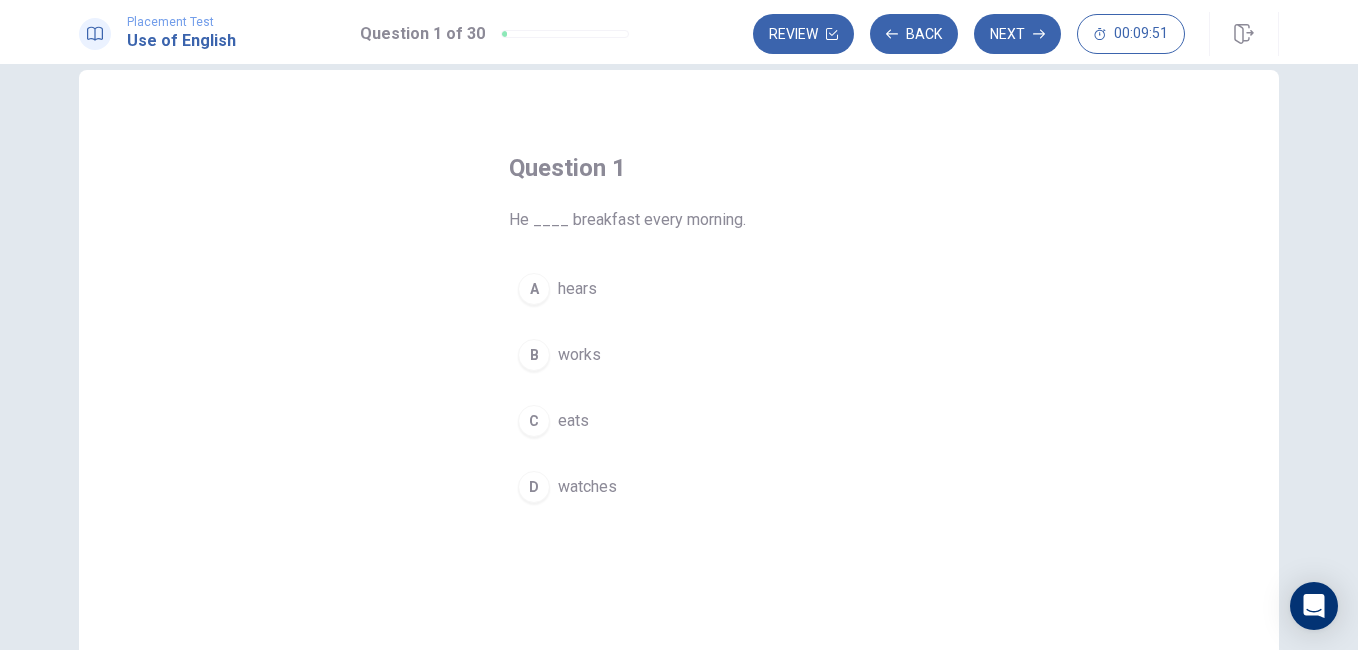drag, startPoint x: 505, startPoint y: 164, endPoint x: 609, endPoint y: 494, distance: 346 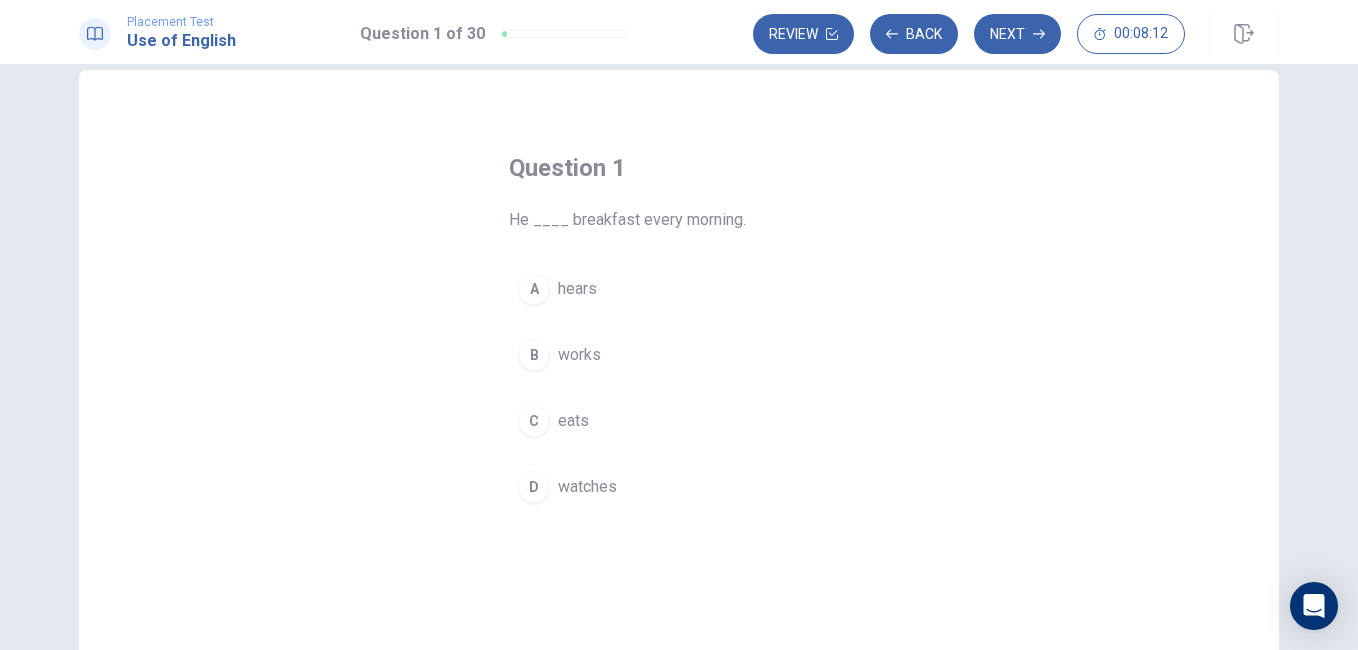 click on "eats" at bounding box center [573, 421] 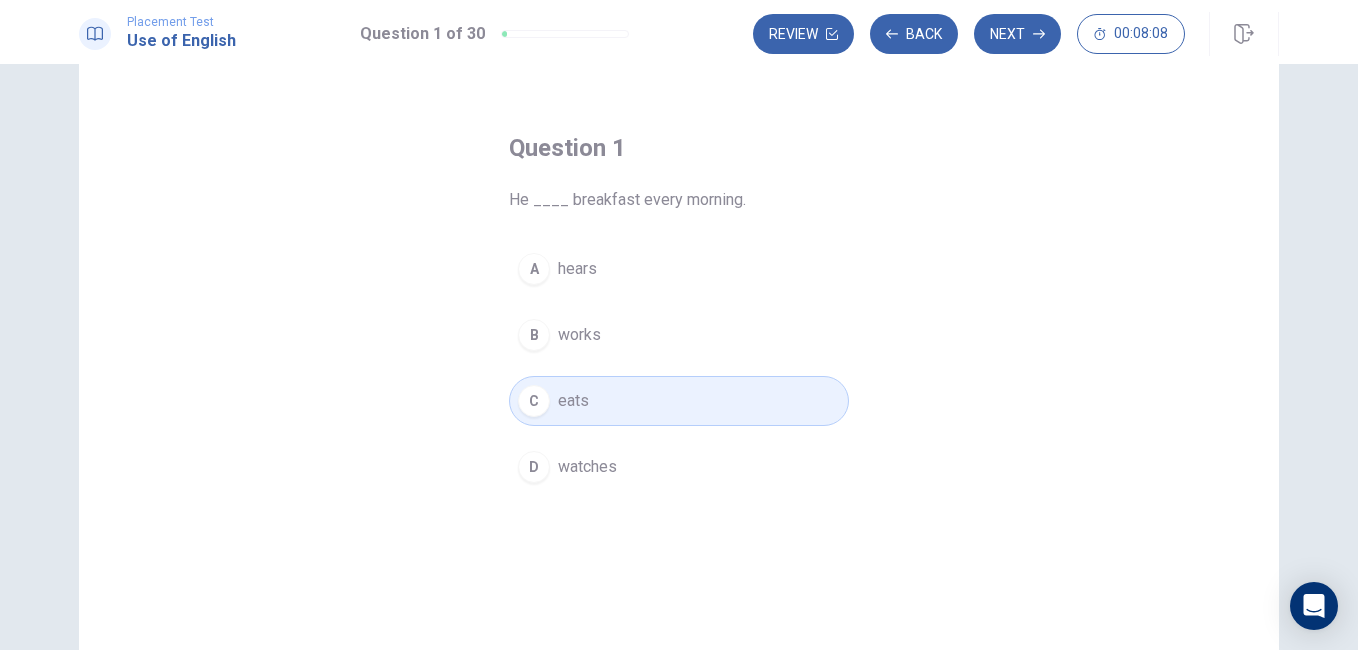 scroll, scrollTop: 53, scrollLeft: 0, axis: vertical 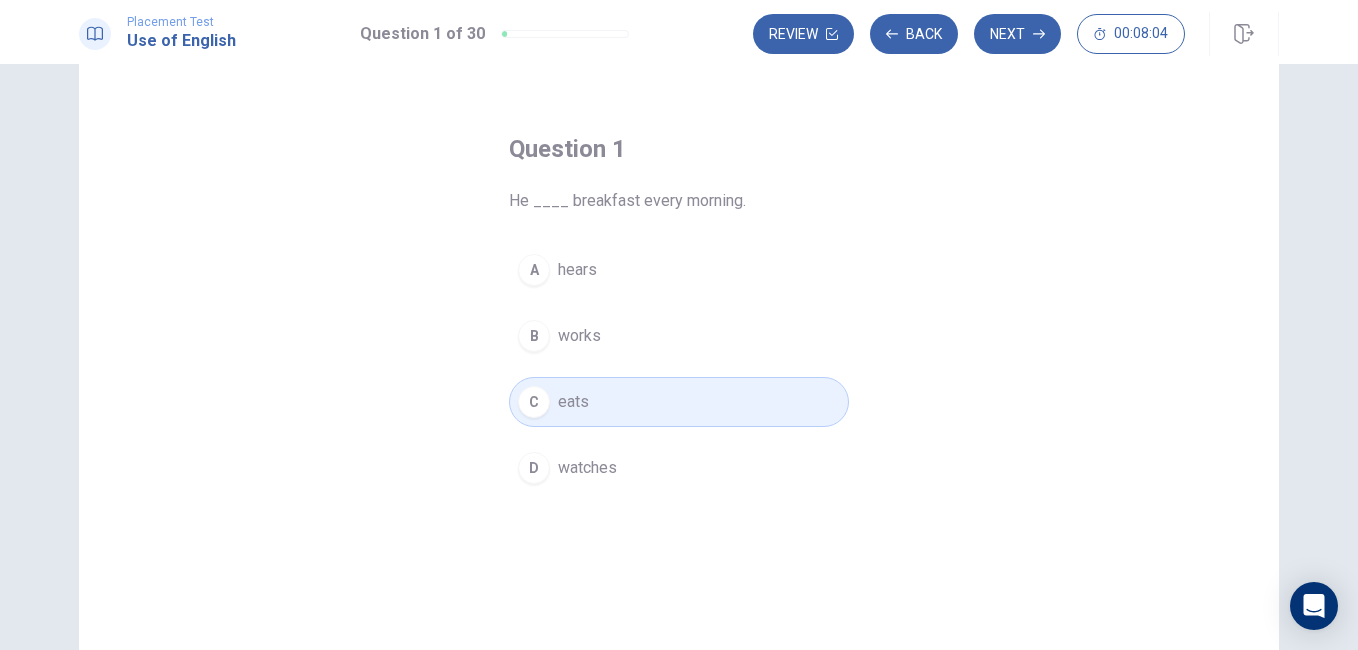 click on "C eats" at bounding box center (679, 402) 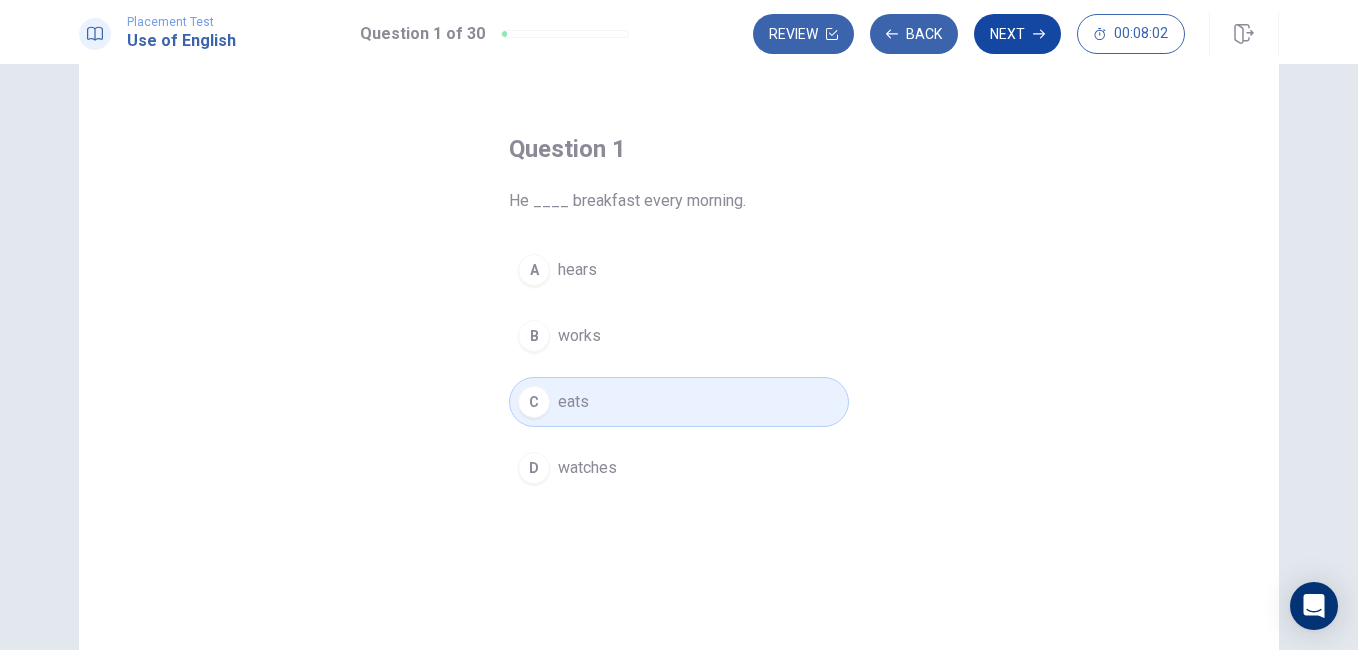 click on "Next" at bounding box center [1017, 34] 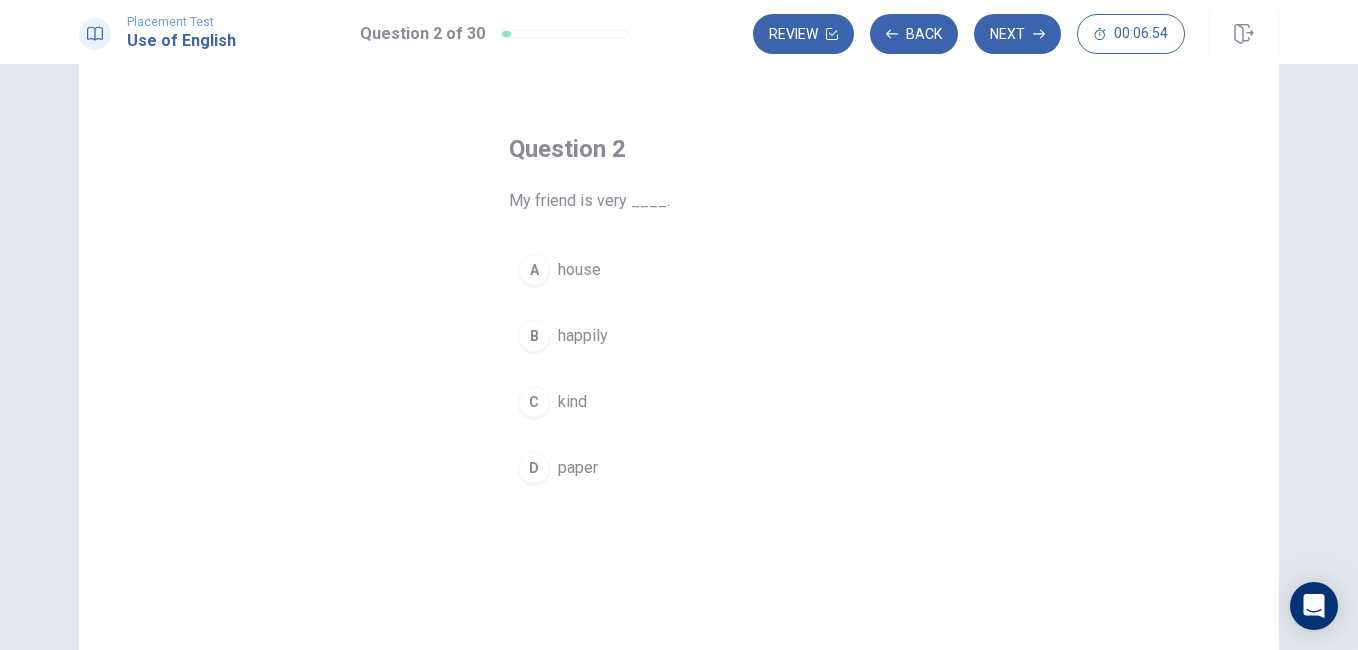 click on "kind" at bounding box center (572, 402) 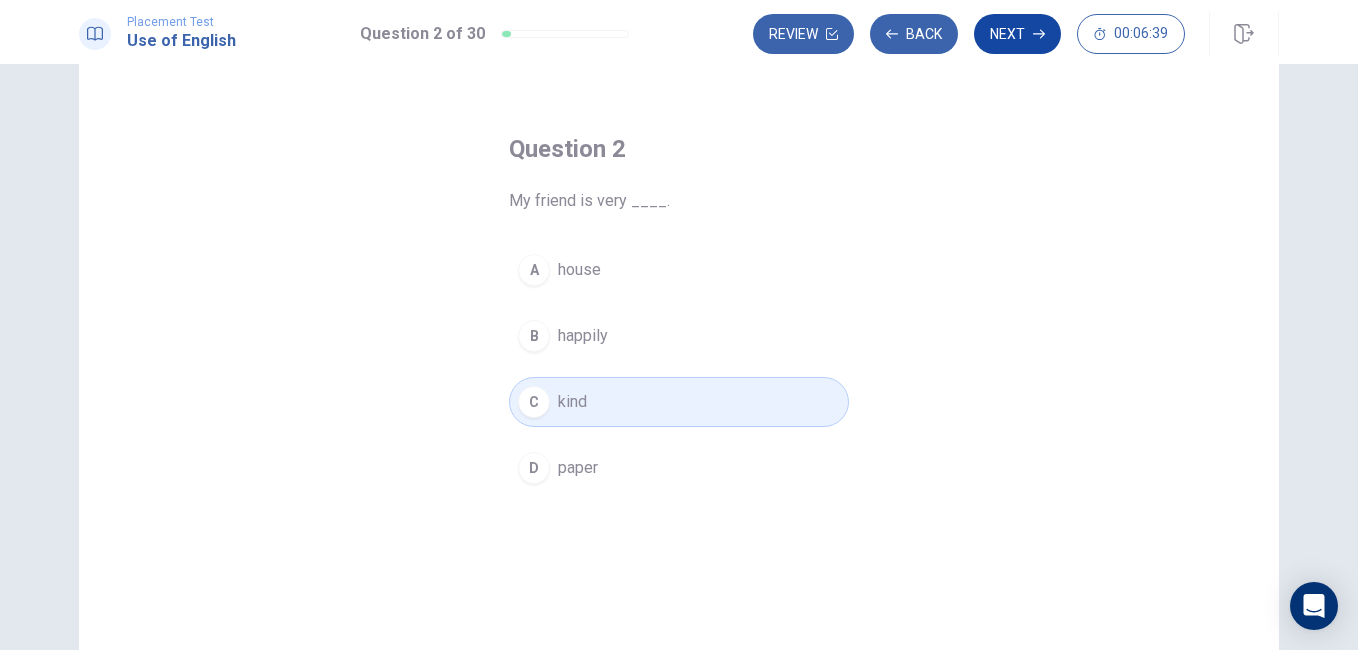 click on "Next" at bounding box center (1017, 34) 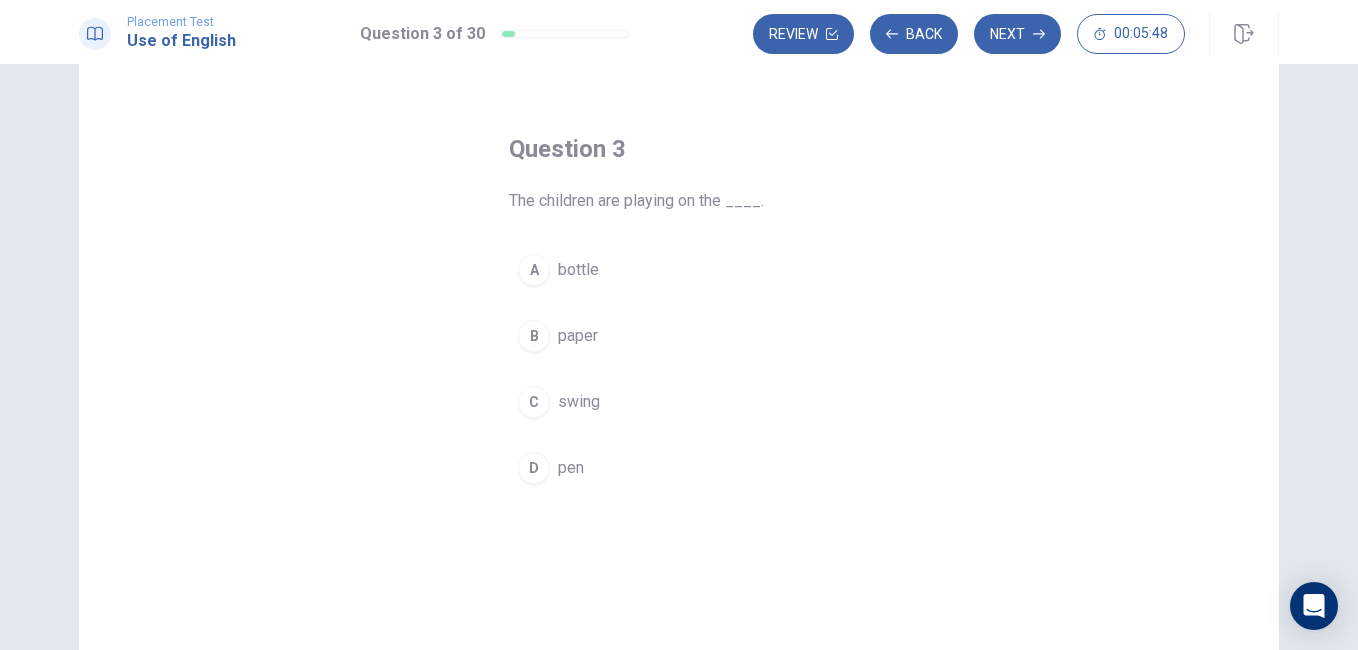 click on "swing" at bounding box center [579, 402] 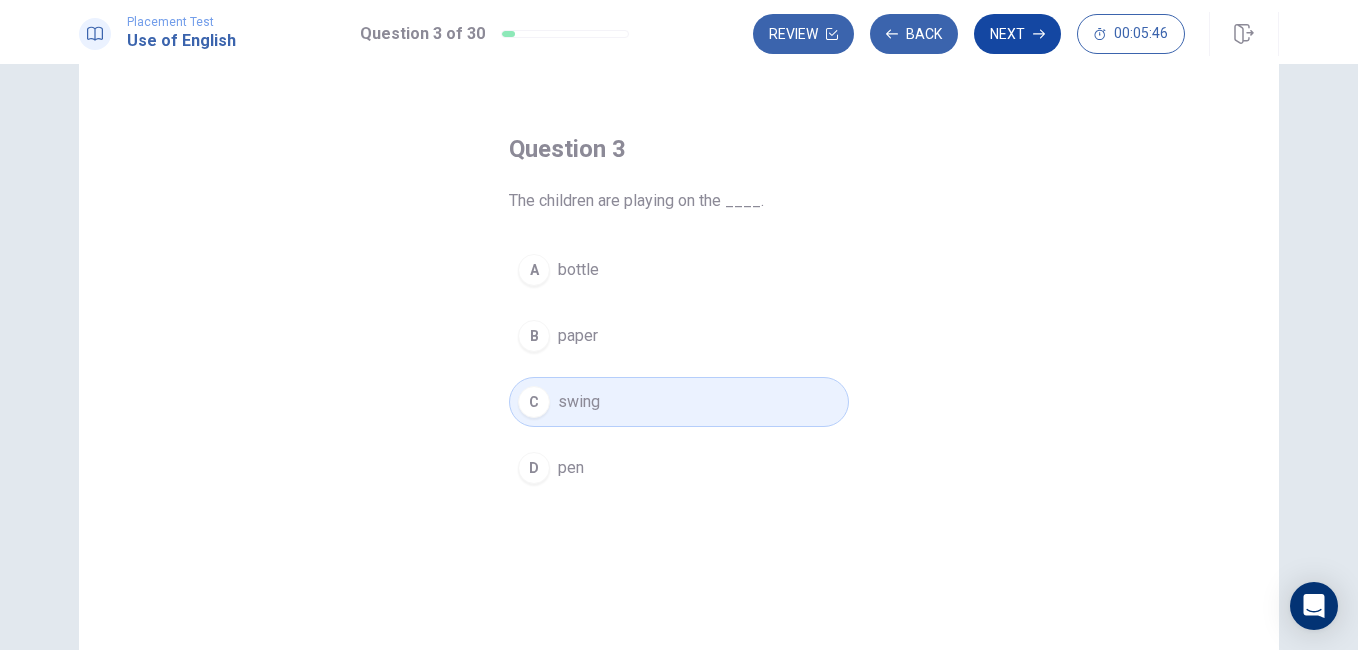 click on "Next" at bounding box center (1017, 34) 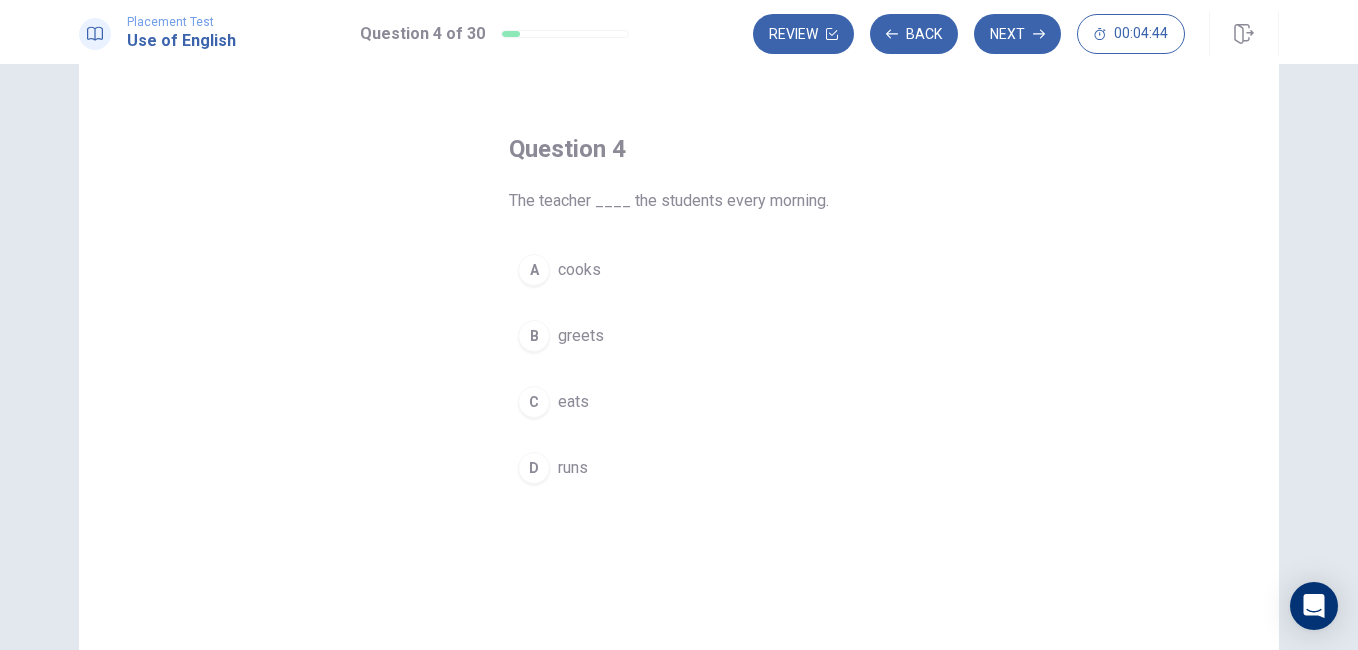 click on "greets" at bounding box center [581, 336] 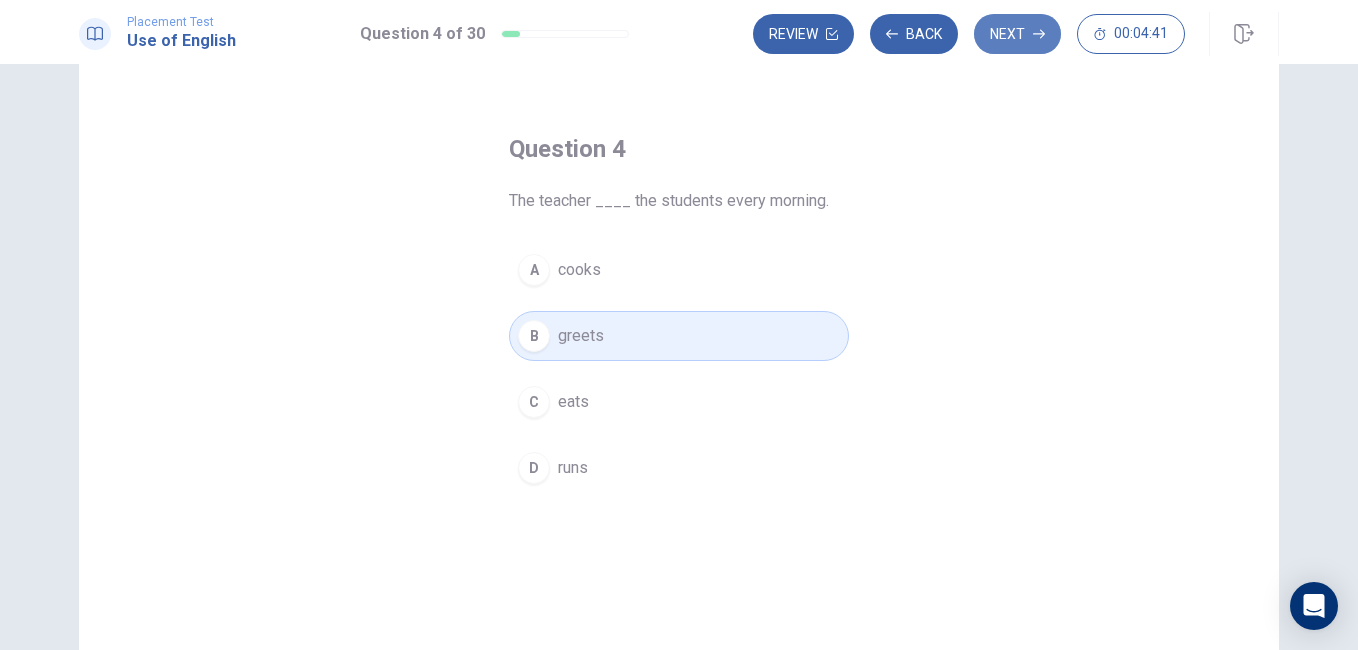 click on "Next" at bounding box center [1017, 34] 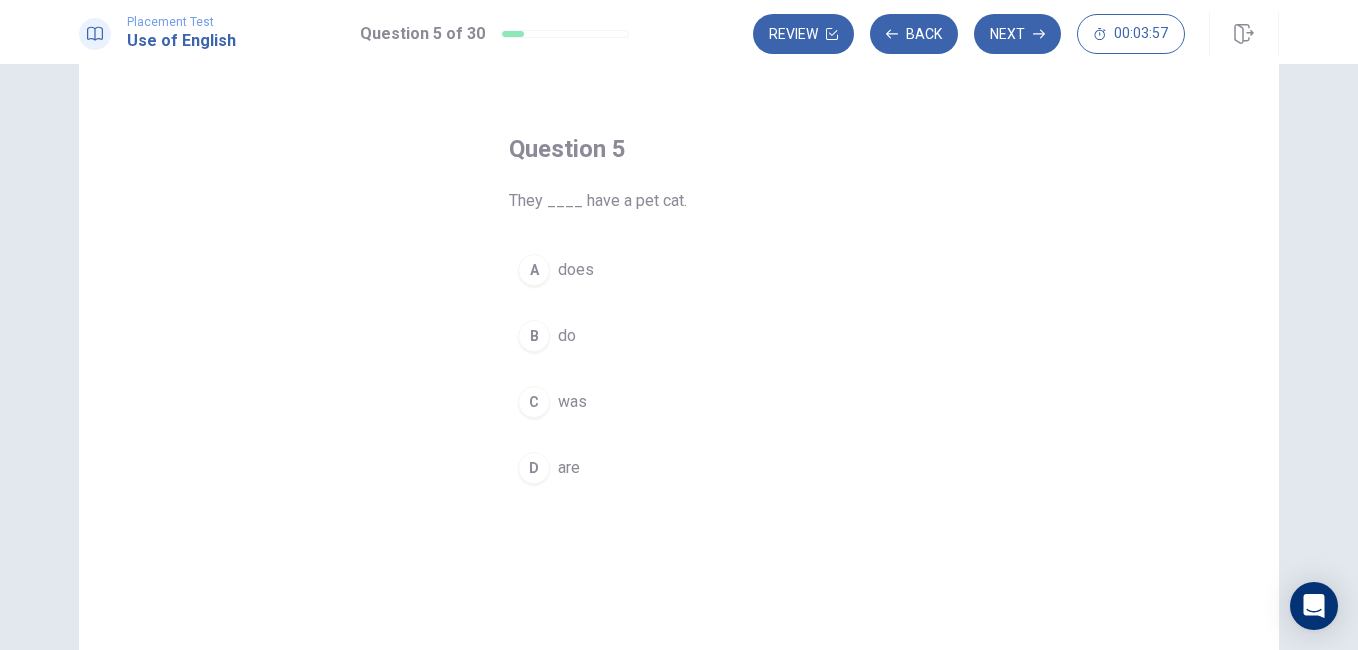 click on "do" at bounding box center [567, 336] 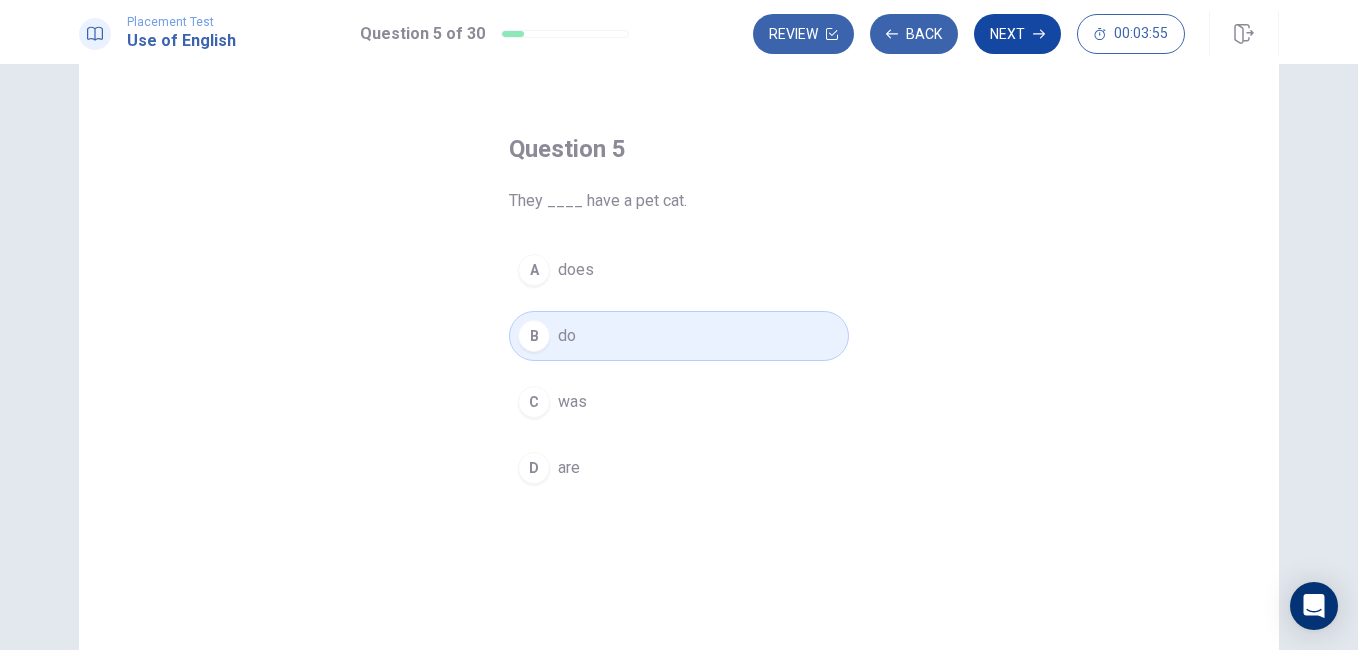 click on "Next" at bounding box center (1017, 34) 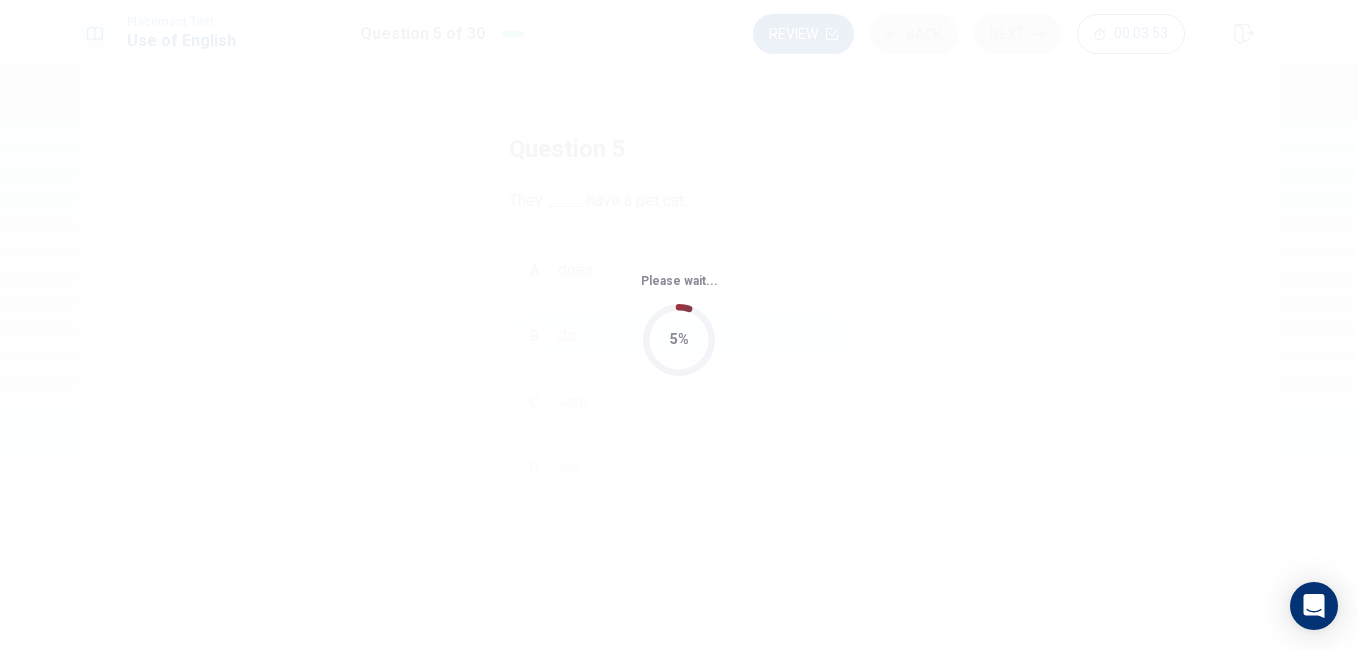 scroll, scrollTop: 0, scrollLeft: 0, axis: both 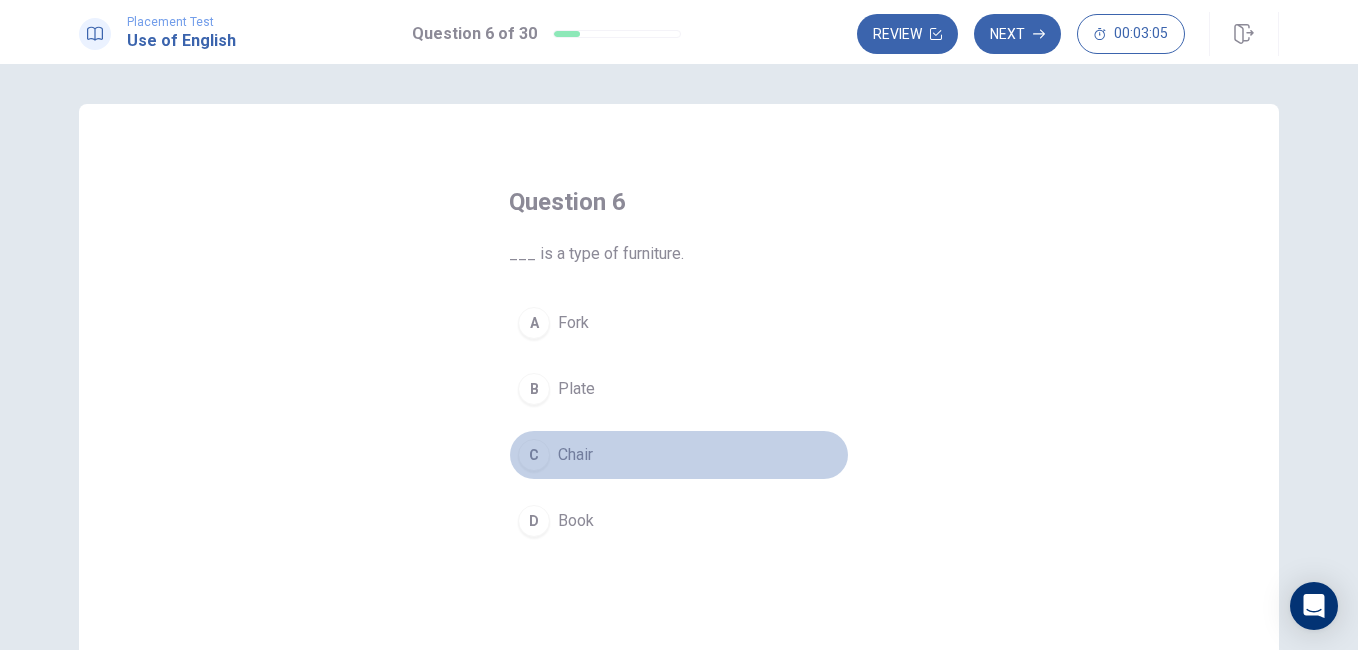 click on "Chair" at bounding box center [575, 455] 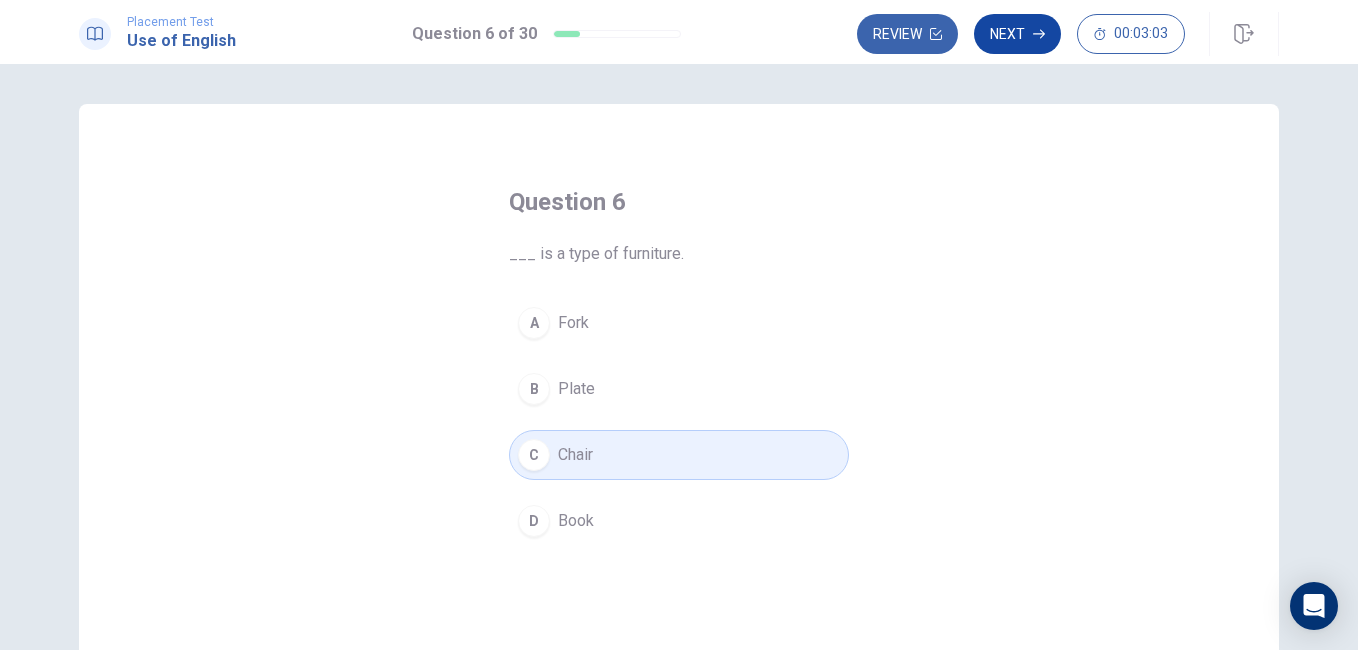 click 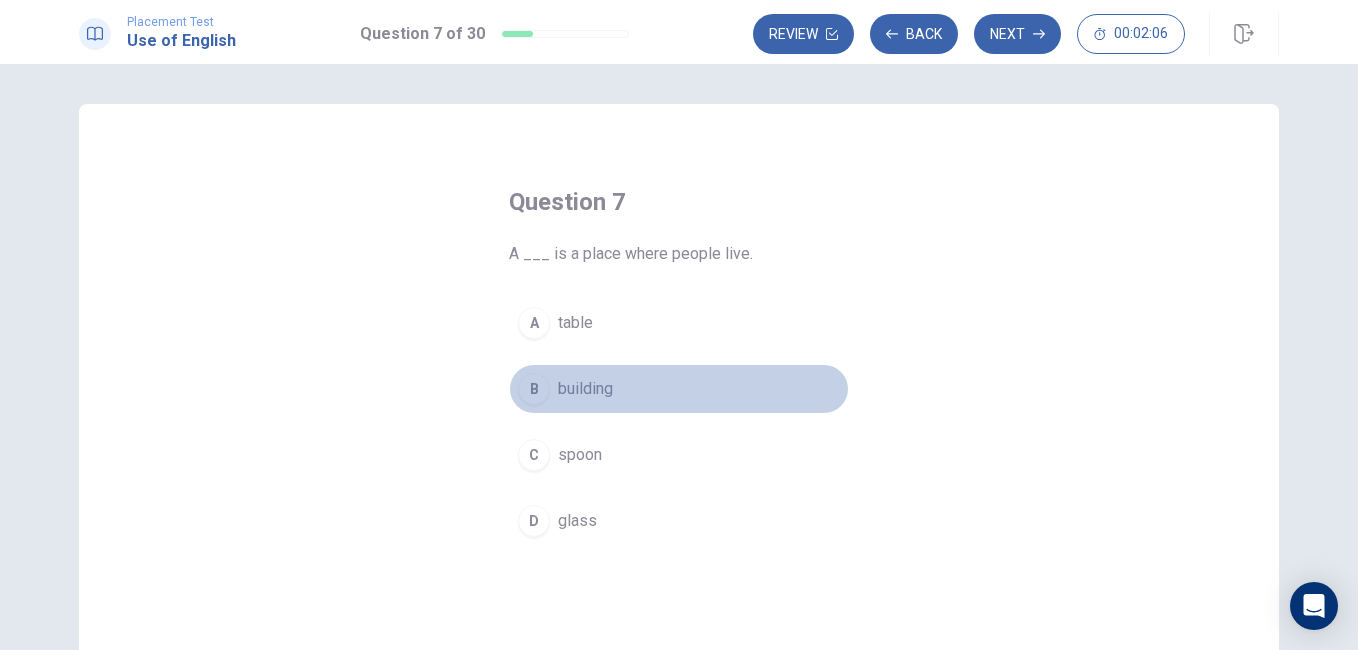 click on "building" at bounding box center [585, 389] 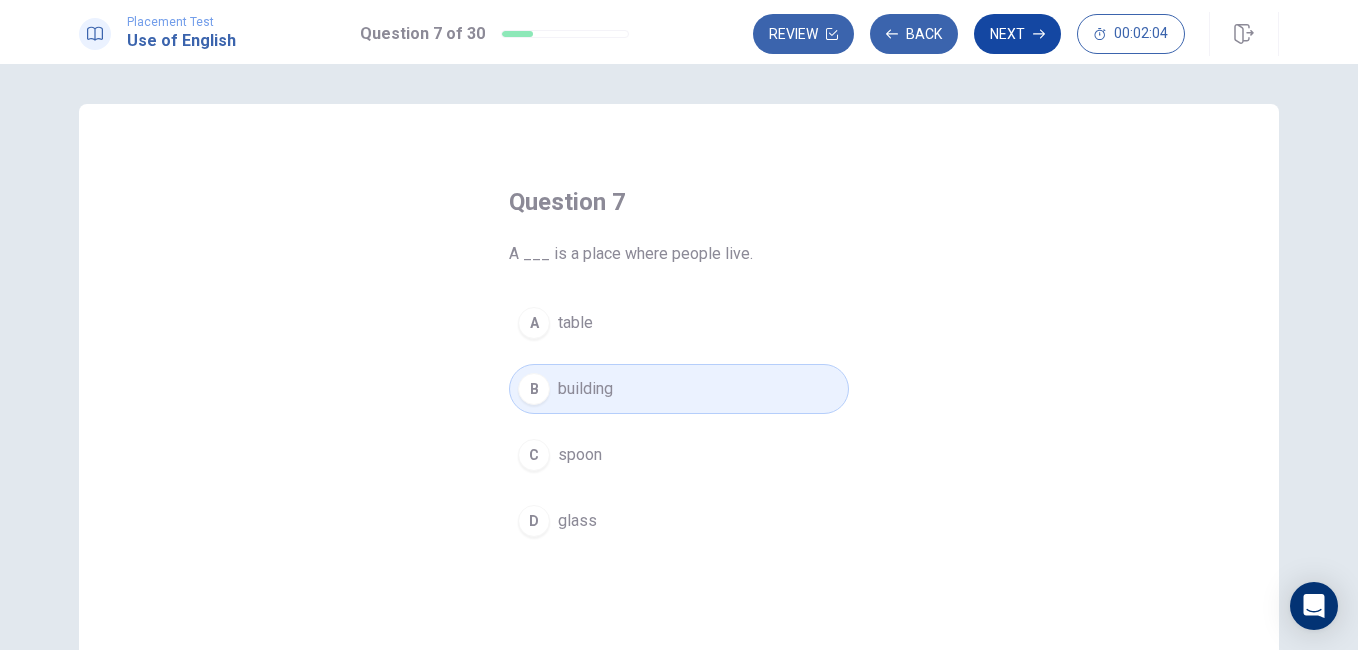 click on "Next" at bounding box center [1017, 34] 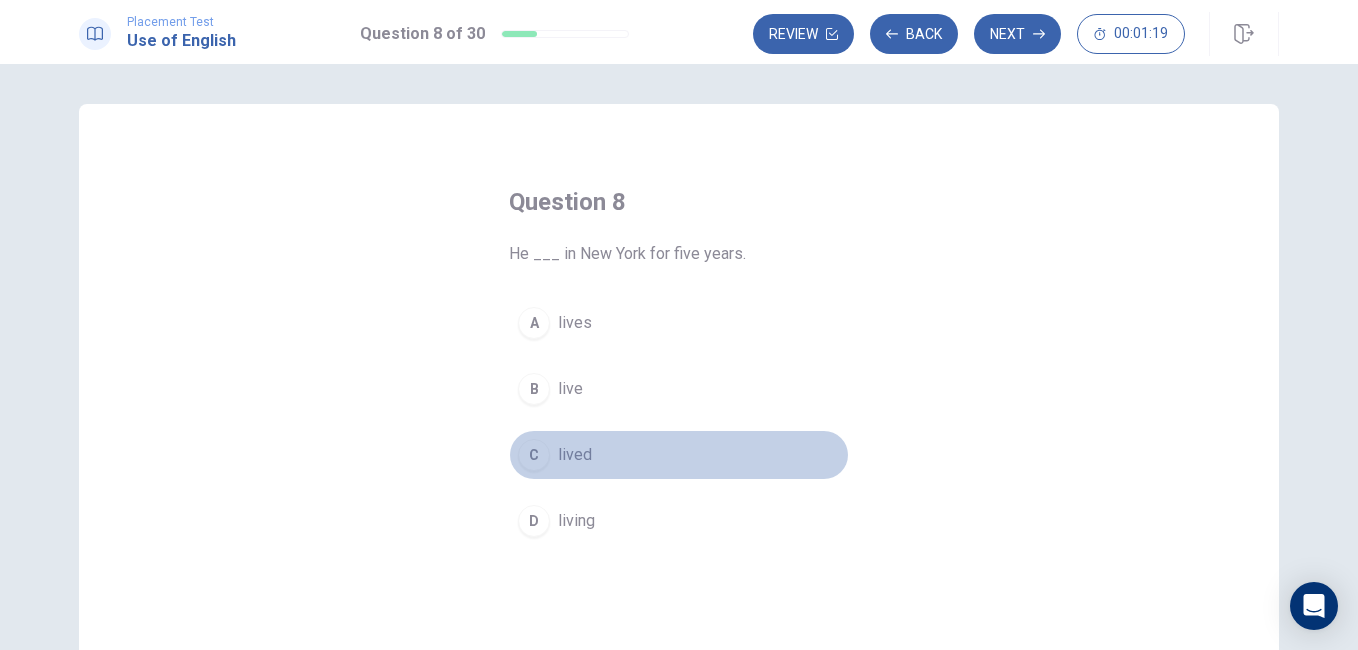 click on "lived" at bounding box center (575, 455) 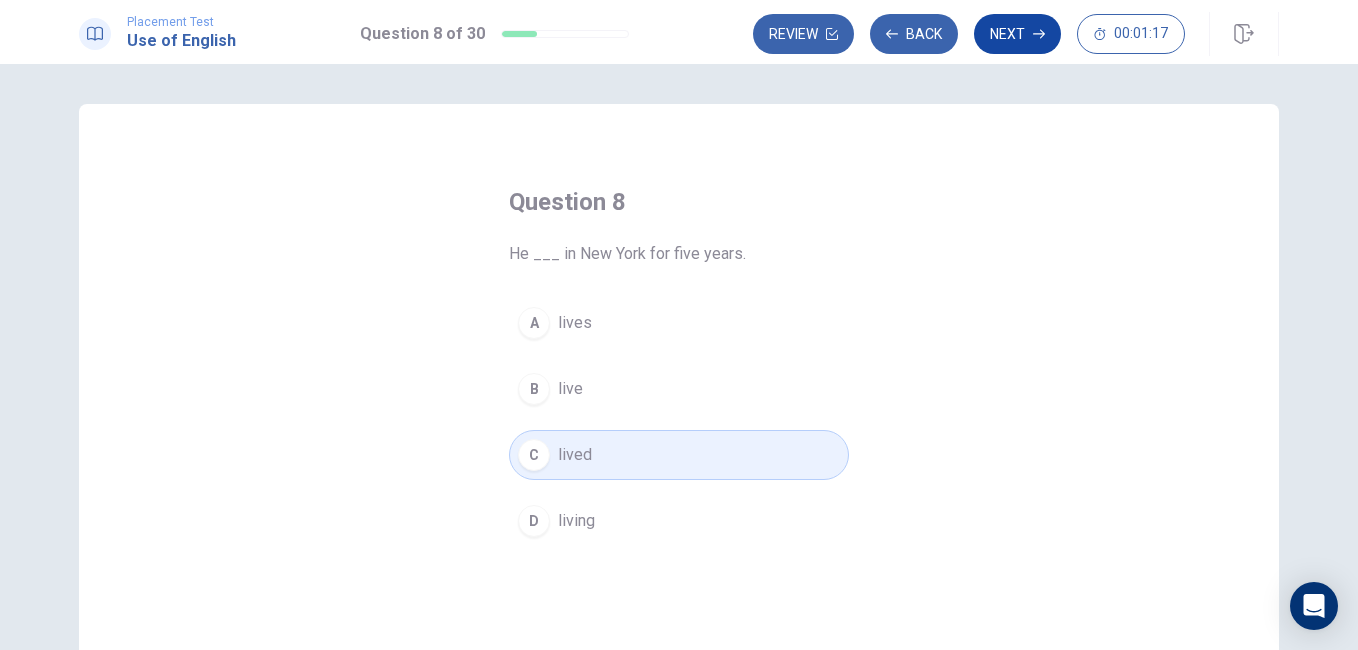 click on "Next" at bounding box center [1017, 34] 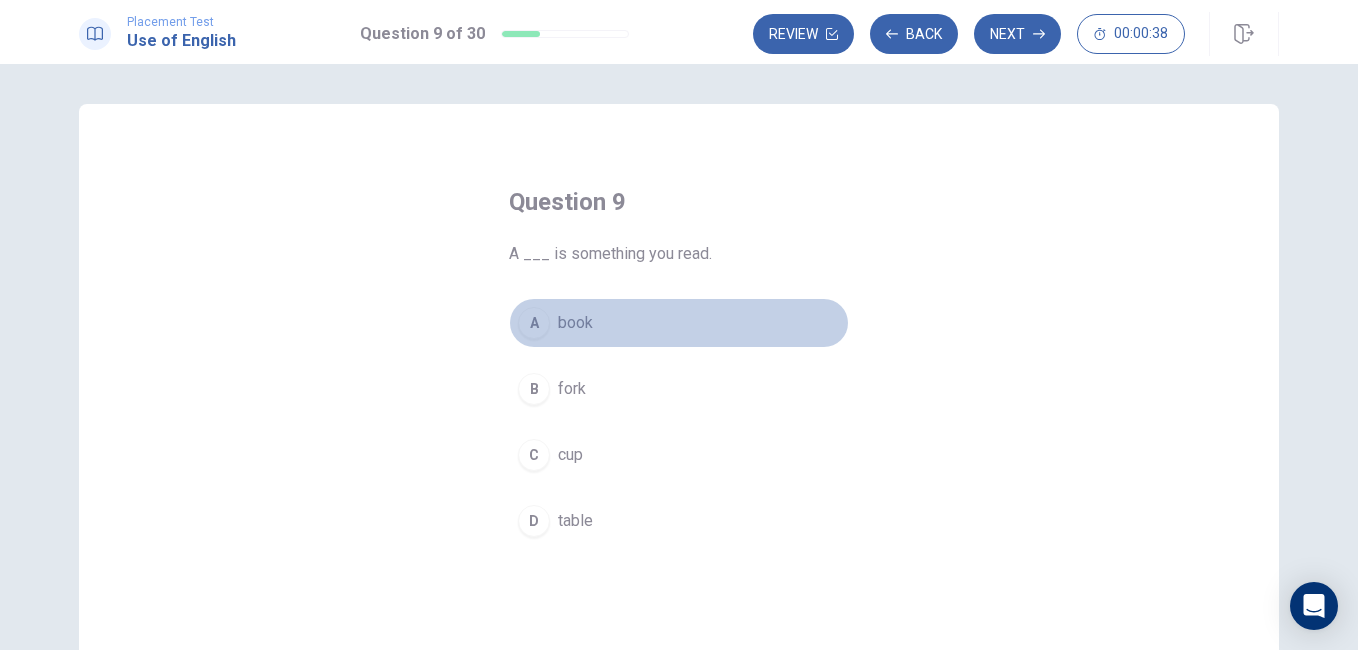 click on "book" at bounding box center [575, 323] 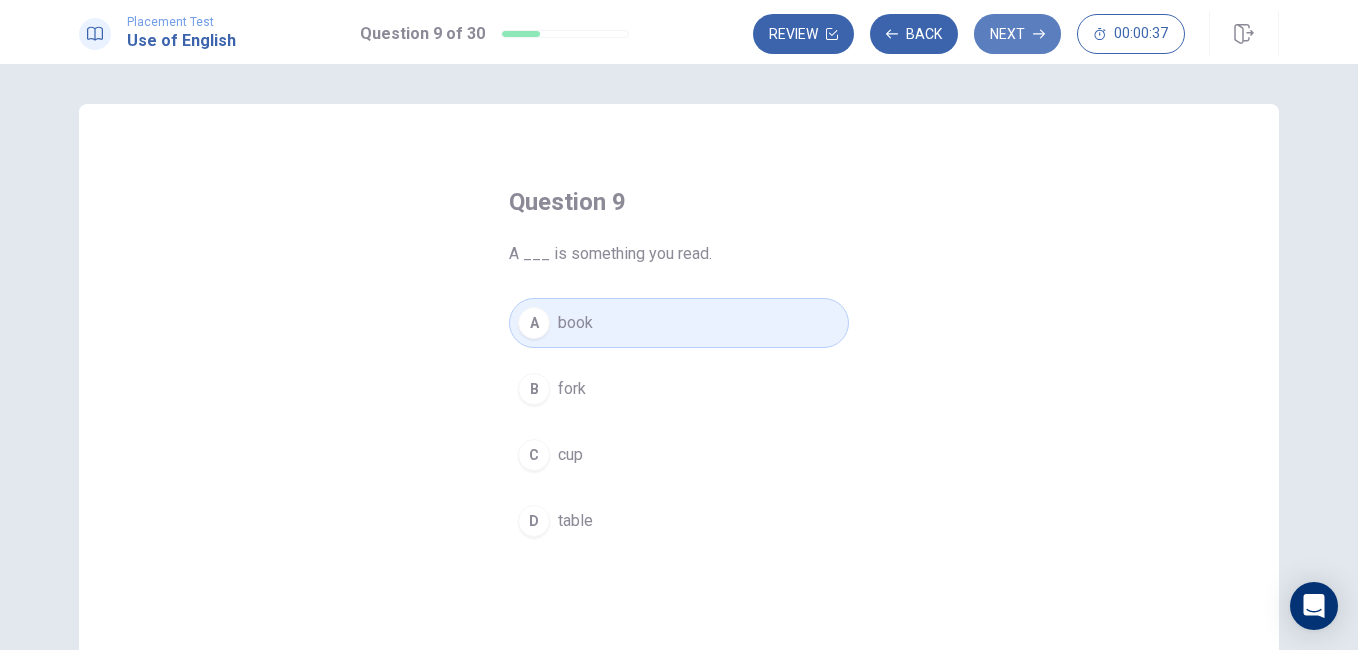 click on "Next" at bounding box center [1017, 34] 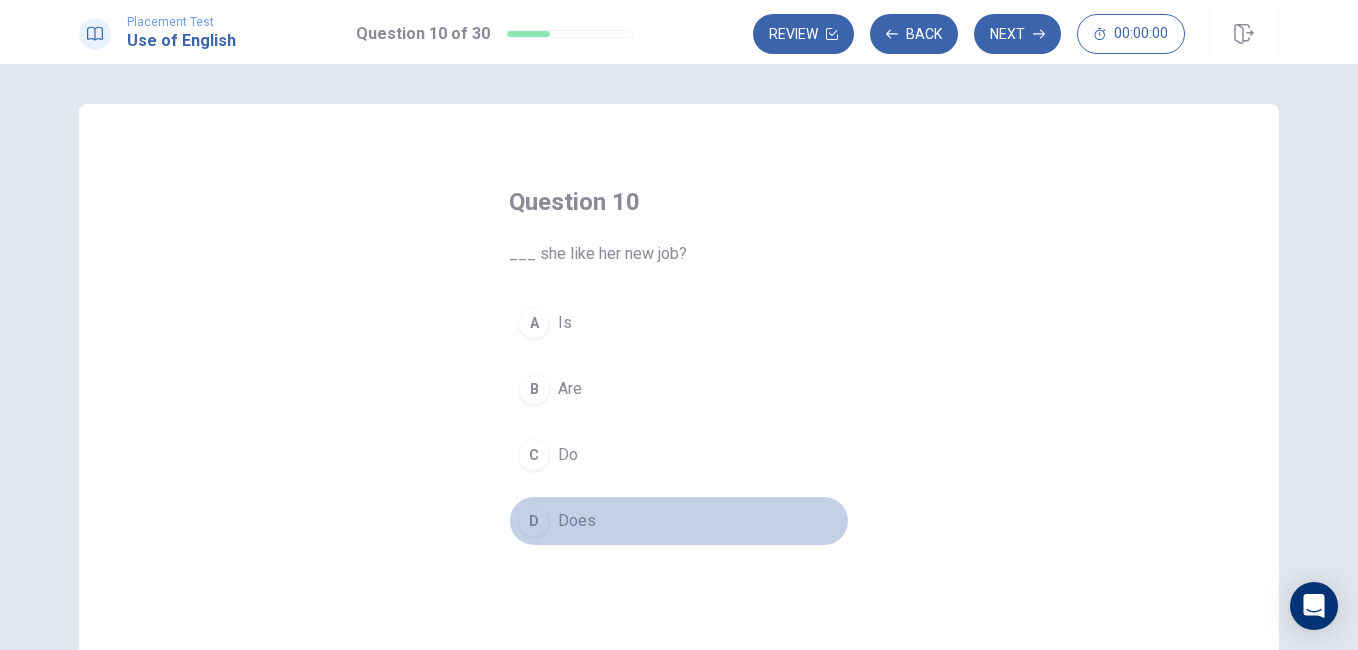 click on "Does" at bounding box center [577, 521] 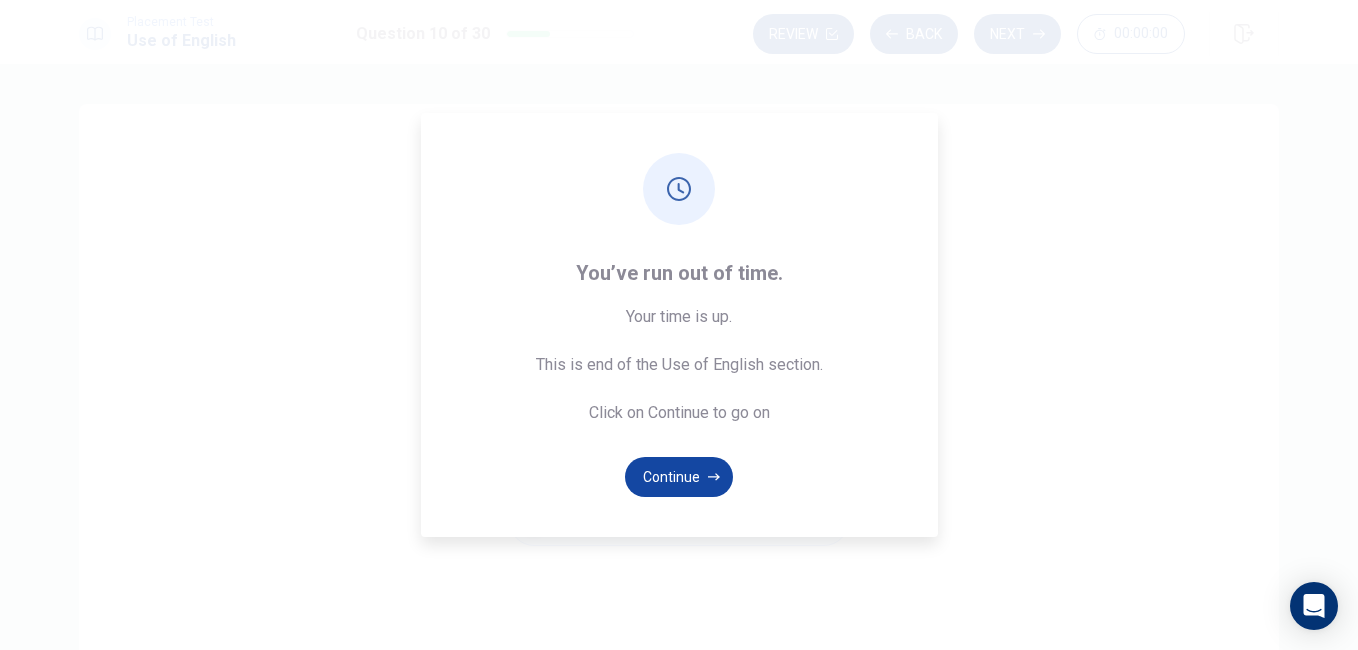 click 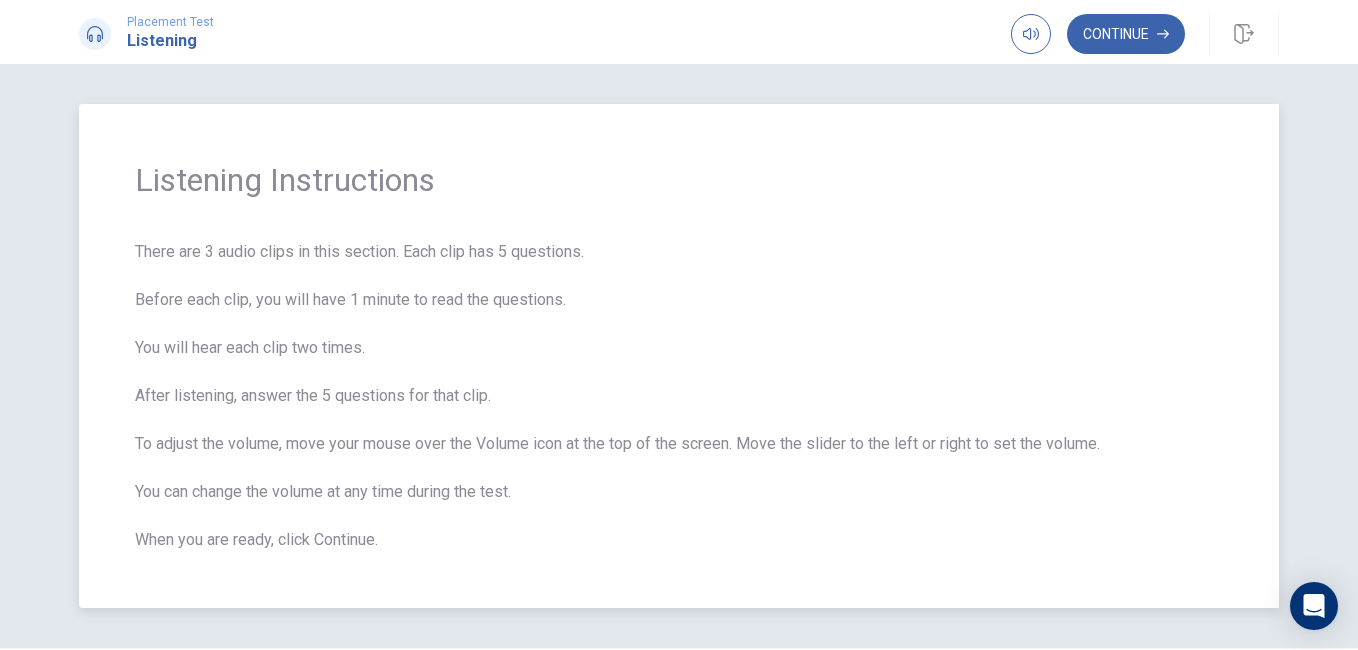 scroll, scrollTop: 62, scrollLeft: 0, axis: vertical 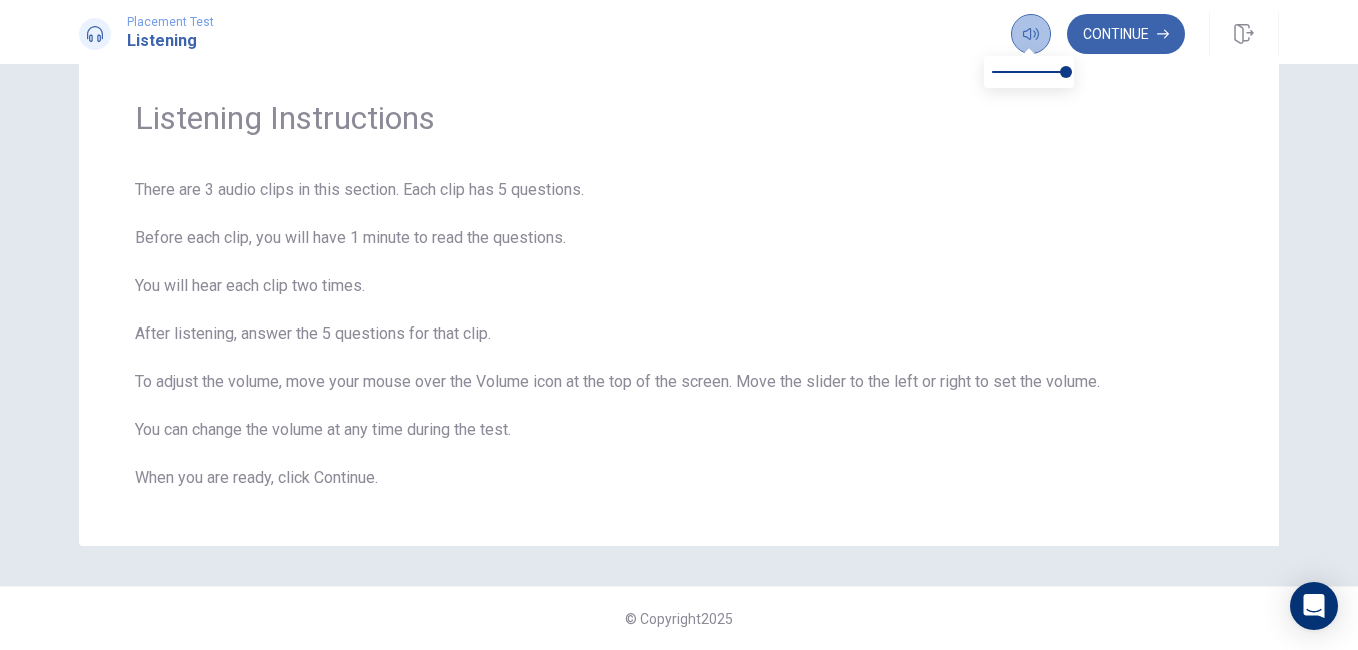 click at bounding box center (1031, 34) 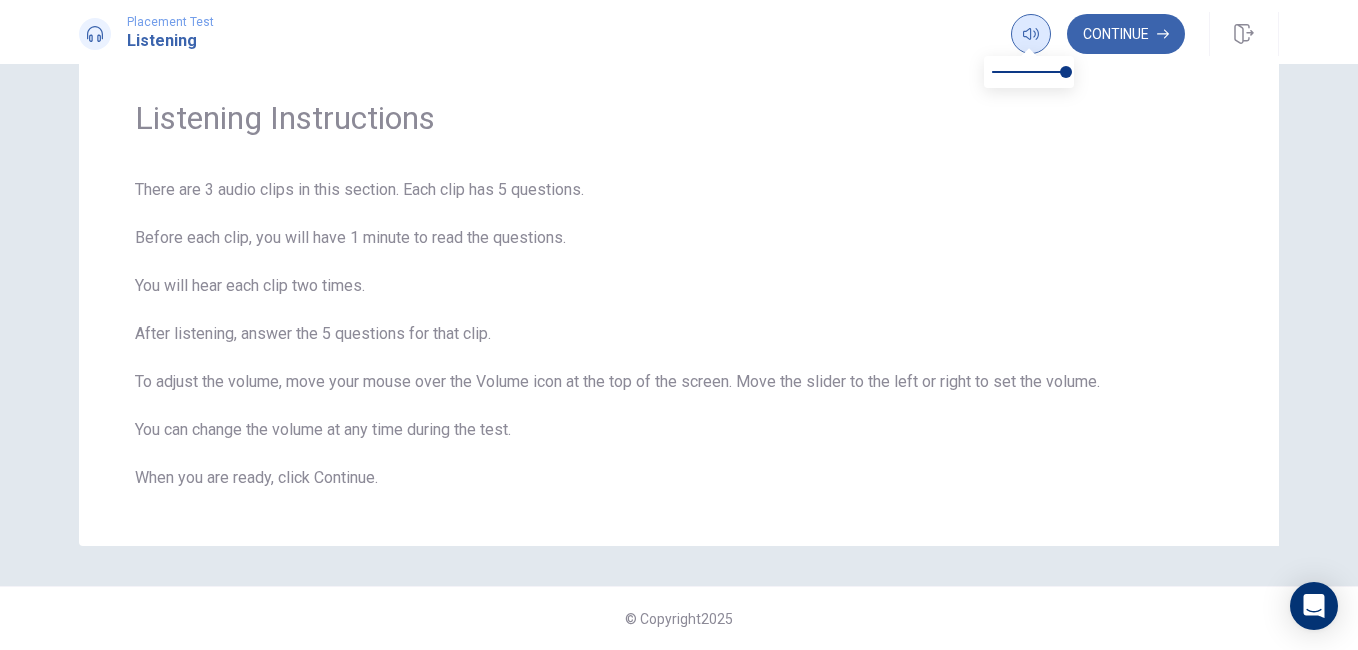 click 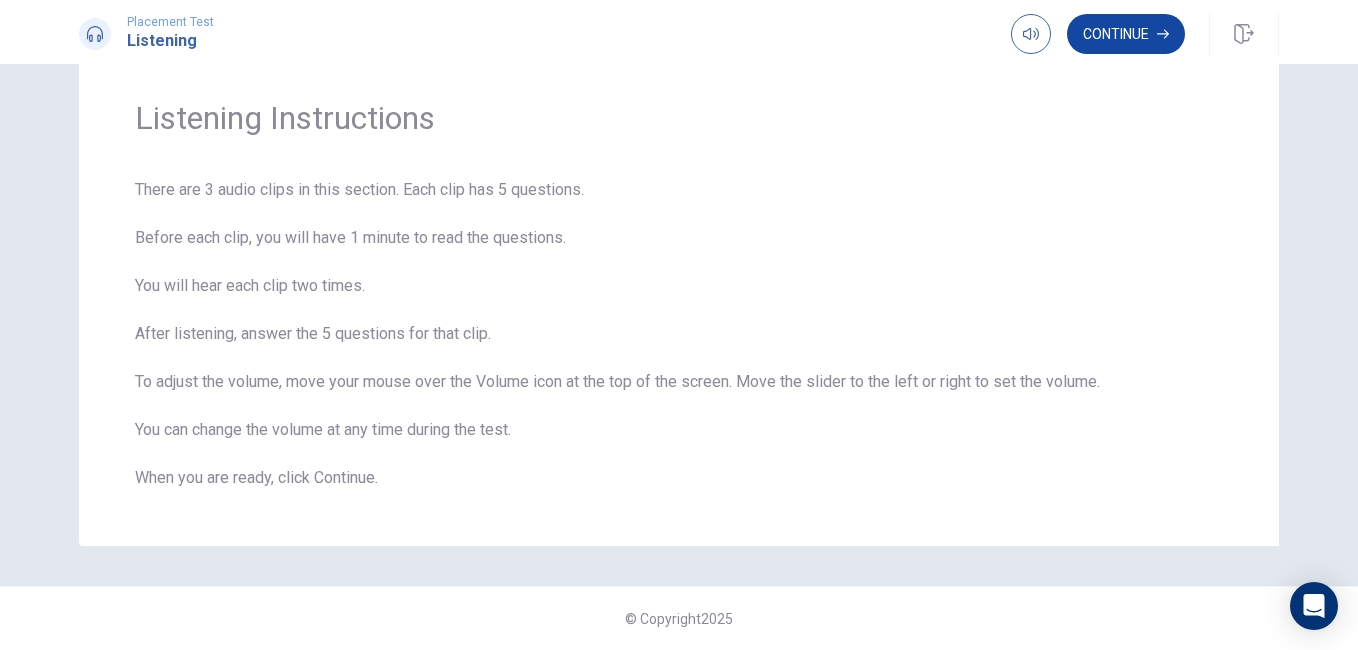 click on "Continue" at bounding box center (1126, 34) 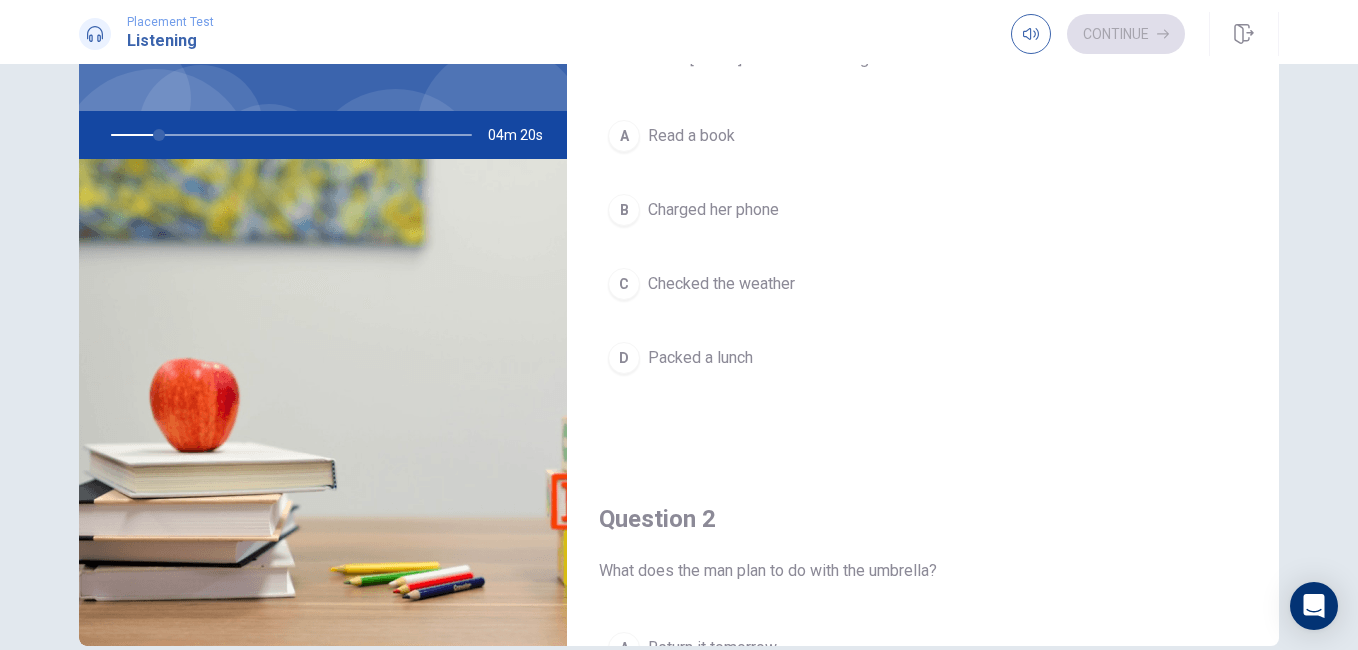 scroll, scrollTop: 53, scrollLeft: 0, axis: vertical 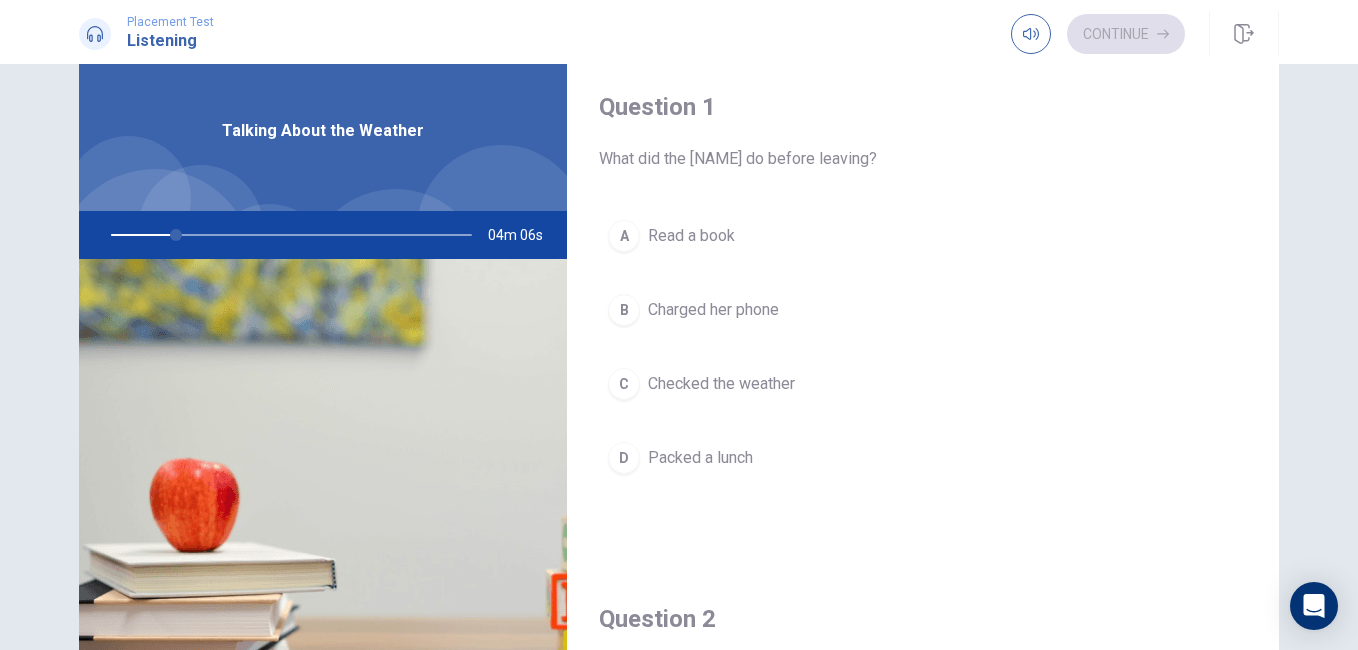 drag, startPoint x: 170, startPoint y: 240, endPoint x: 66, endPoint y: 221, distance: 105.72133 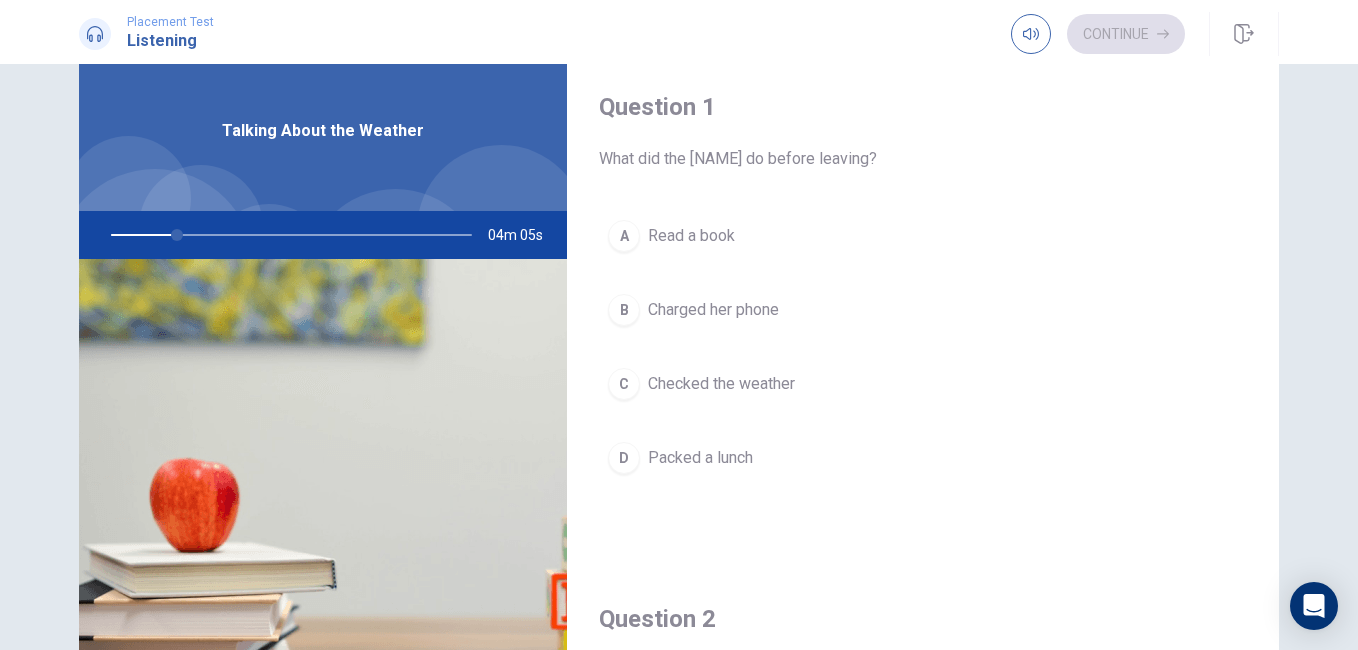 drag, startPoint x: 169, startPoint y: 235, endPoint x: 64, endPoint y: 223, distance: 105.68349 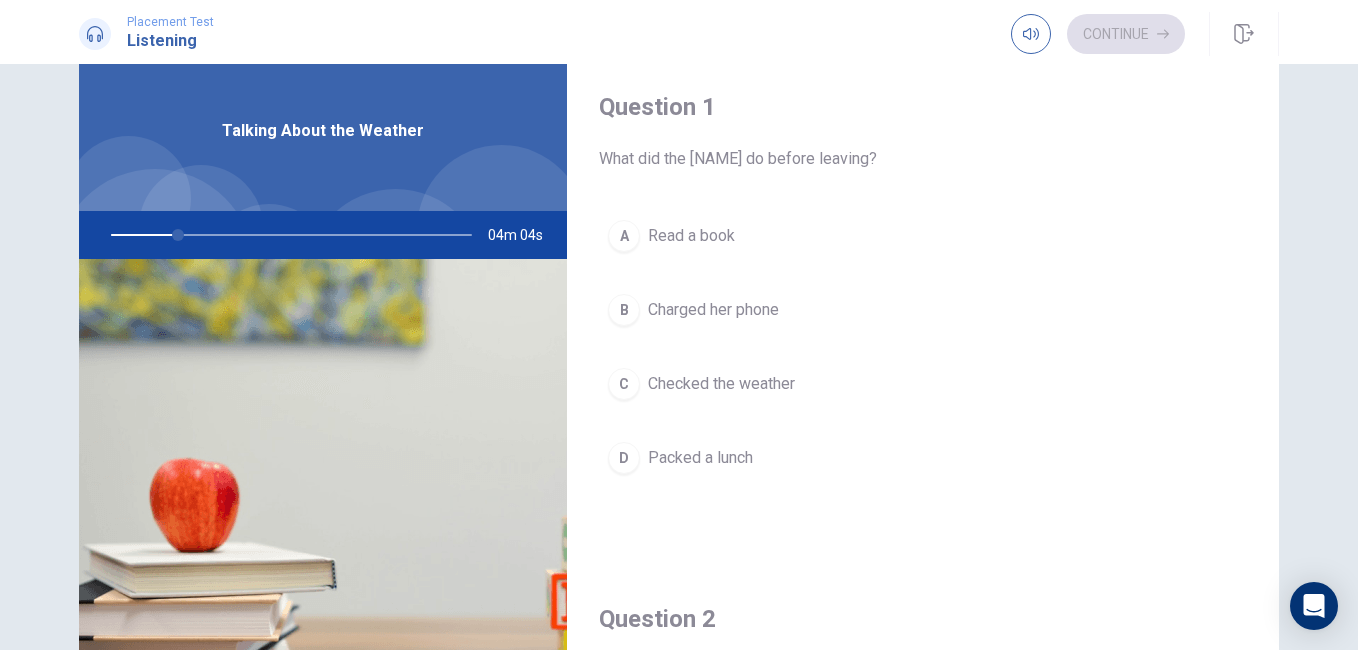click at bounding box center (287, 235) 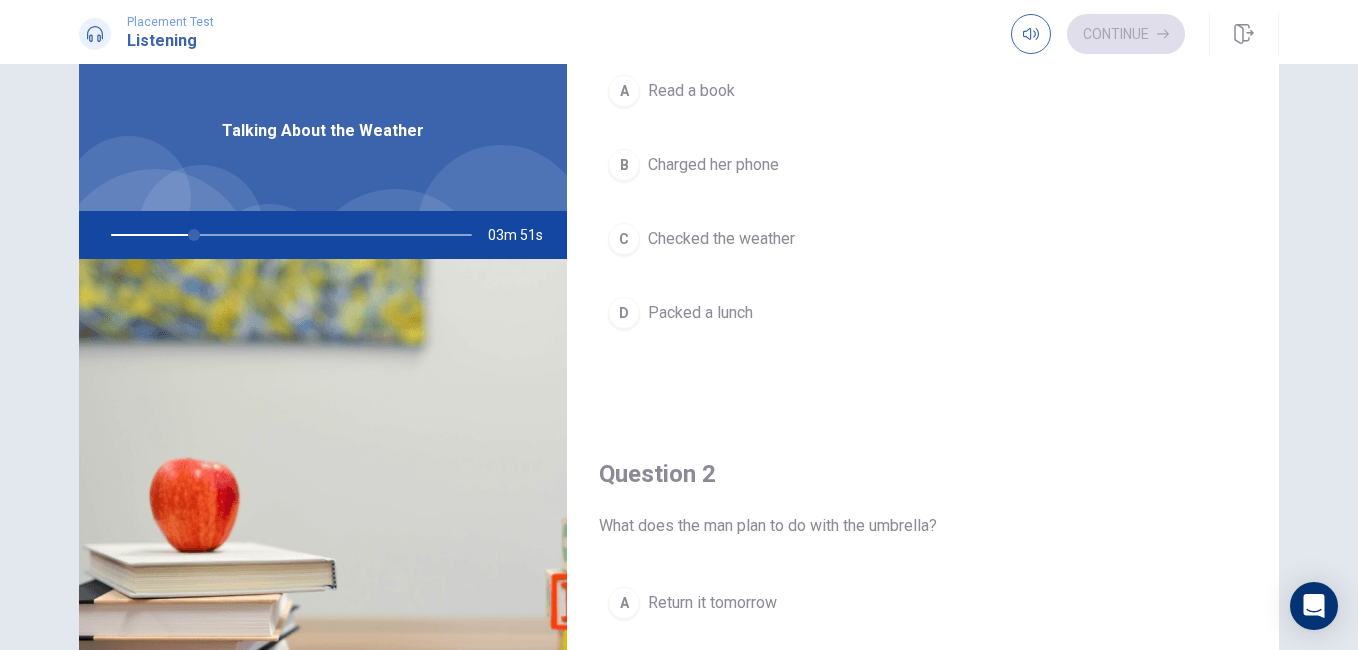 scroll, scrollTop: 0, scrollLeft: 0, axis: both 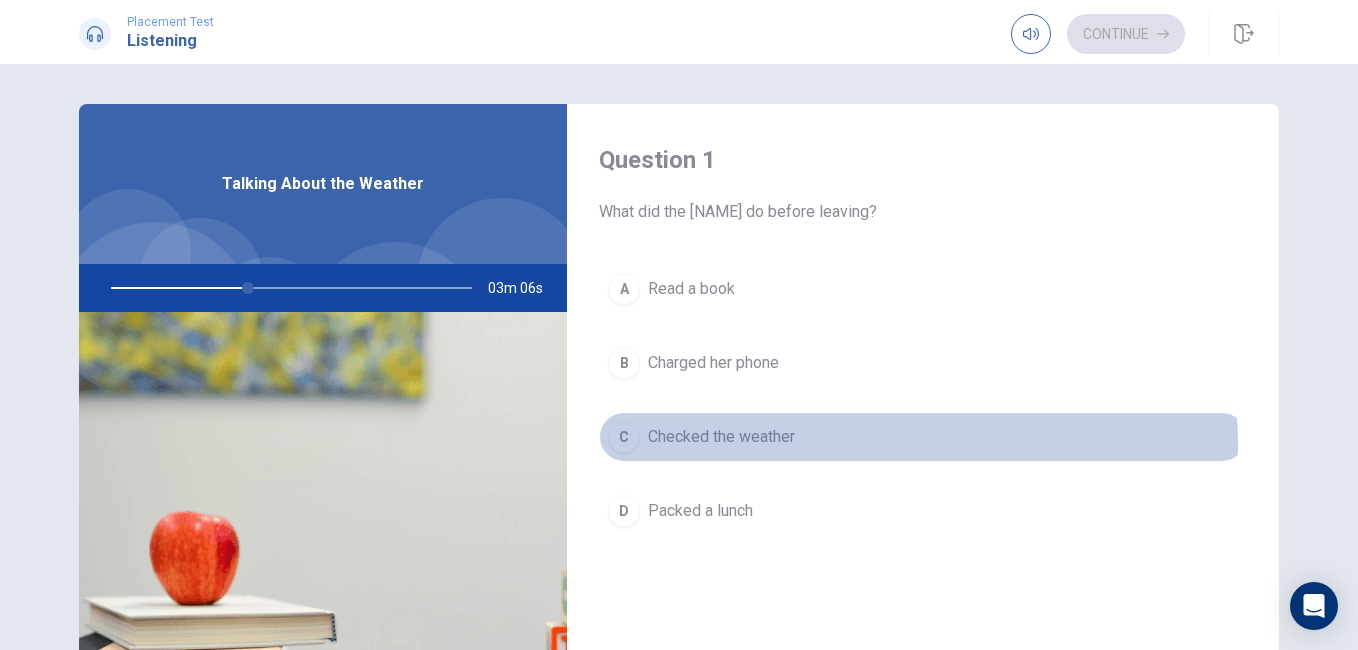 click on "Checked the weather" at bounding box center (721, 437) 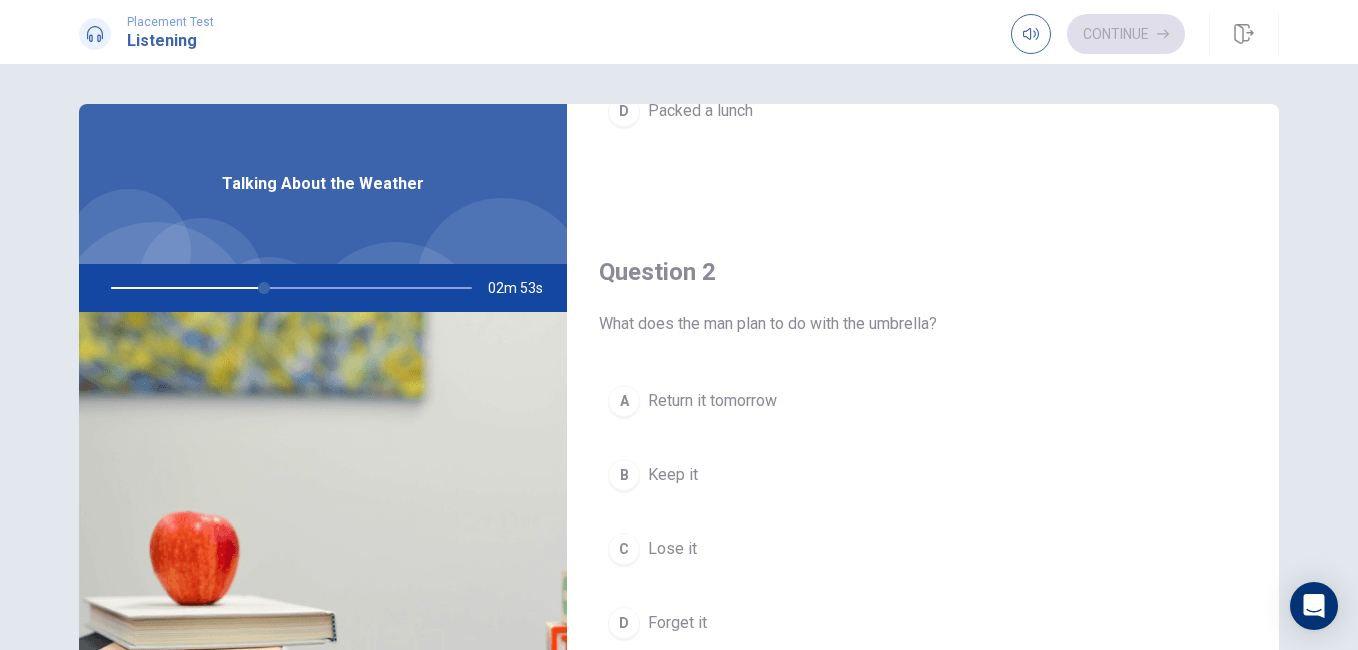scroll, scrollTop: 500, scrollLeft: 0, axis: vertical 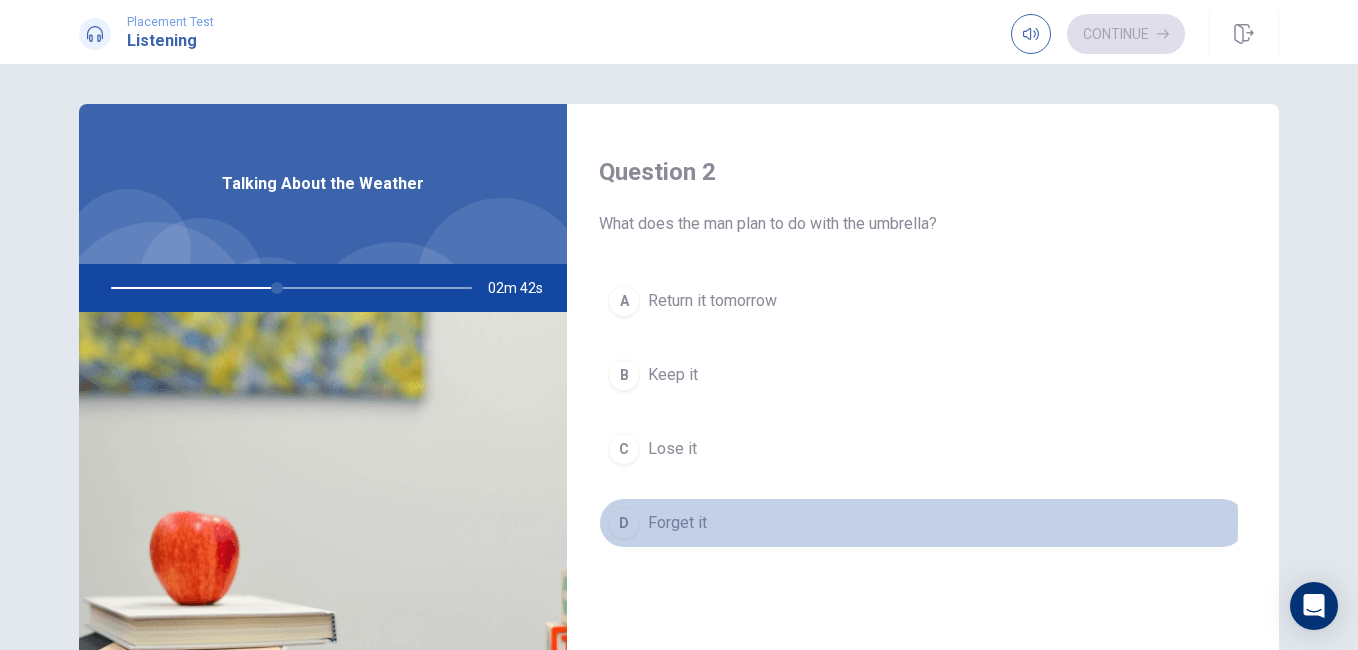 click on "Forget it" at bounding box center [677, 523] 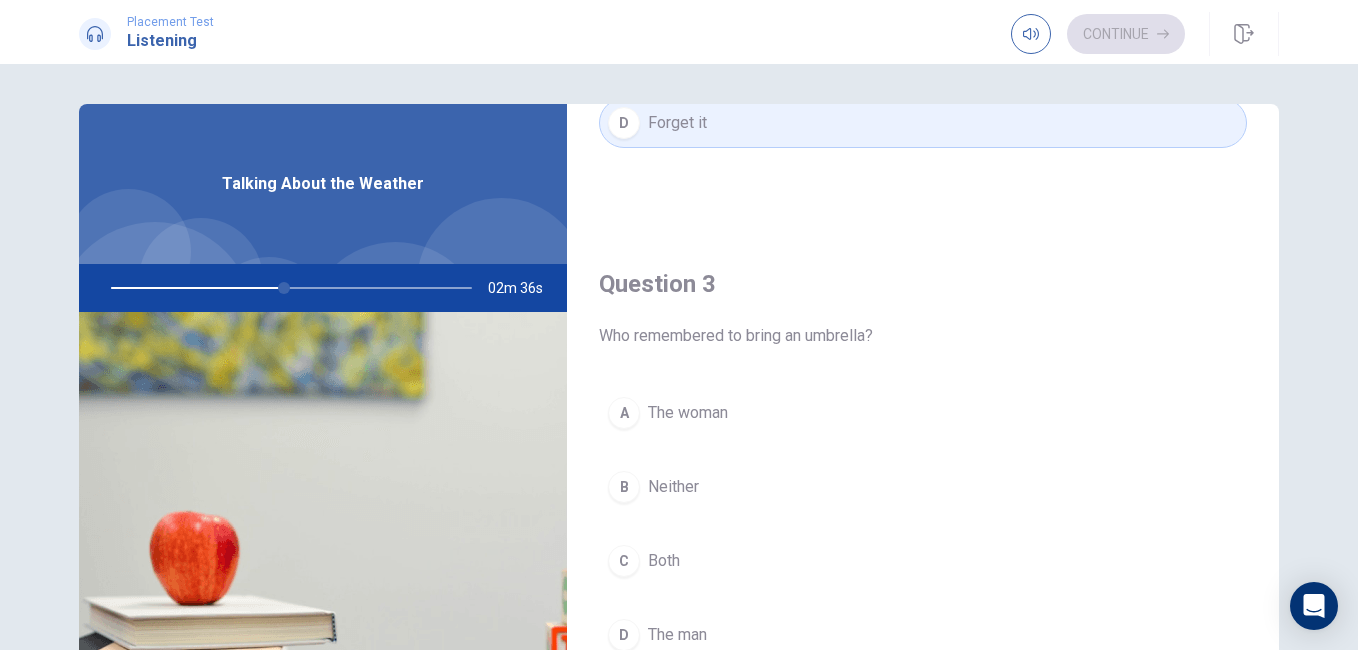 scroll, scrollTop: 1000, scrollLeft: 0, axis: vertical 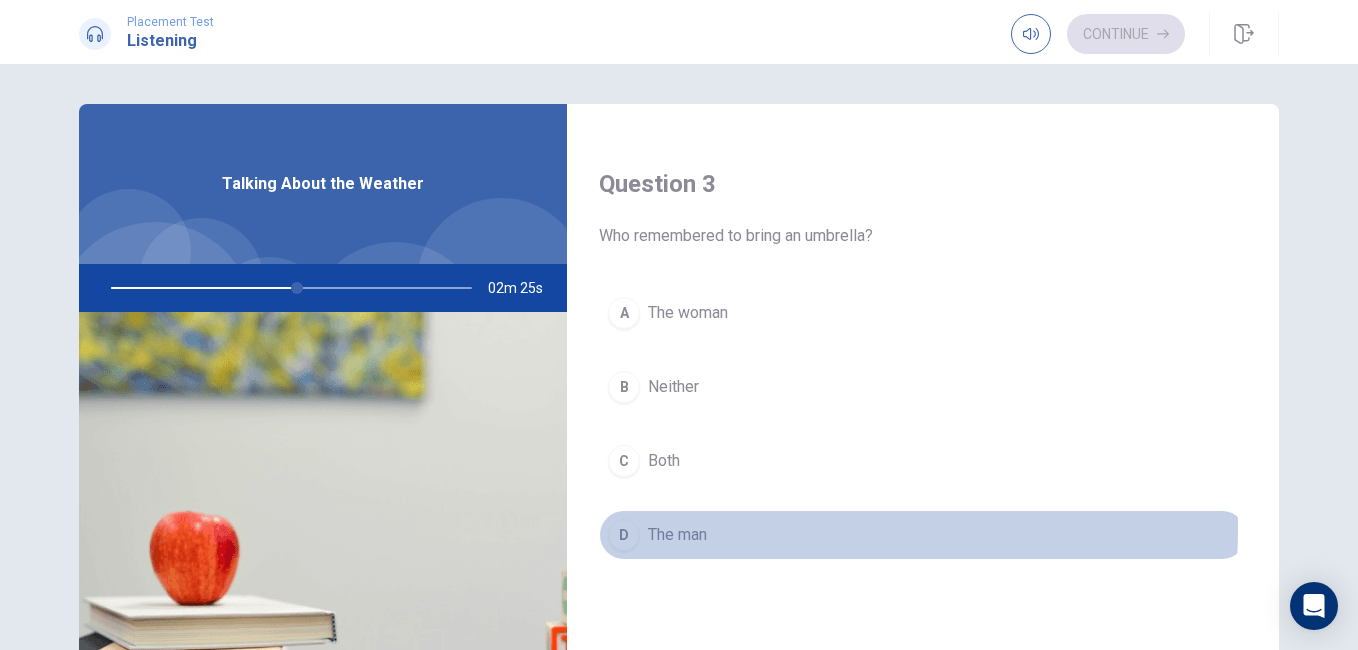 click on "The man" at bounding box center (677, 535) 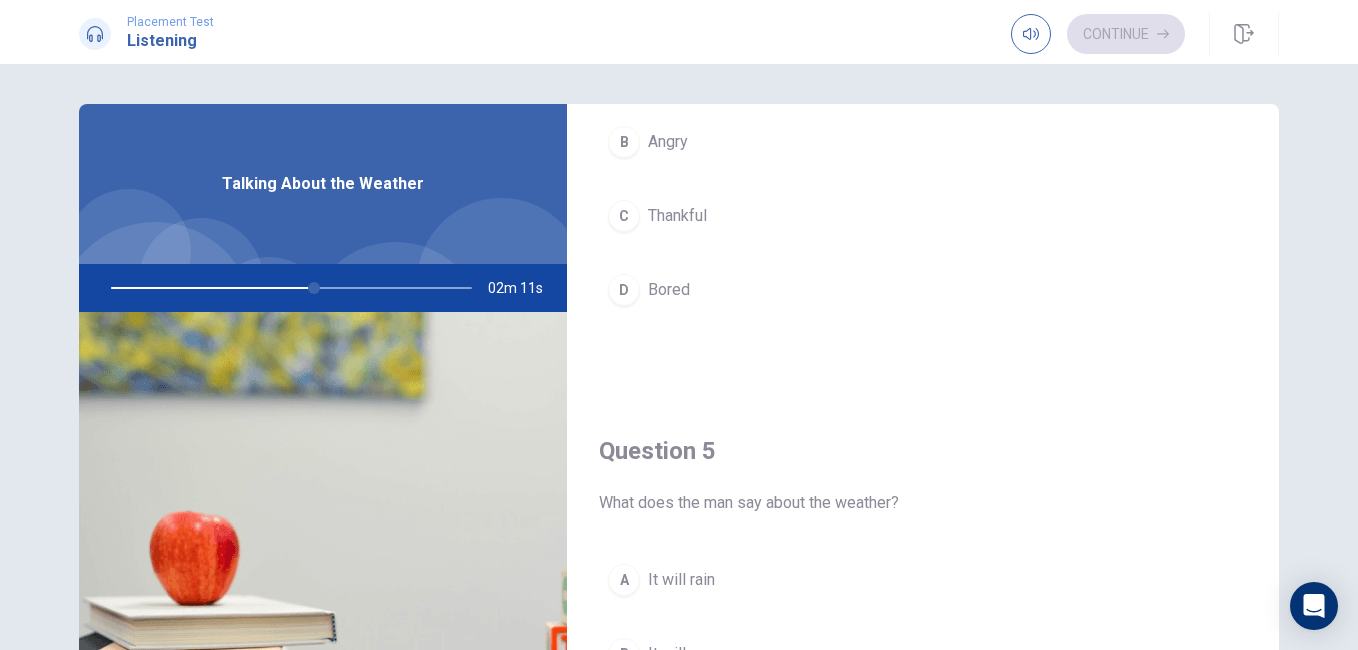 scroll, scrollTop: 1865, scrollLeft: 0, axis: vertical 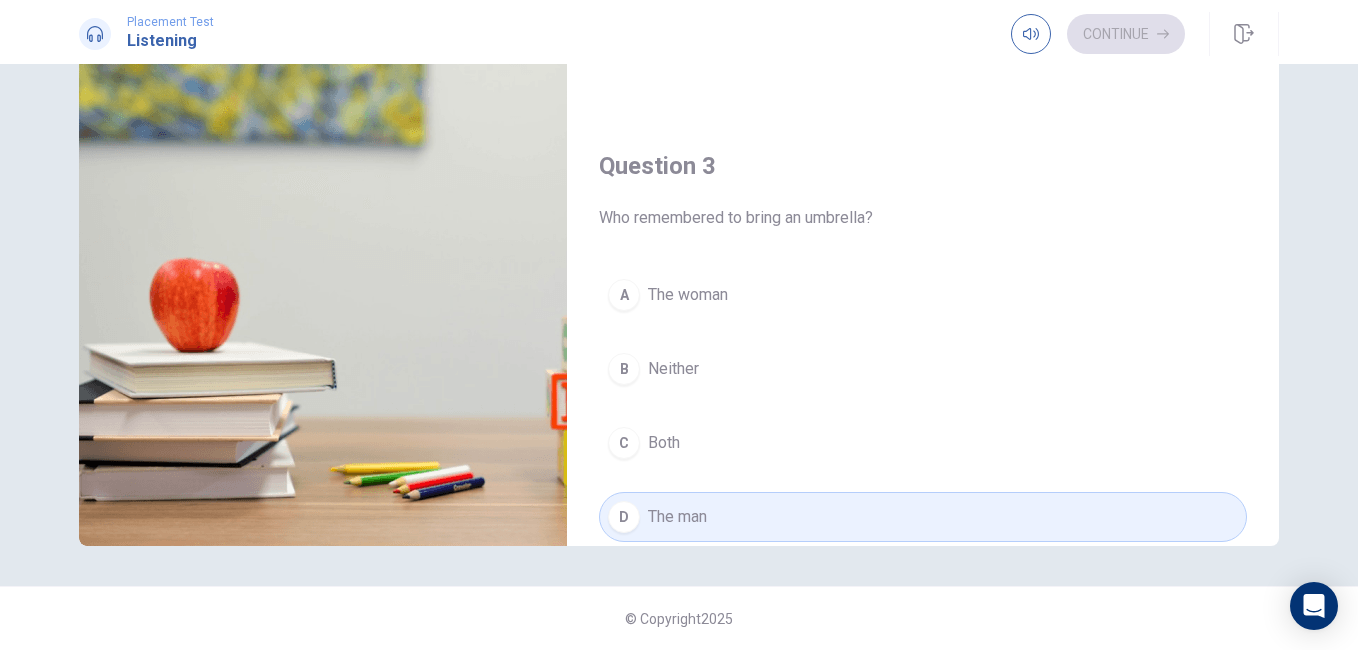 click on "The woman" at bounding box center (688, 295) 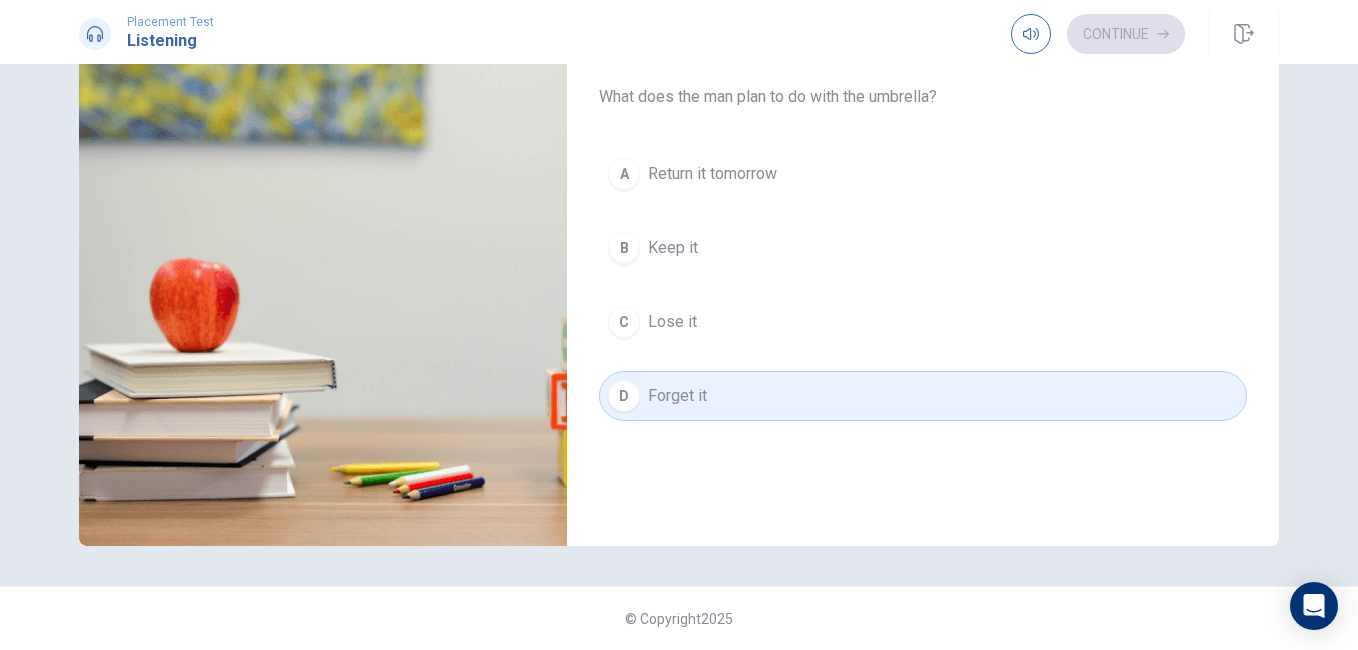 scroll, scrollTop: 365, scrollLeft: 0, axis: vertical 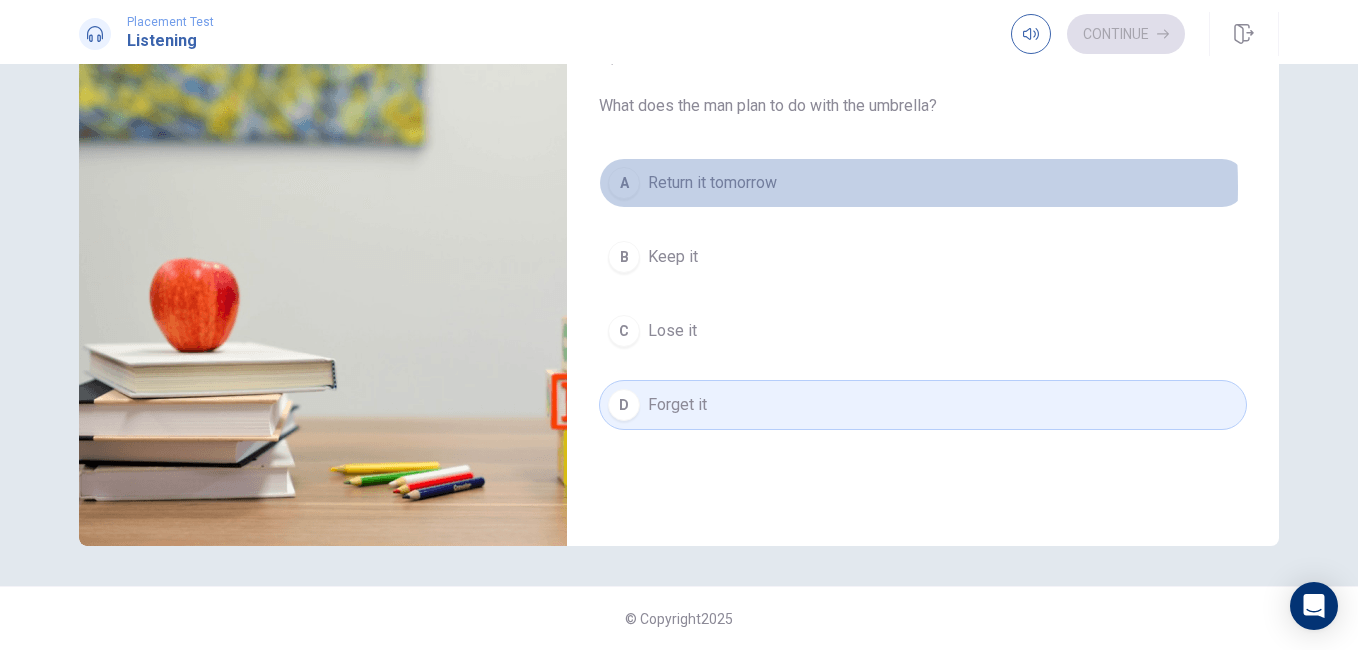 click on "Return it tomorrow" at bounding box center [712, 183] 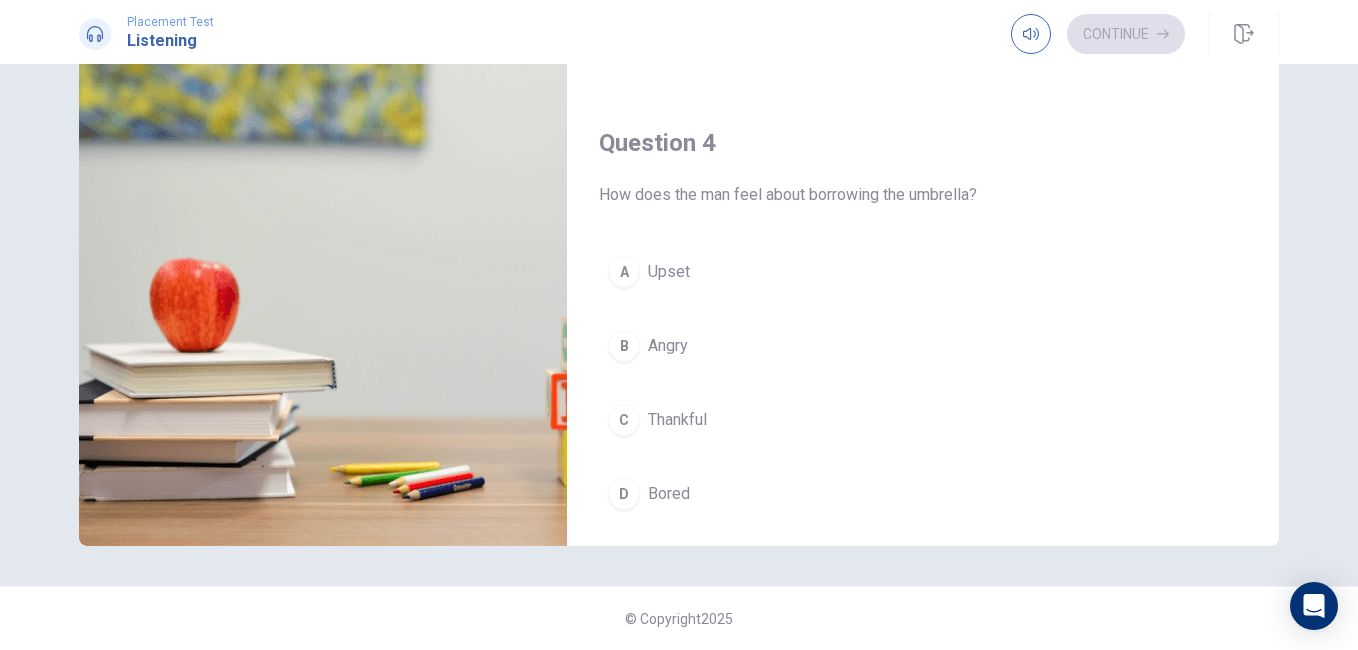 scroll, scrollTop: 1100, scrollLeft: 0, axis: vertical 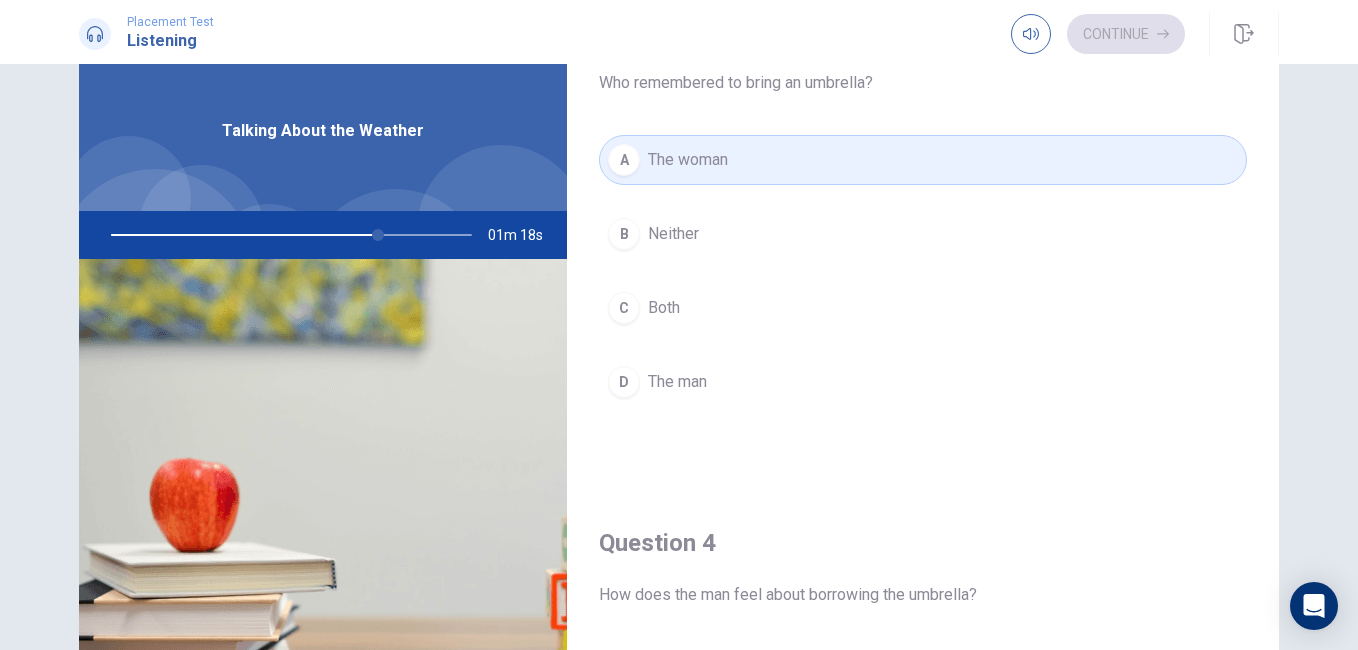 click at bounding box center [287, 235] 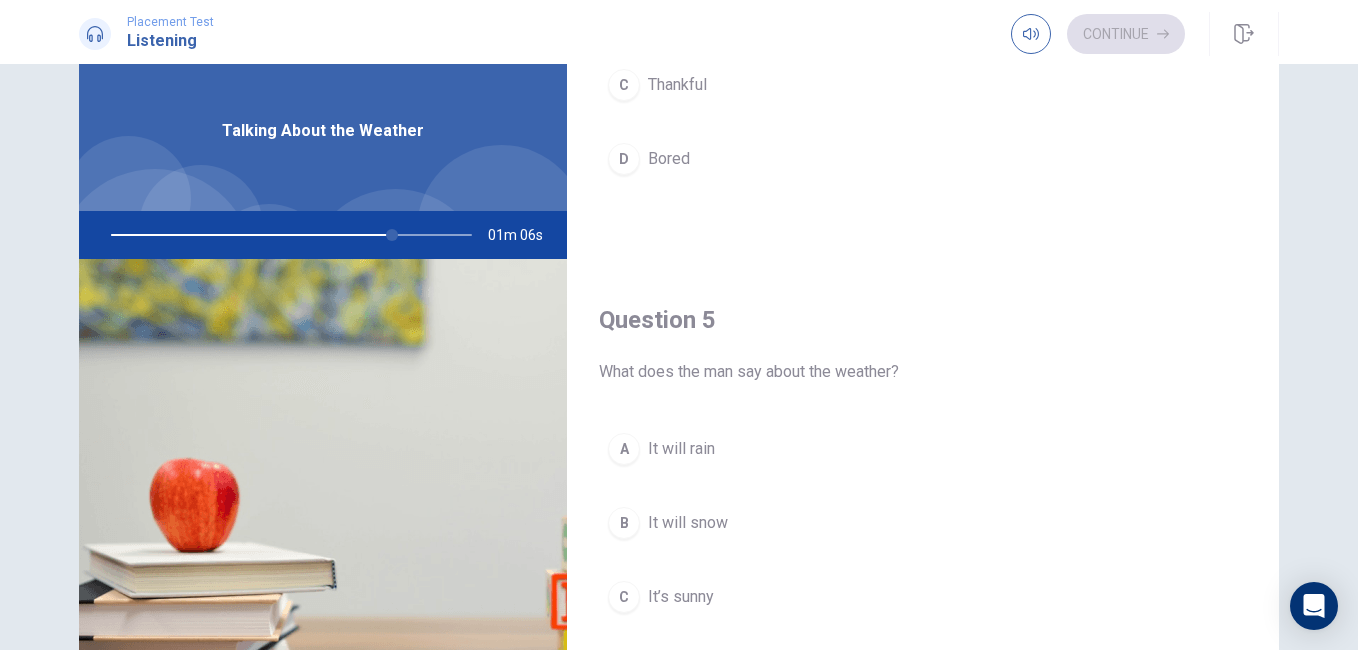 scroll, scrollTop: 1865, scrollLeft: 0, axis: vertical 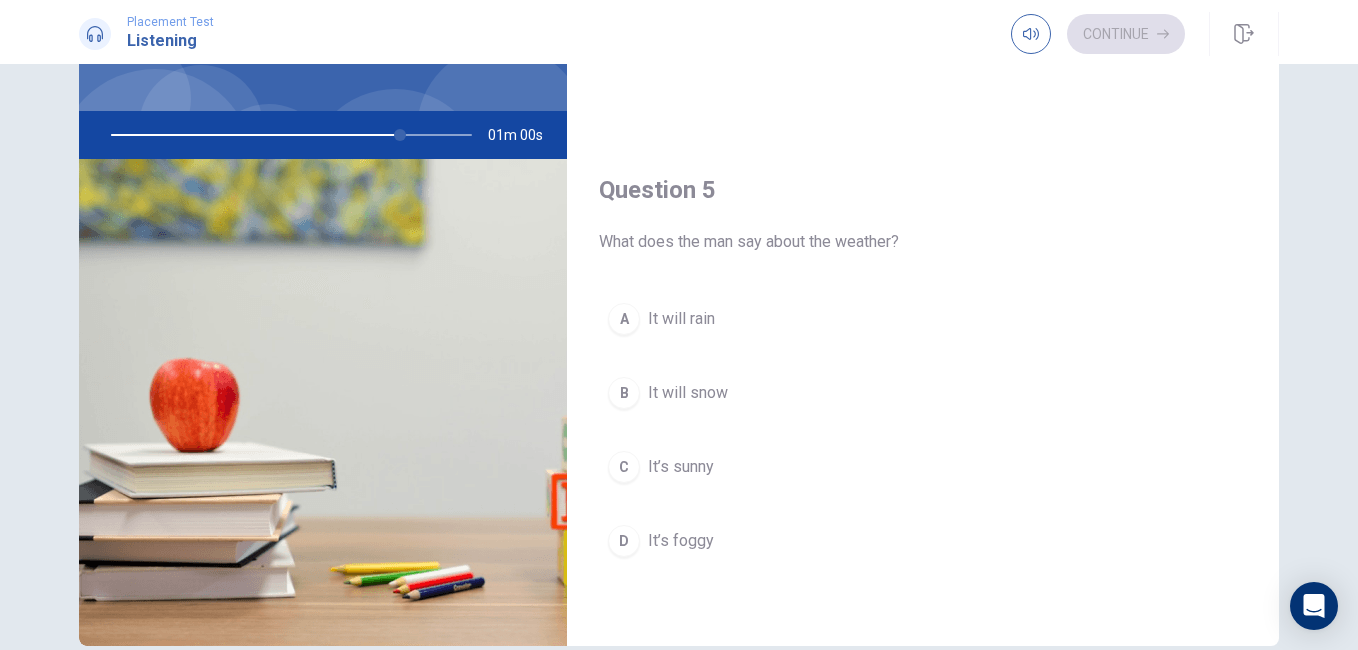 click on "It will rain" at bounding box center [681, 319] 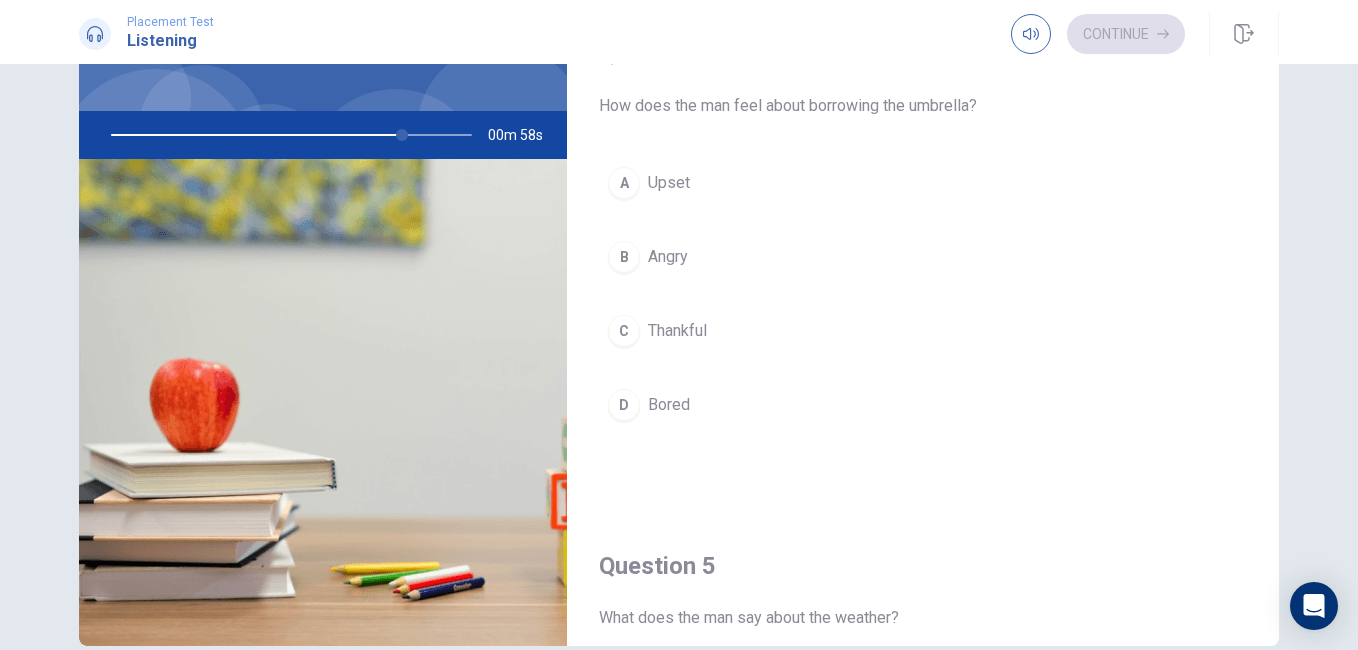 scroll, scrollTop: 1465, scrollLeft: 0, axis: vertical 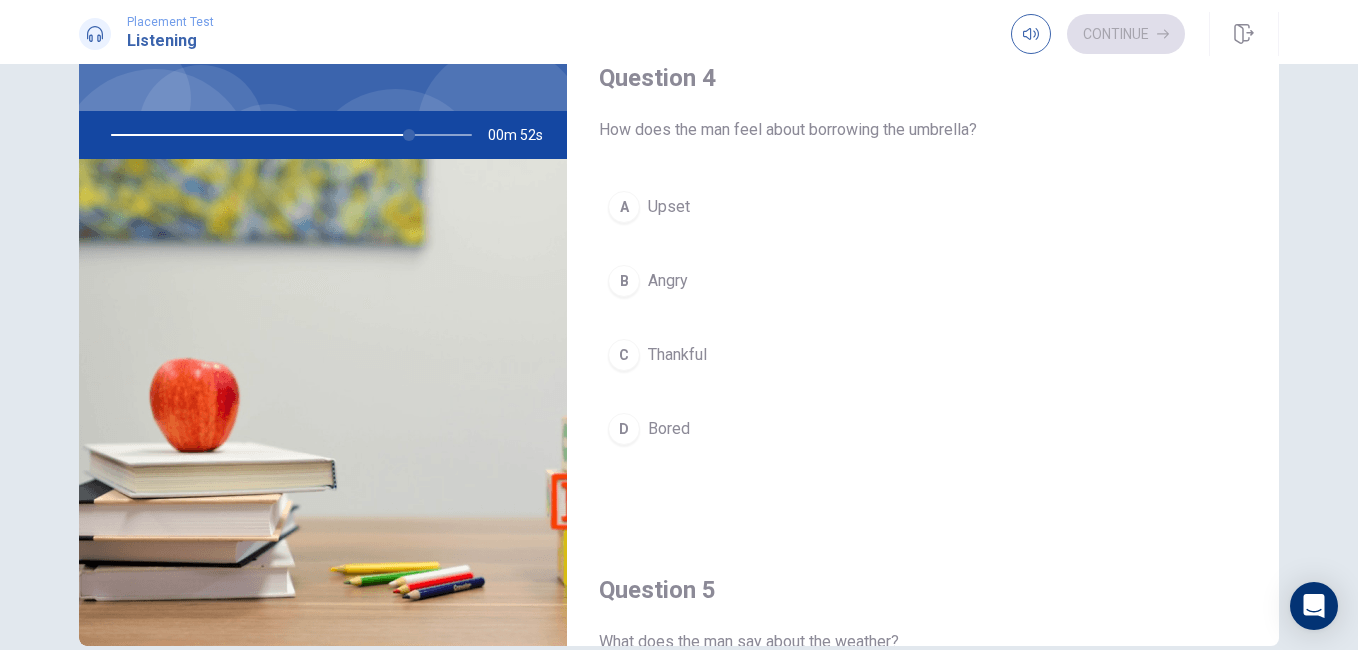 click on "Upset" at bounding box center [669, 207] 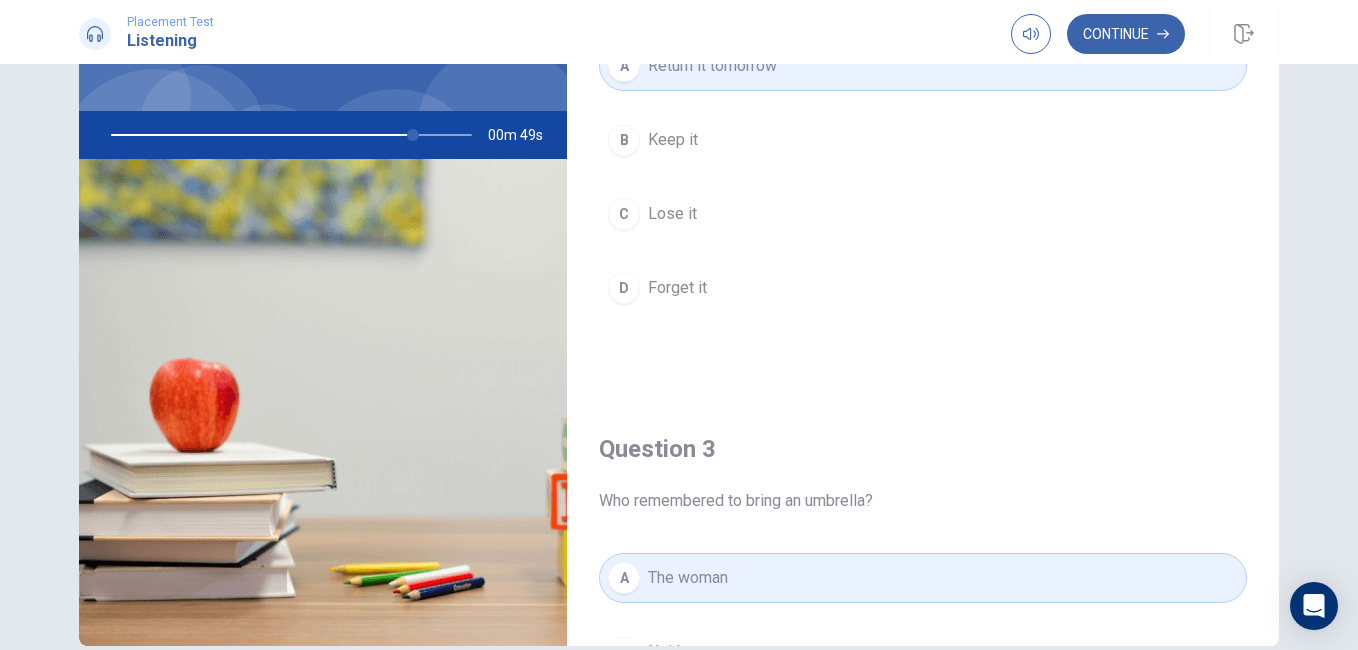 scroll, scrollTop: 565, scrollLeft: 0, axis: vertical 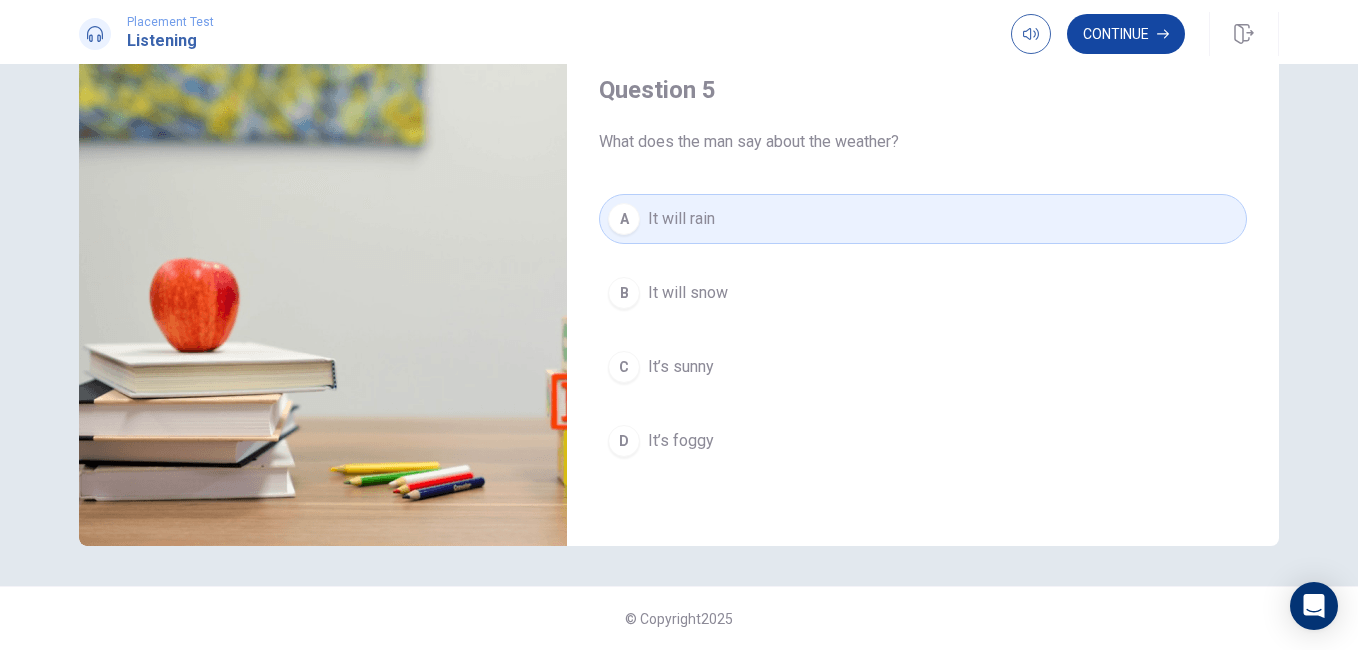click on "Continue" at bounding box center (1126, 34) 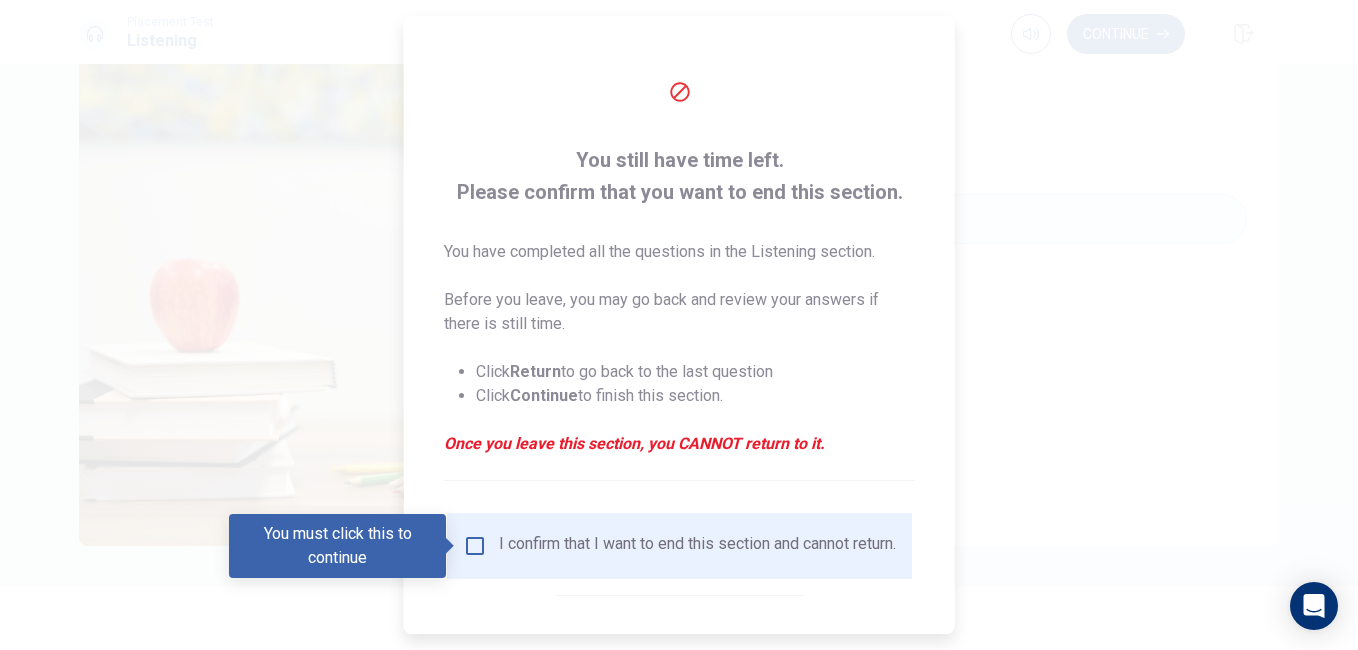 click at bounding box center (475, 546) 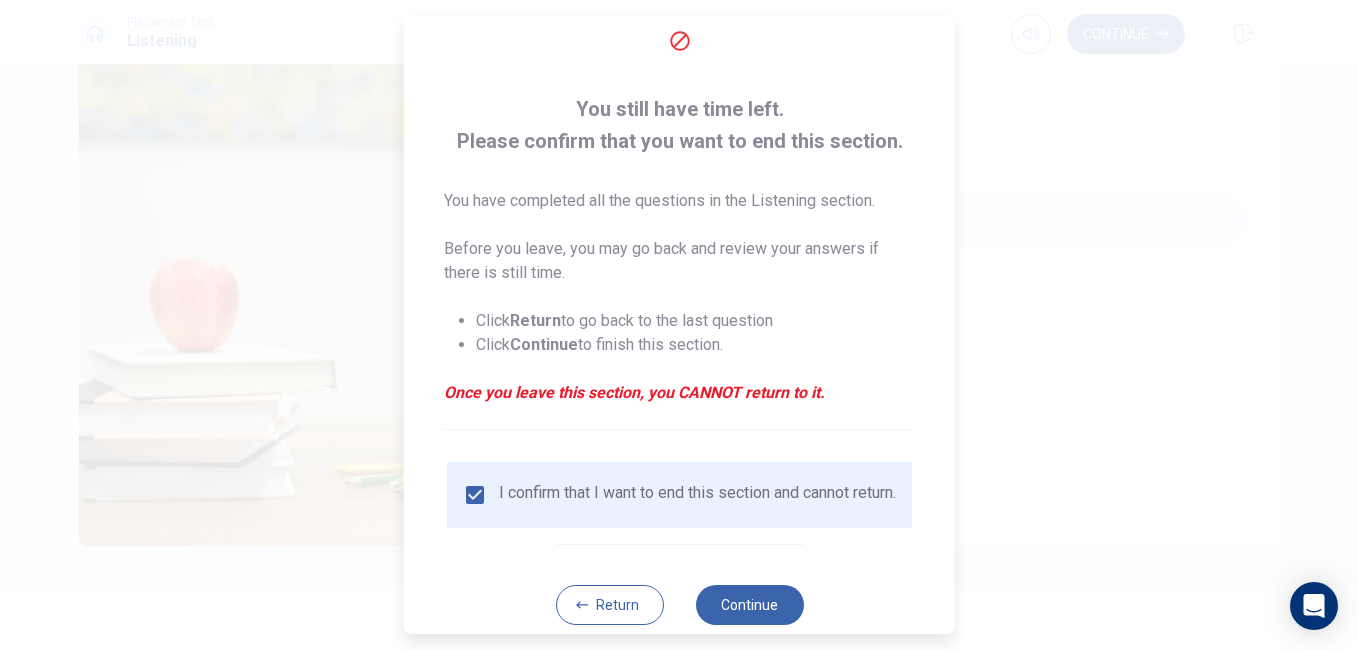 scroll, scrollTop: 96, scrollLeft: 0, axis: vertical 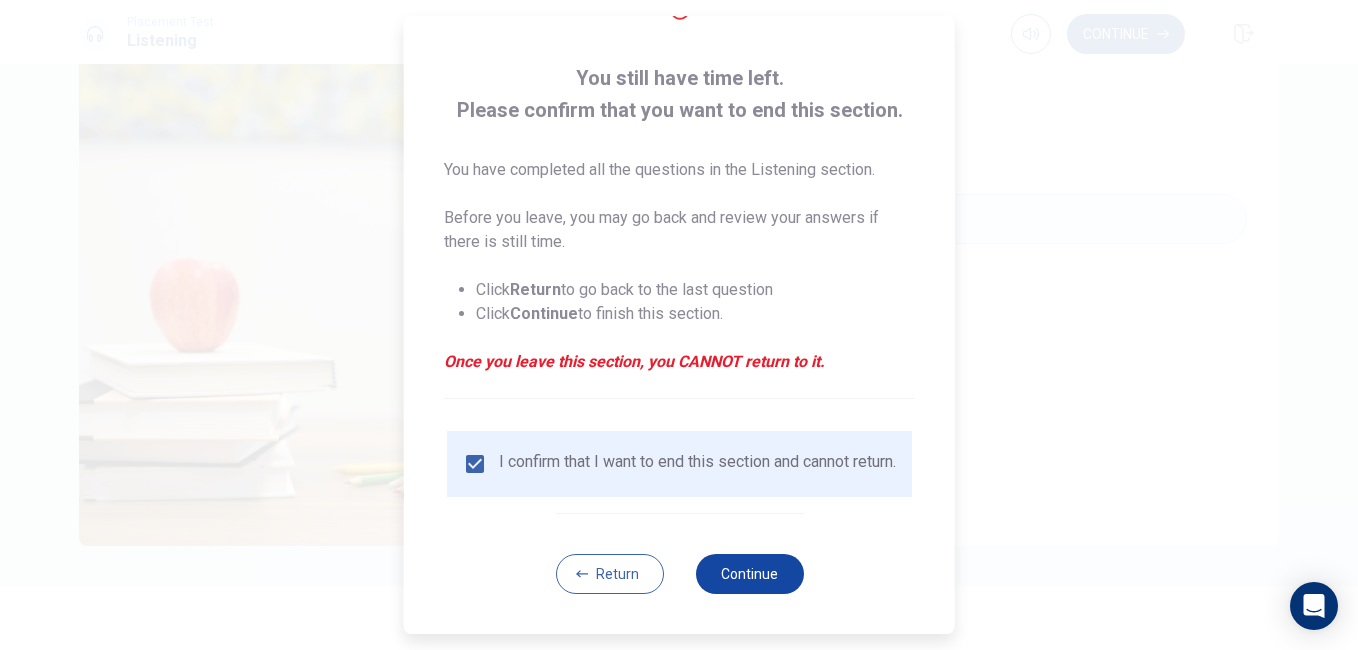 click on "Continue" at bounding box center (749, 574) 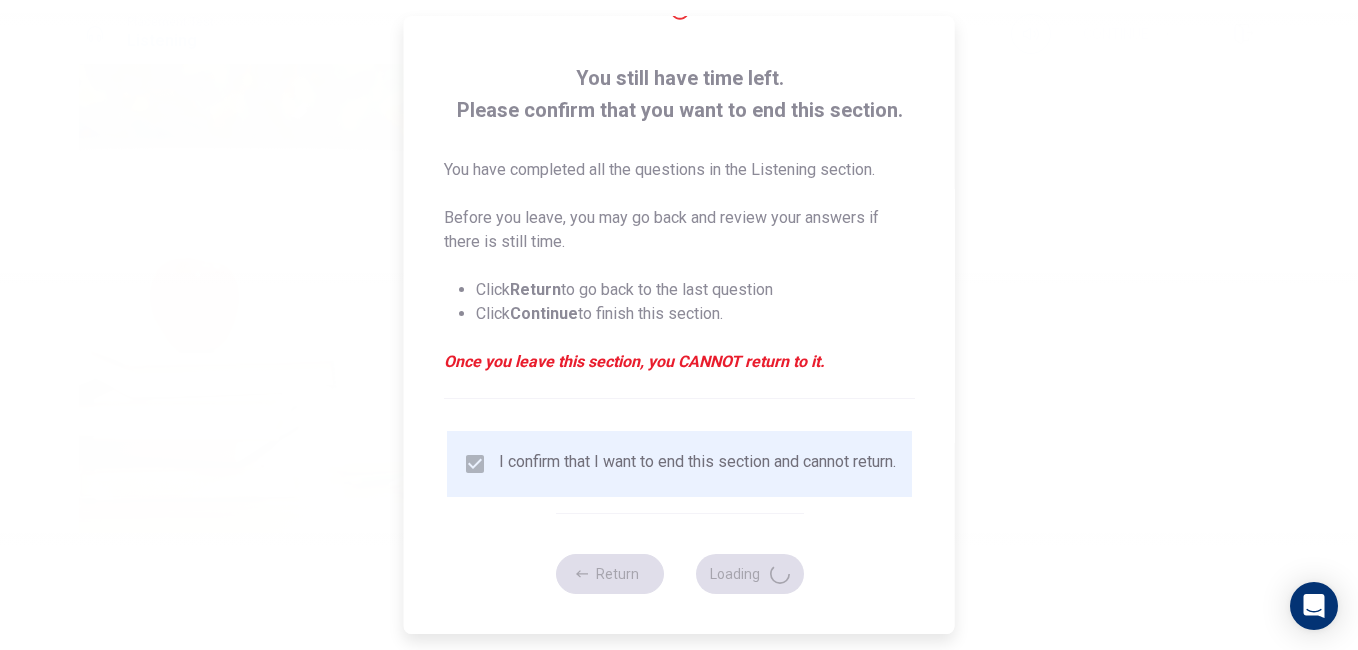 type on "92" 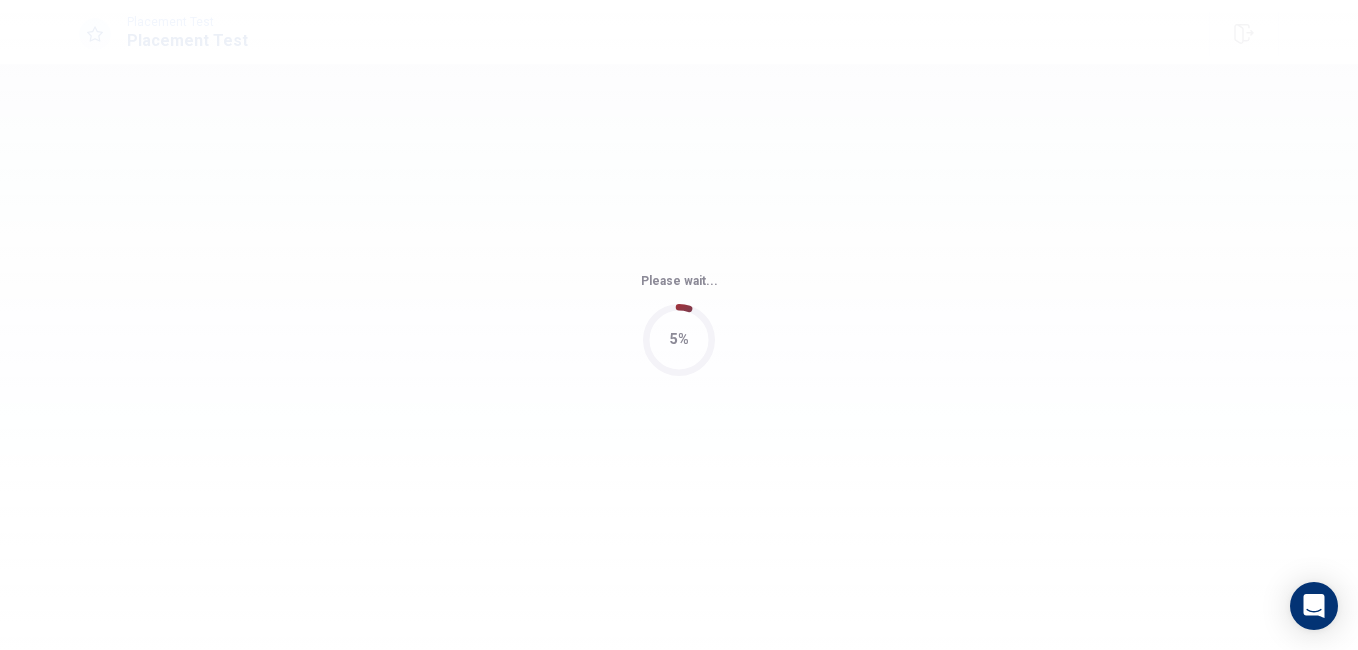 scroll, scrollTop: 0, scrollLeft: 0, axis: both 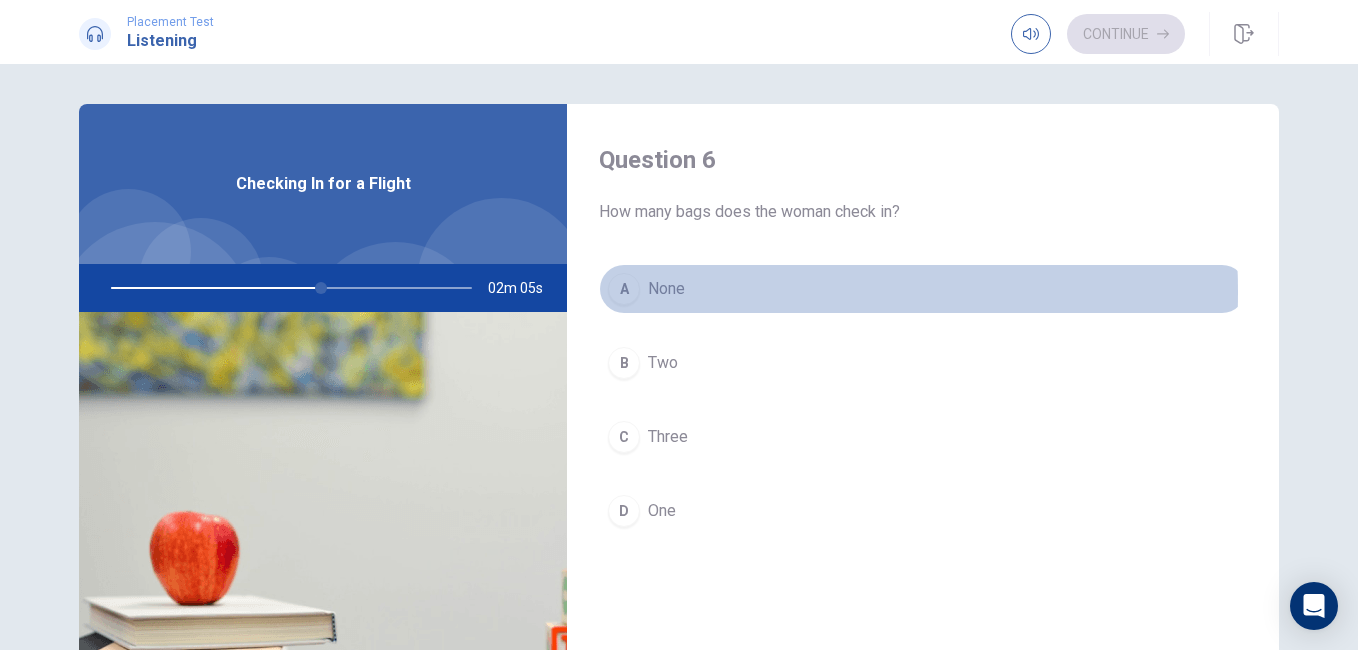 click on "None" at bounding box center (666, 289) 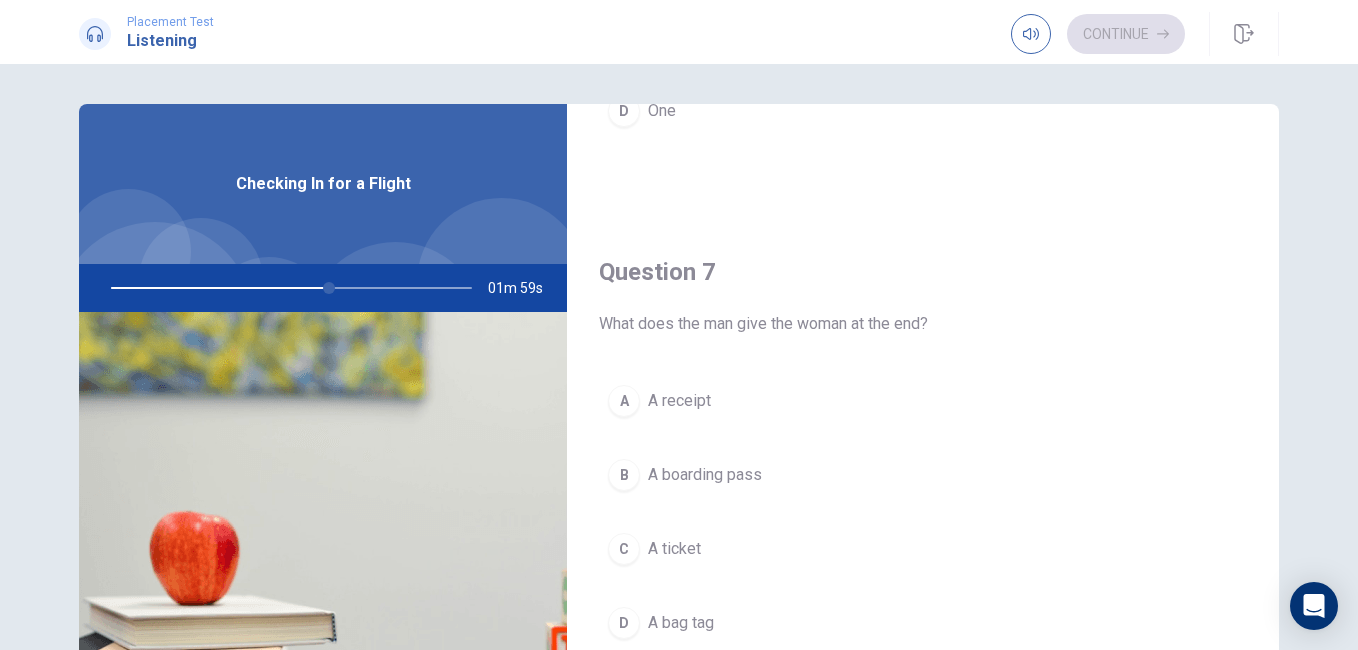 scroll, scrollTop: 500, scrollLeft: 0, axis: vertical 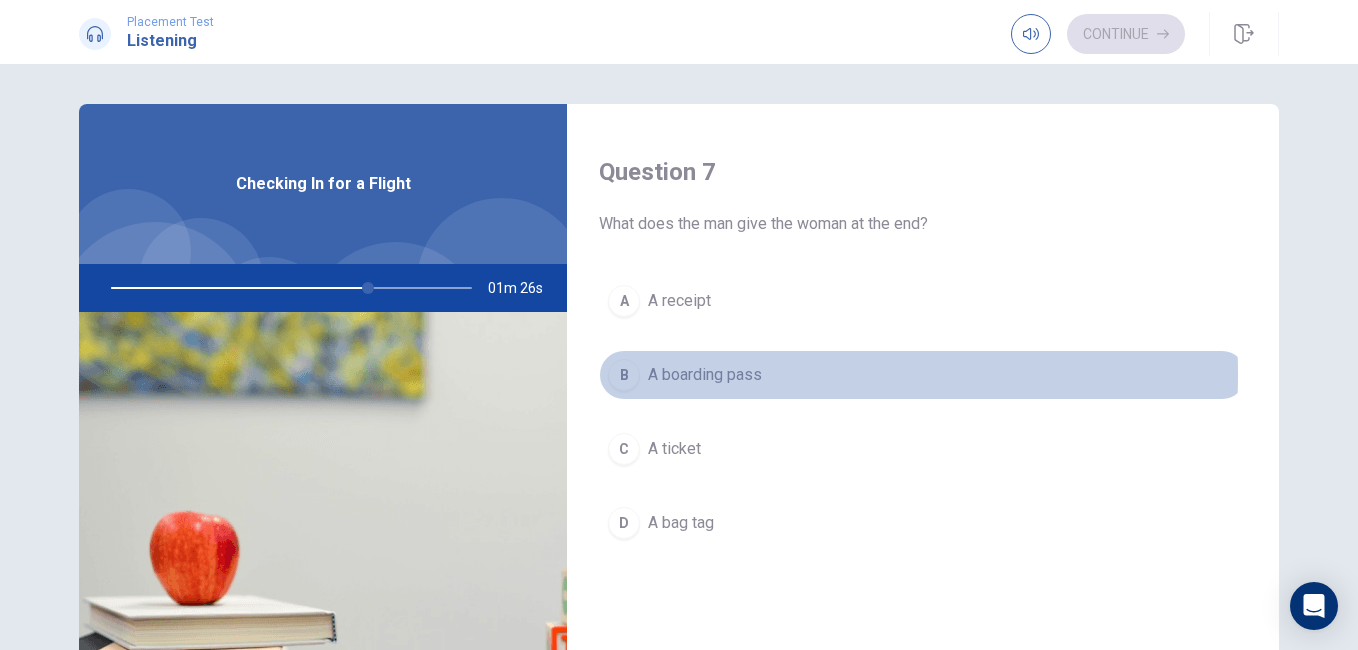 click on "A boarding pass" at bounding box center (705, 375) 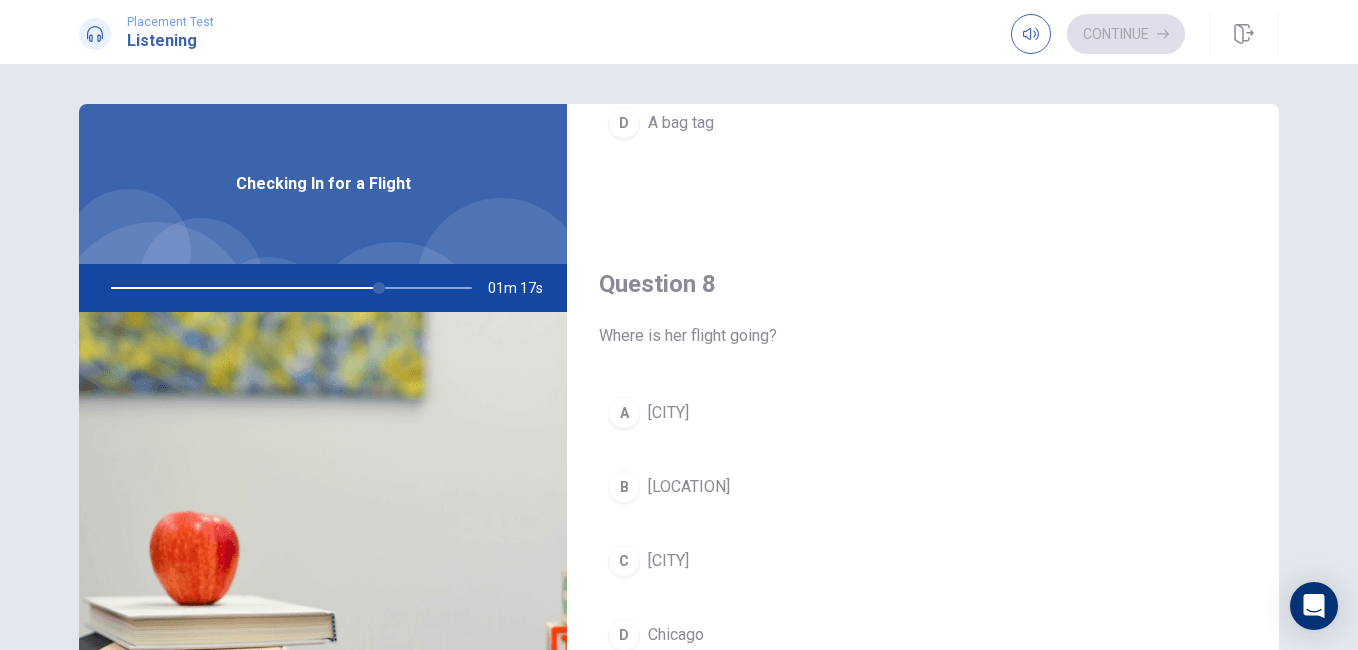 scroll, scrollTop: 1000, scrollLeft: 0, axis: vertical 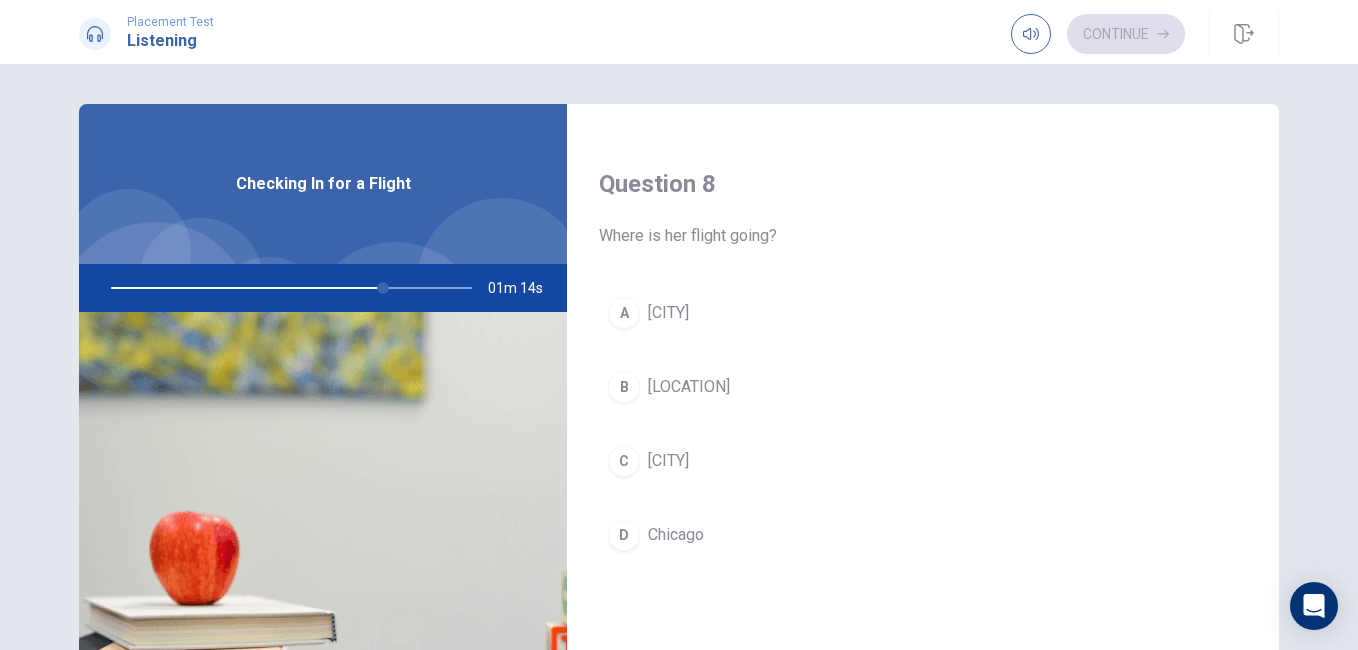 click on "Chicago" at bounding box center [676, 535] 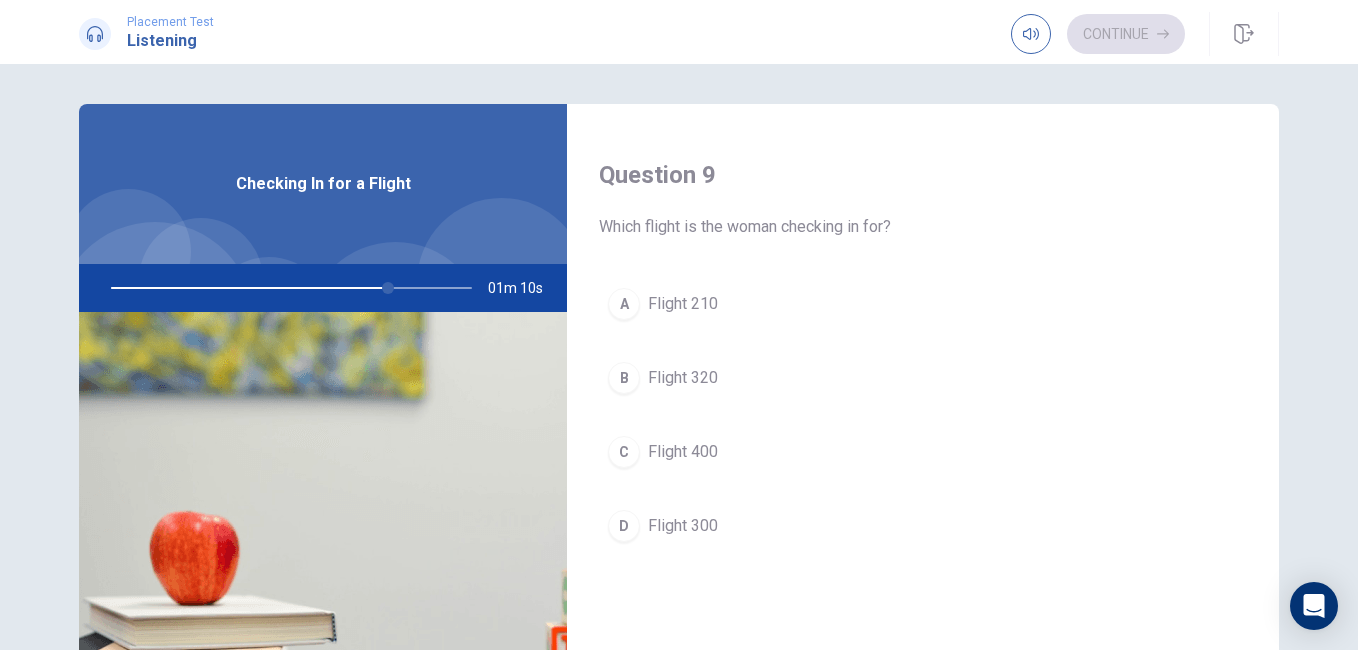 scroll, scrollTop: 1600, scrollLeft: 0, axis: vertical 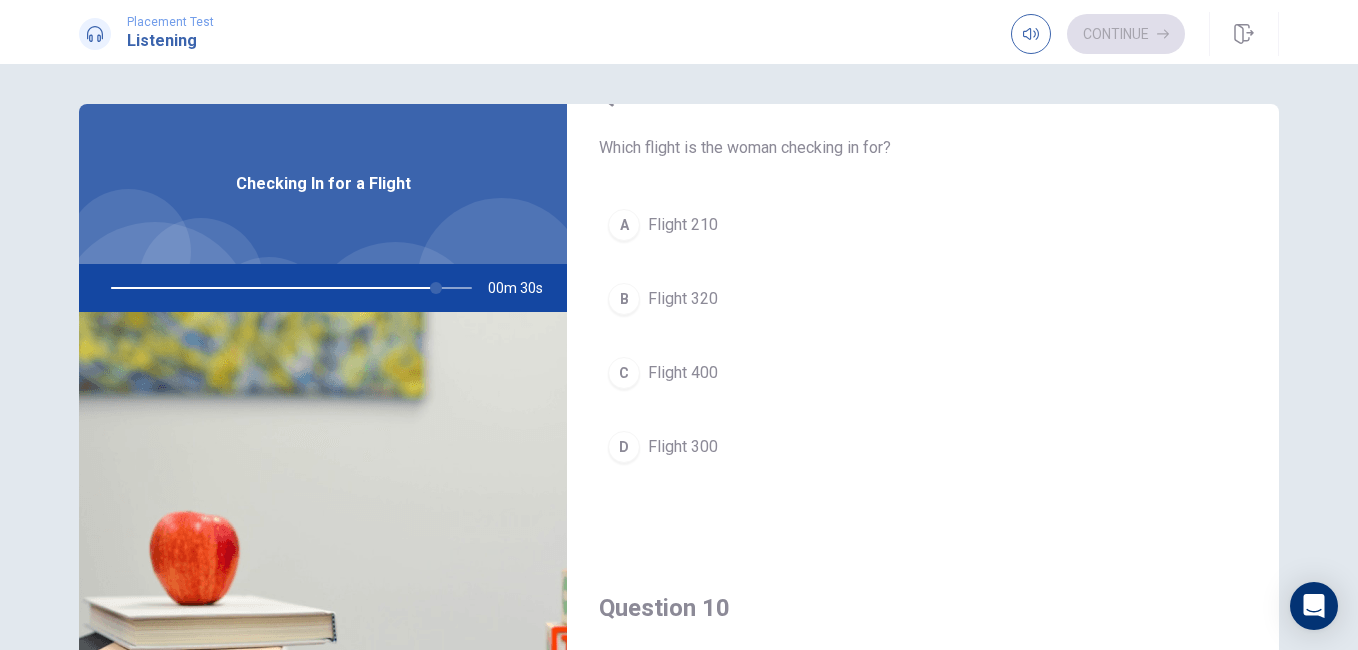 click on "Flight 320" at bounding box center (683, 299) 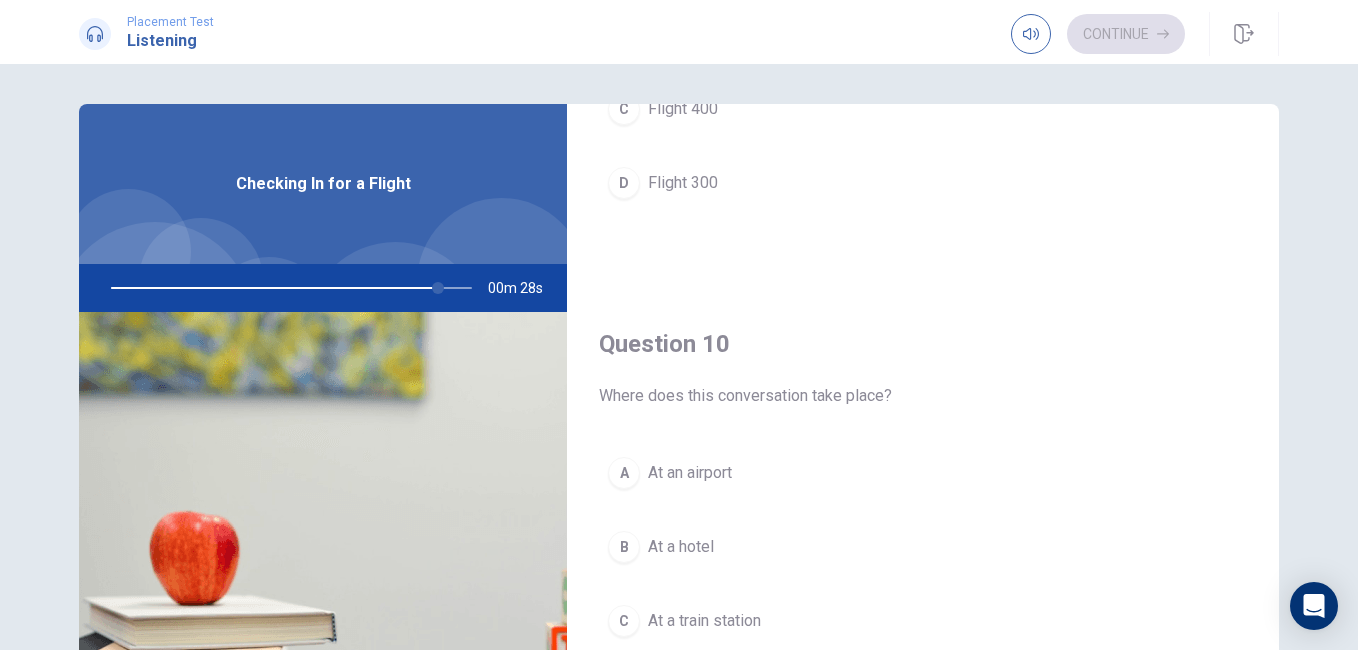 scroll, scrollTop: 1865, scrollLeft: 0, axis: vertical 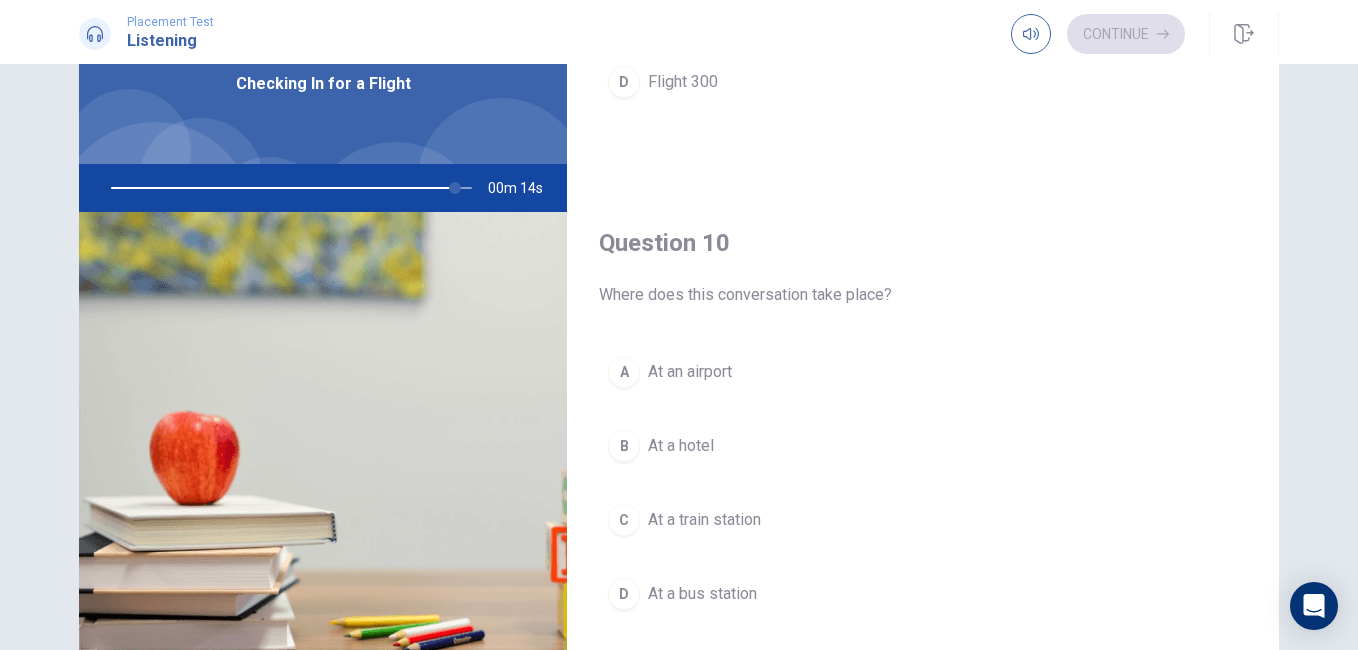 click on "At an airport" at bounding box center [690, 372] 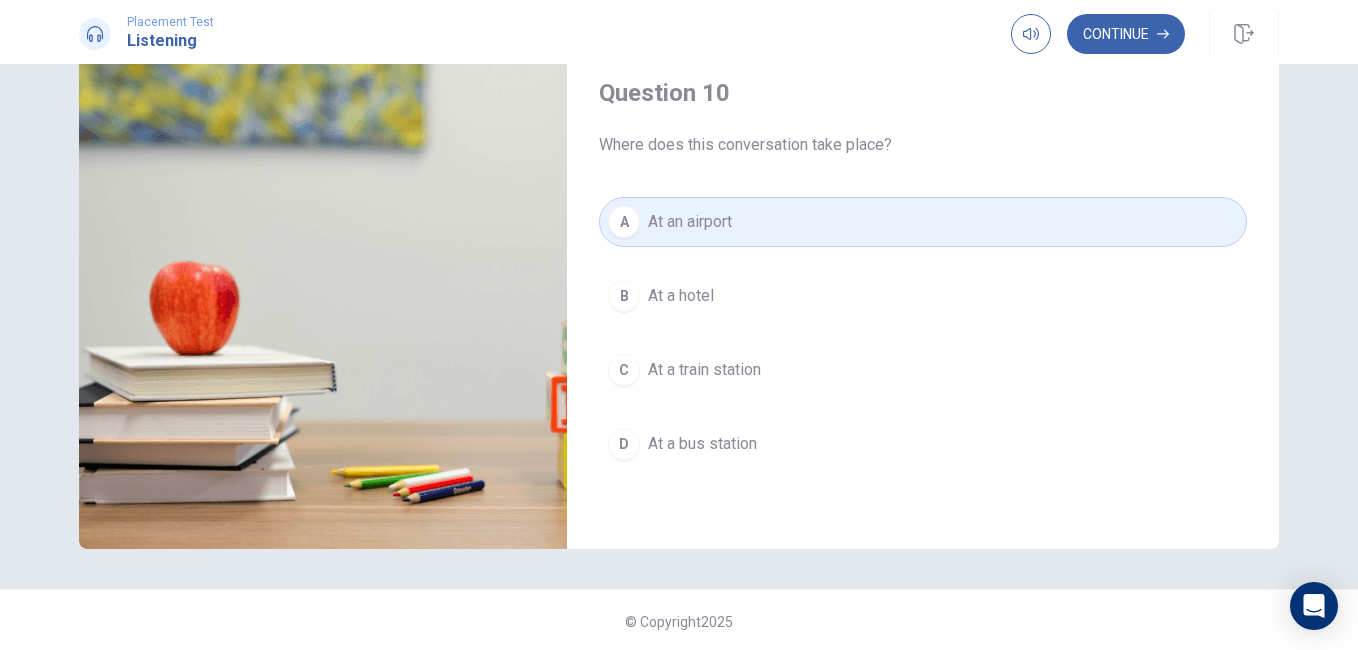 scroll, scrollTop: 253, scrollLeft: 0, axis: vertical 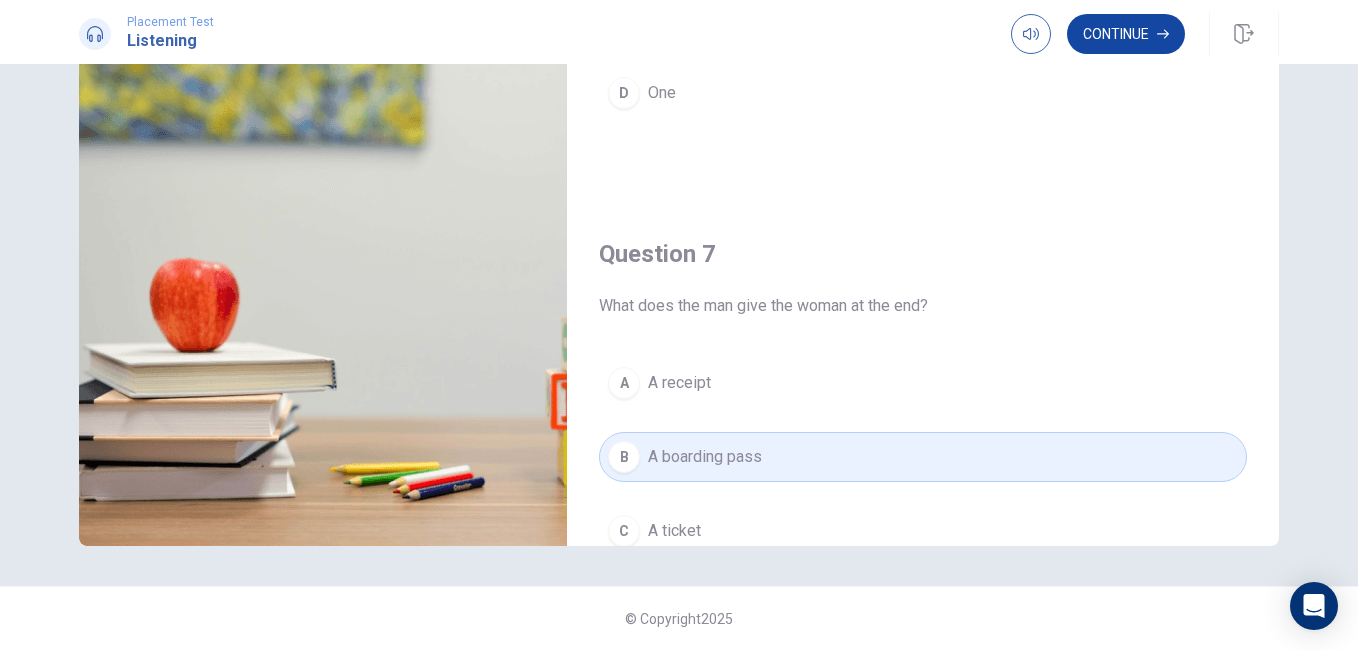 click on "Continue" at bounding box center [1126, 34] 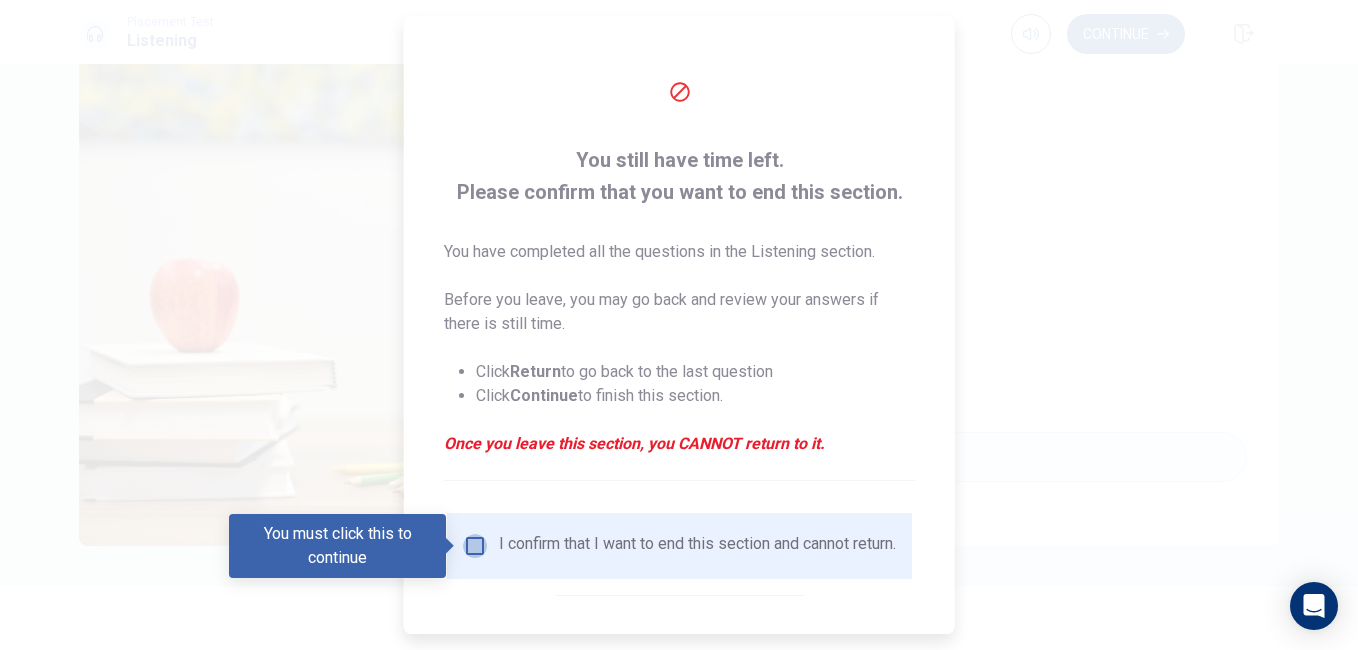 click at bounding box center (475, 546) 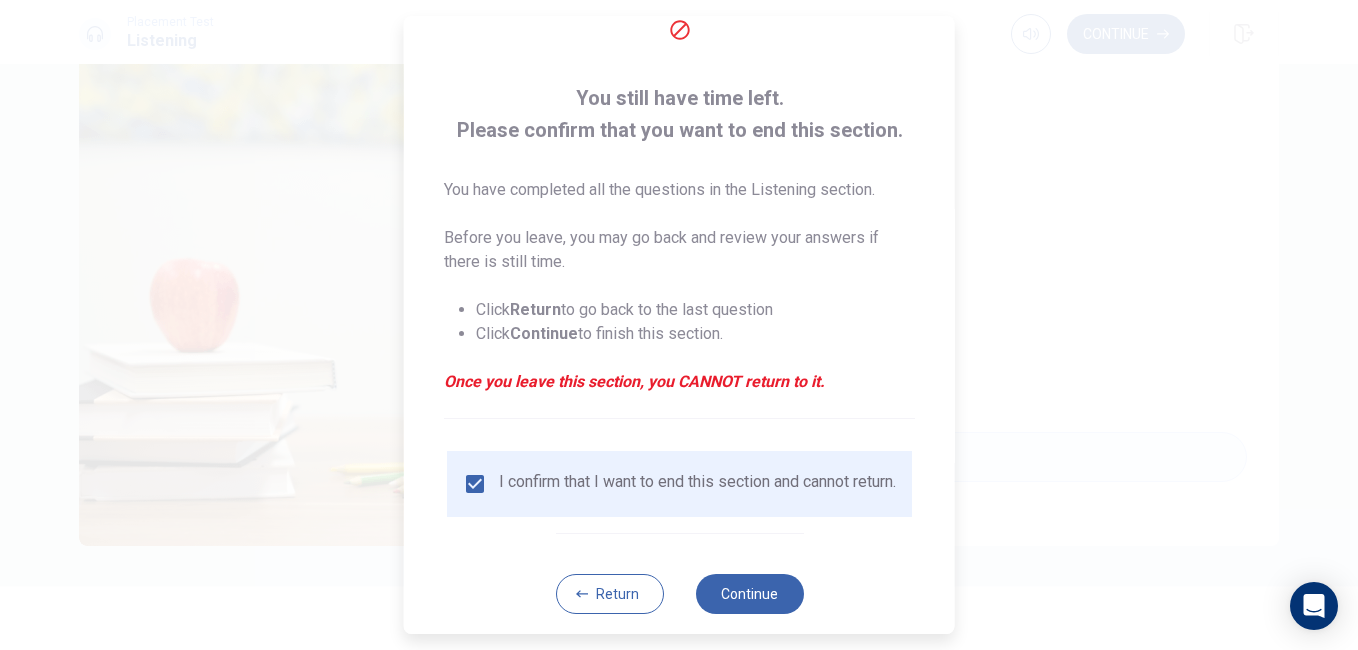 scroll, scrollTop: 96, scrollLeft: 0, axis: vertical 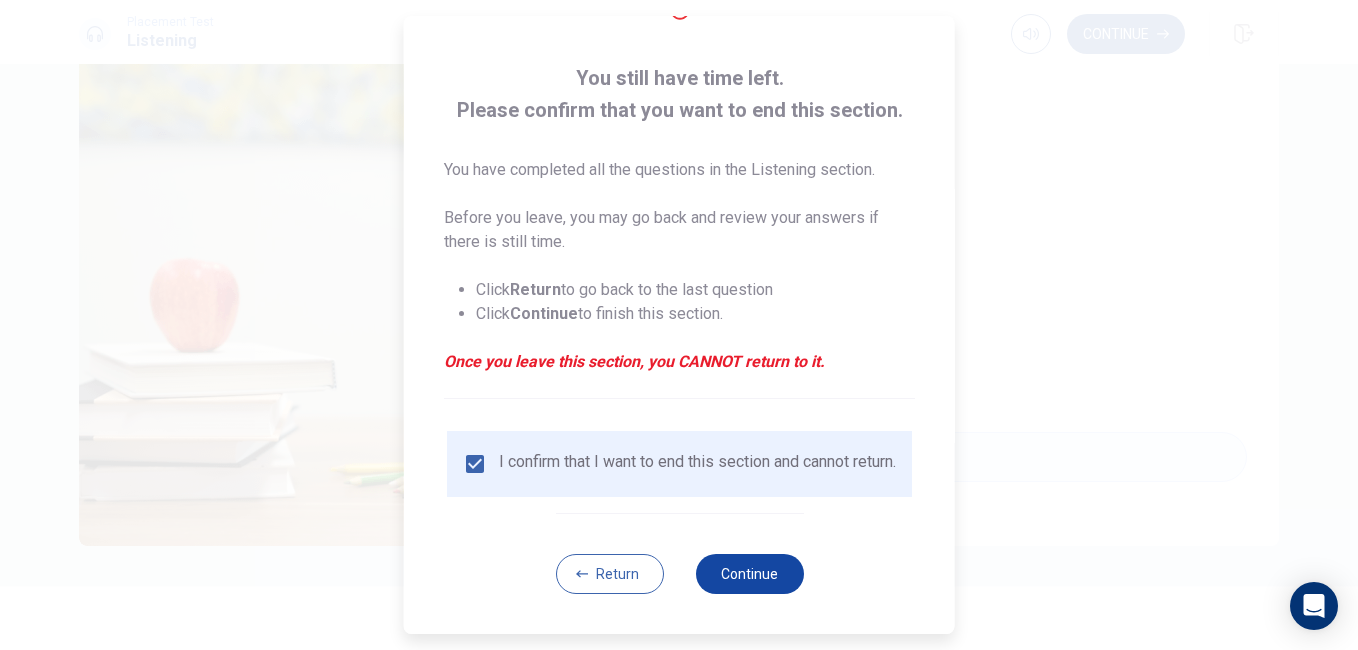 click on "Continue" at bounding box center [749, 574] 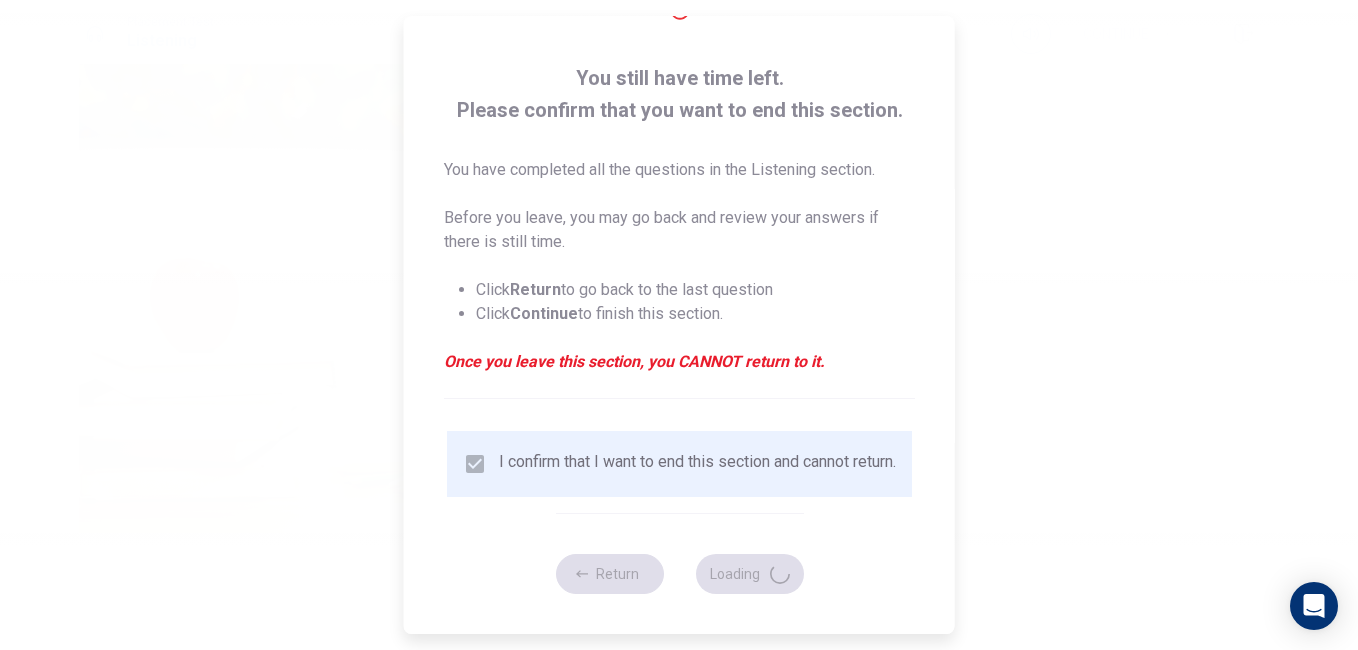 type on "99" 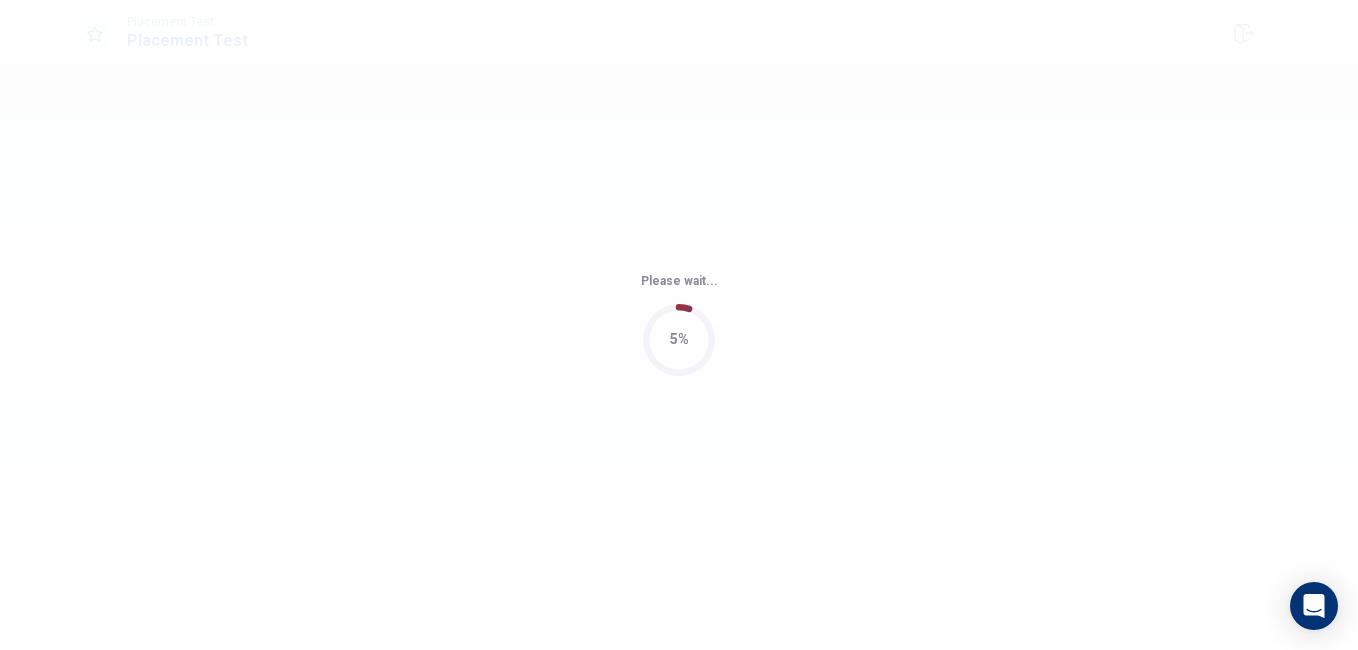 scroll, scrollTop: 0, scrollLeft: 0, axis: both 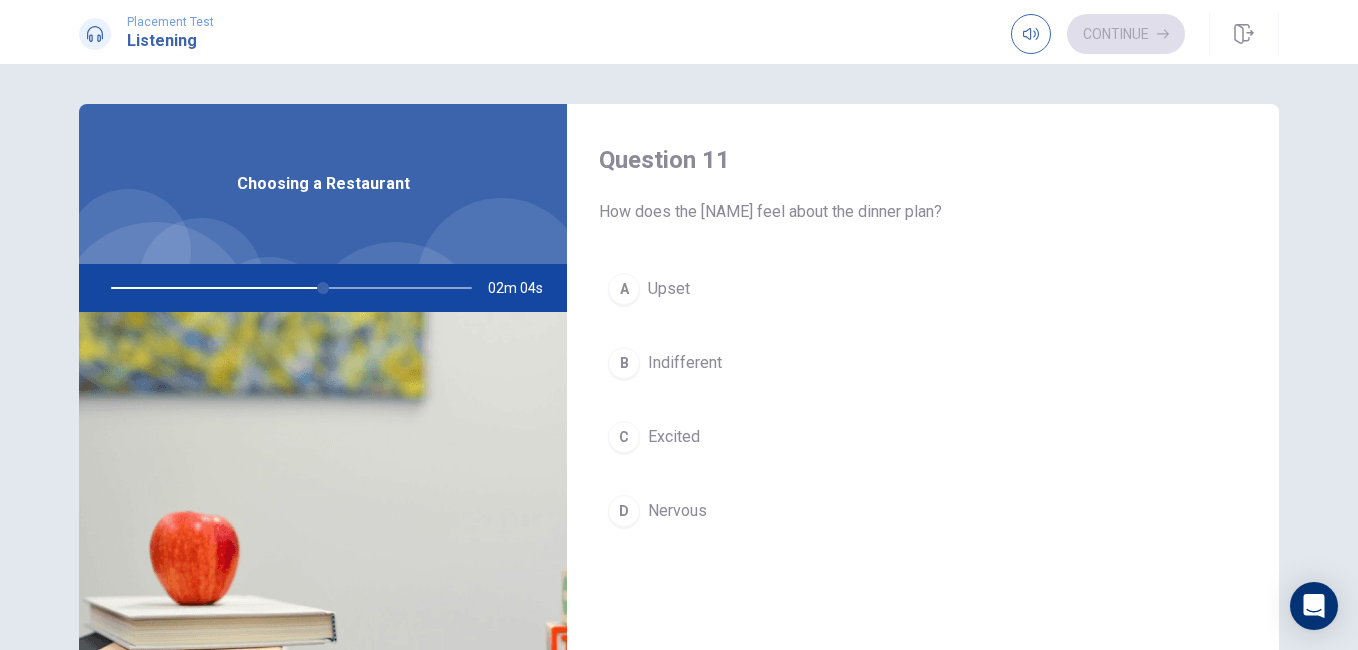 click on "Excited" at bounding box center (674, 437) 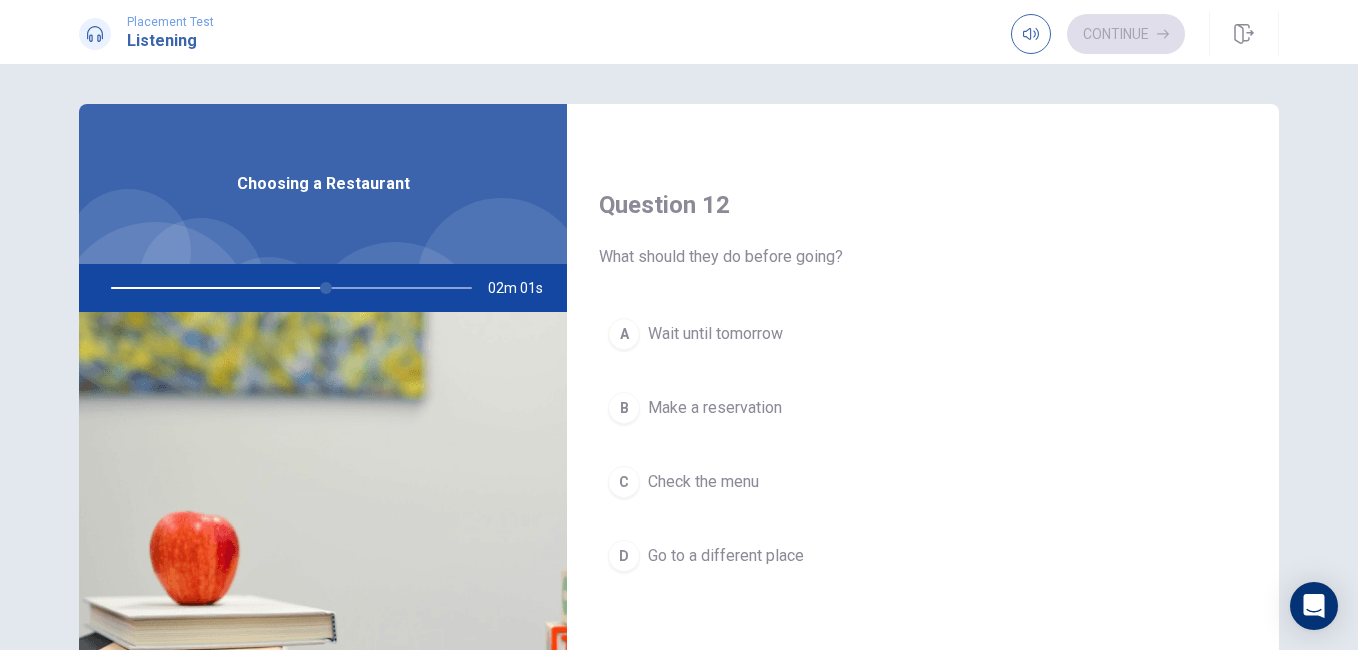 scroll, scrollTop: 500, scrollLeft: 0, axis: vertical 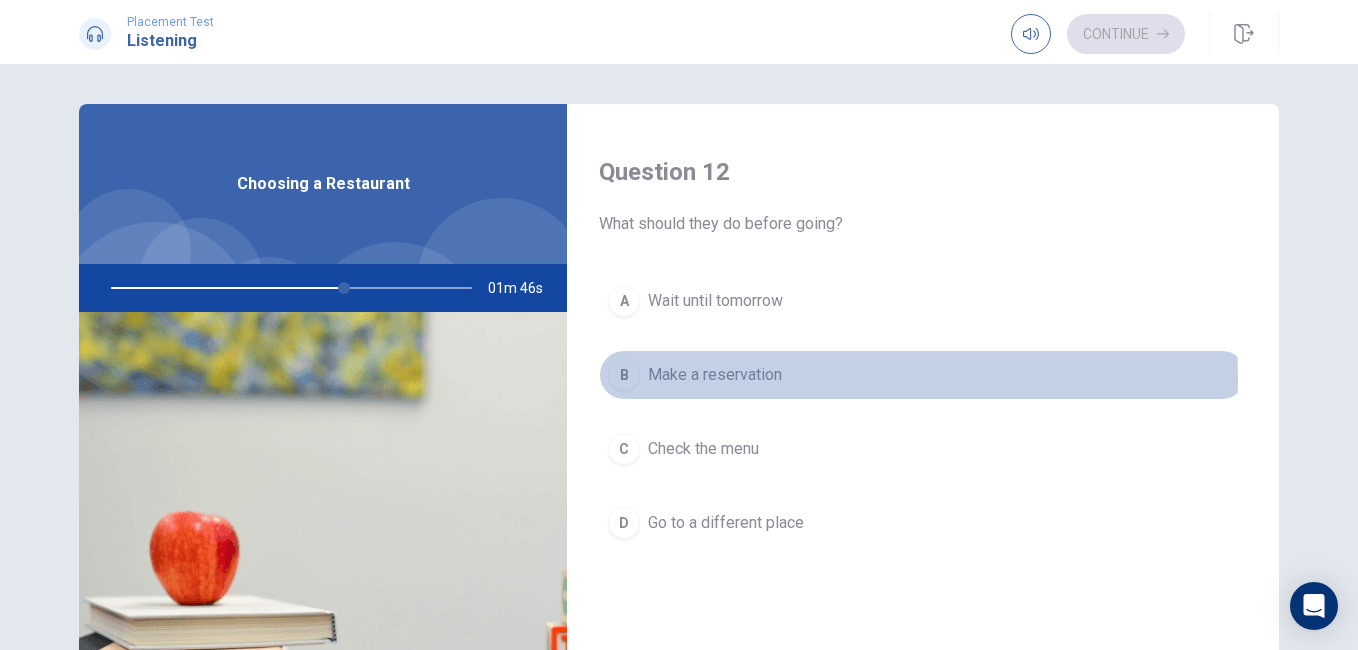 click on "Make a reservation" at bounding box center [715, 375] 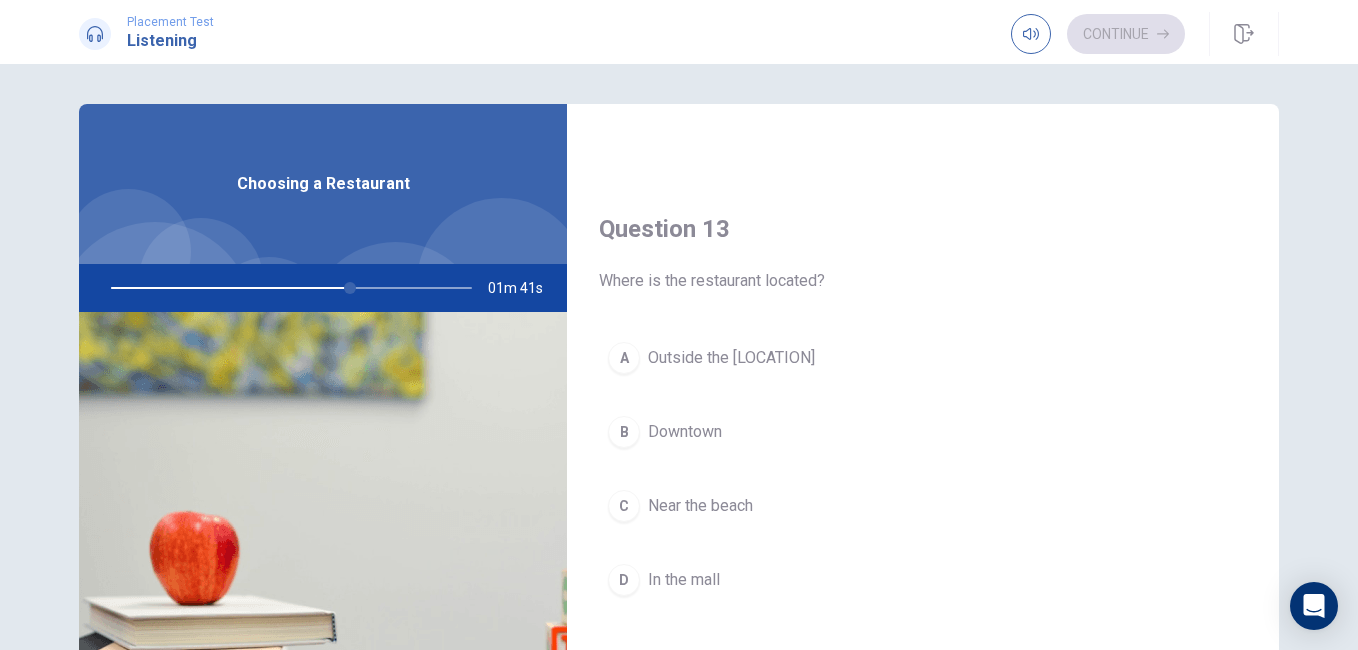 scroll, scrollTop: 1000, scrollLeft: 0, axis: vertical 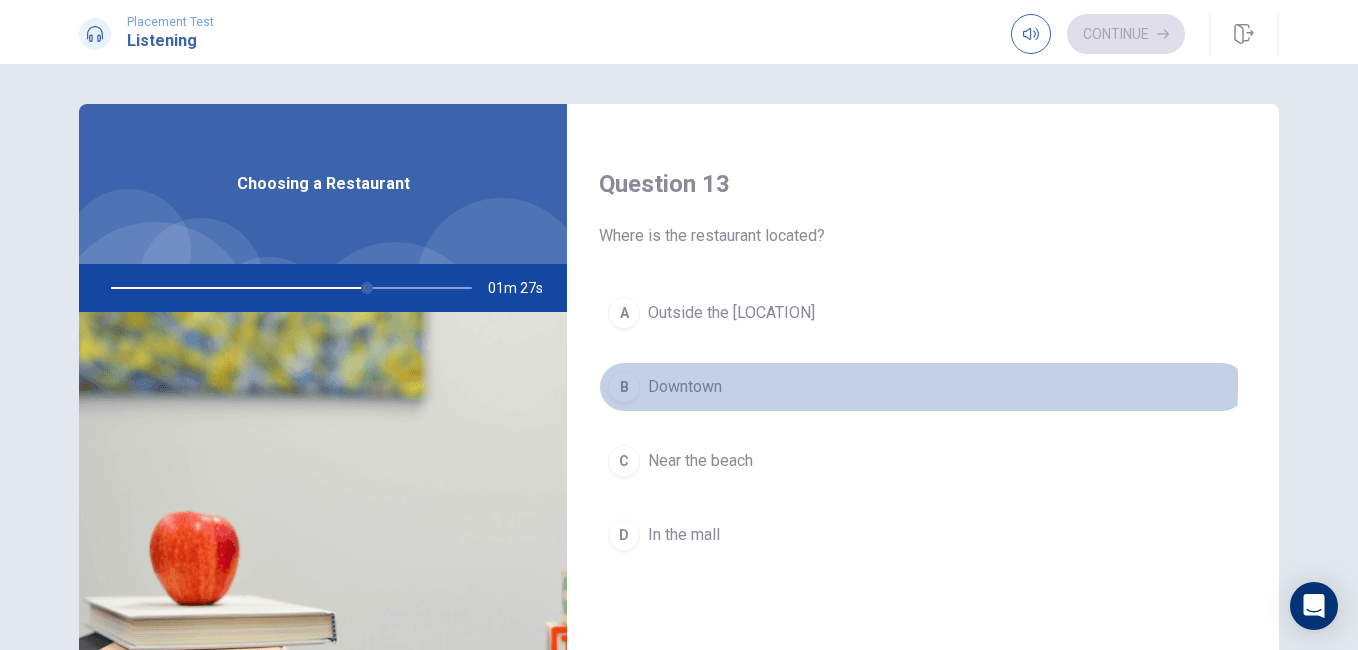 click on "Downtown" at bounding box center [685, 387] 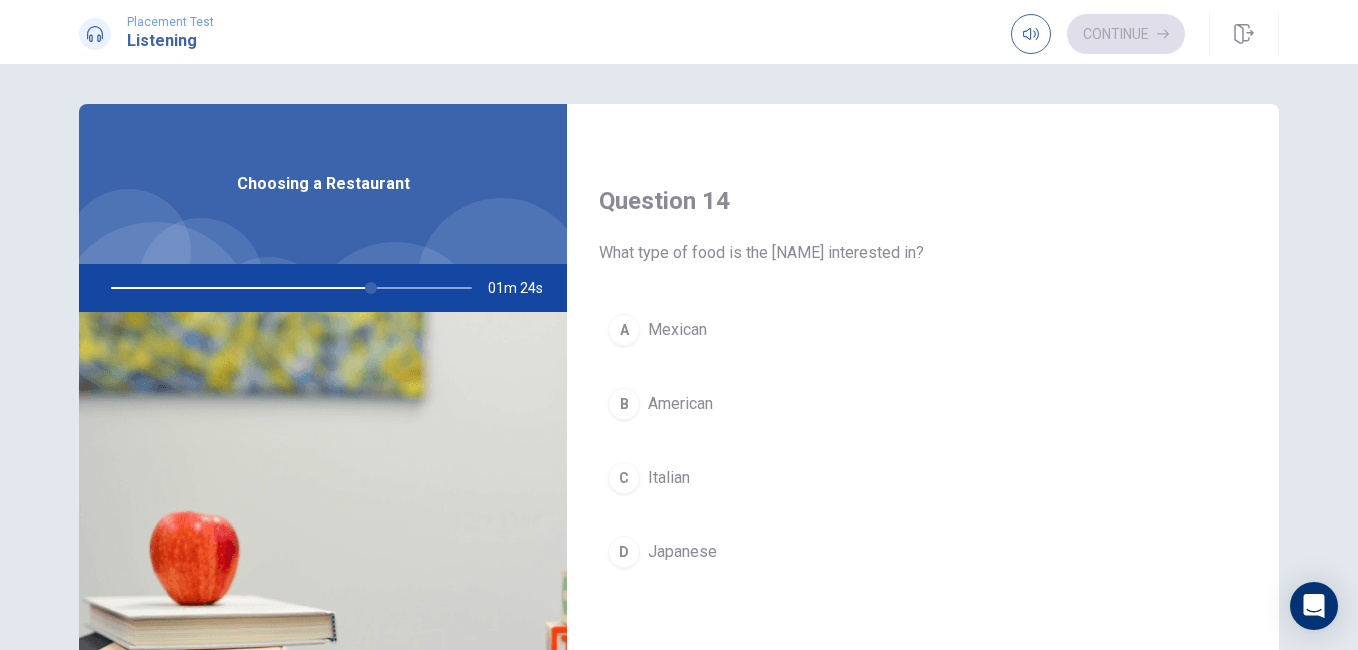 scroll, scrollTop: 1500, scrollLeft: 0, axis: vertical 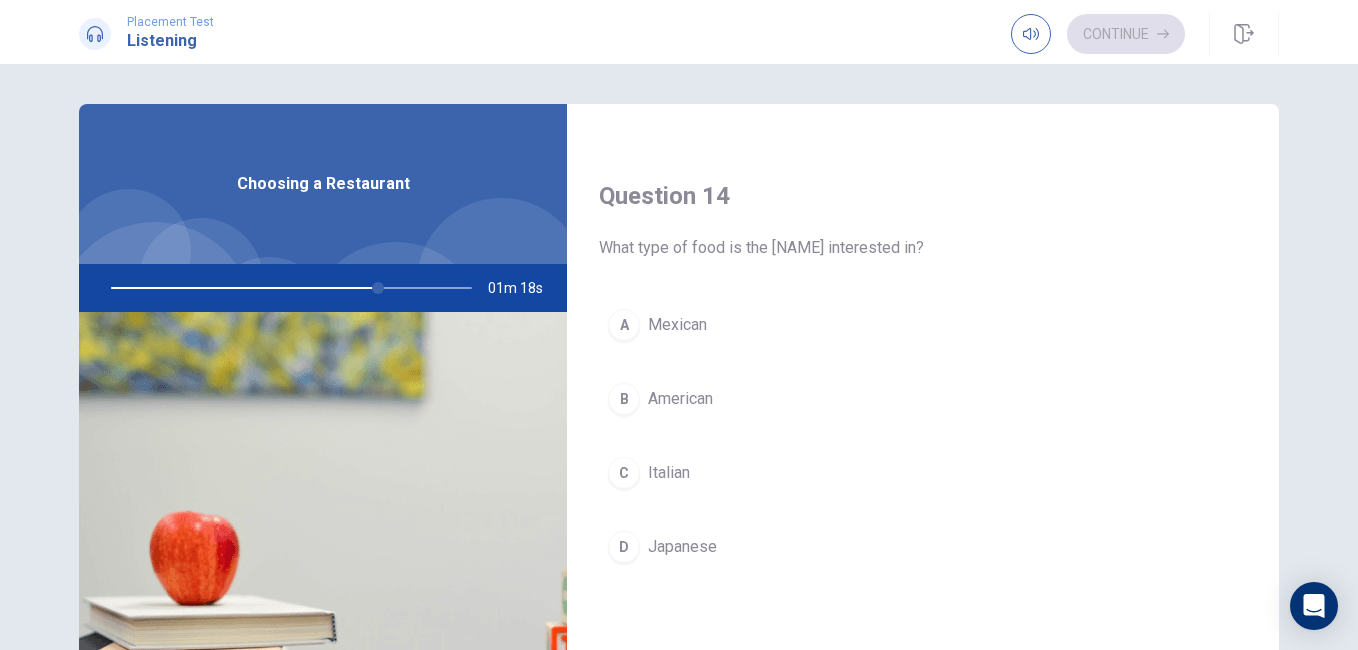 click on "Italian" at bounding box center [669, 473] 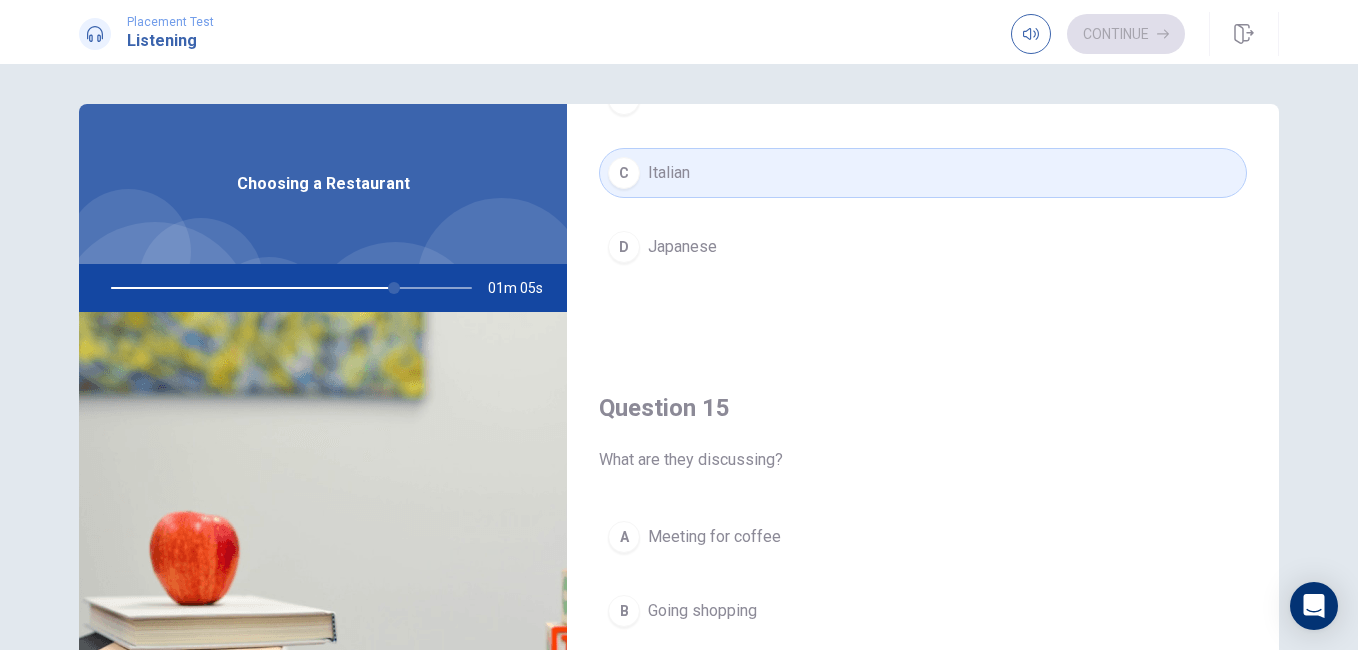 scroll, scrollTop: 1865, scrollLeft: 0, axis: vertical 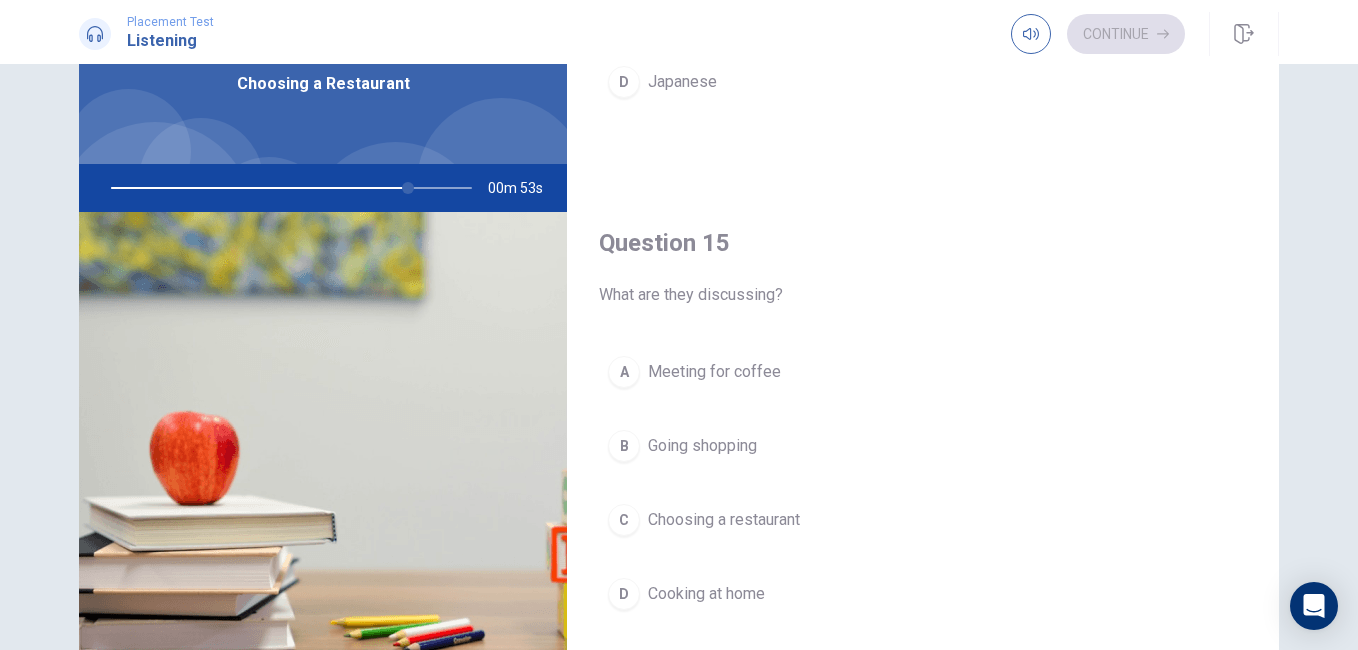 click on "Choosing a restaurant" at bounding box center [724, 520] 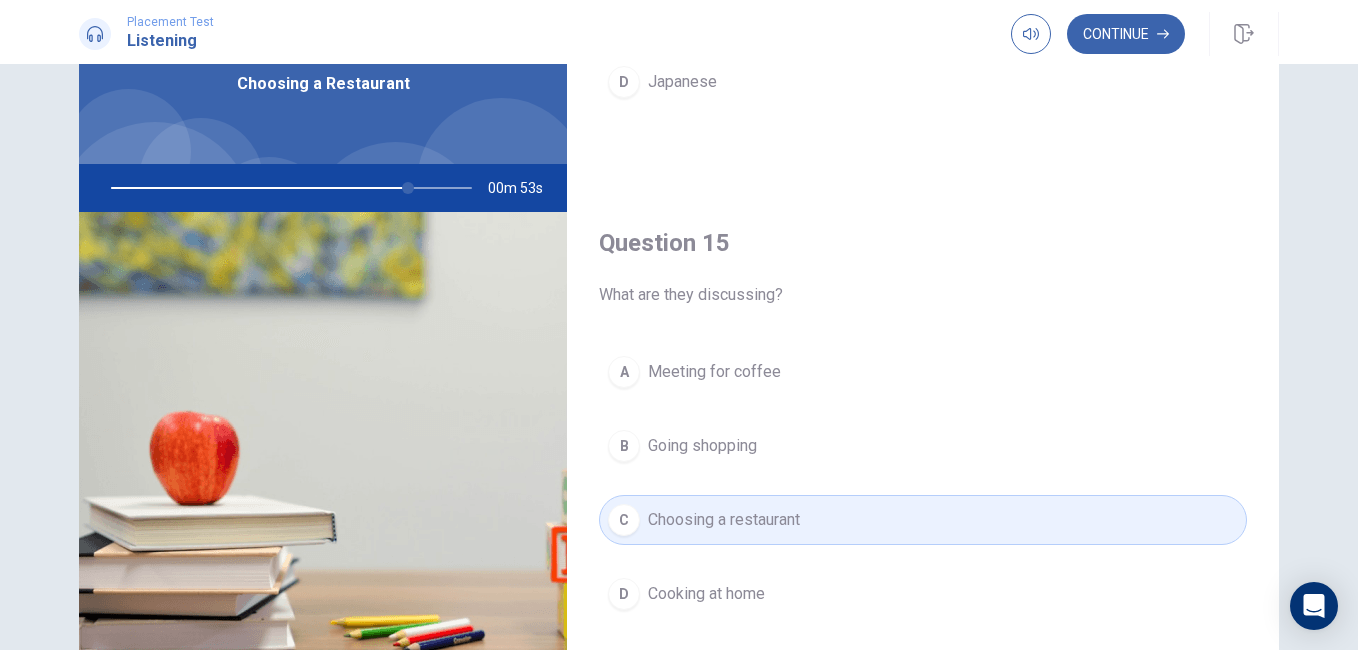 scroll, scrollTop: 253, scrollLeft: 0, axis: vertical 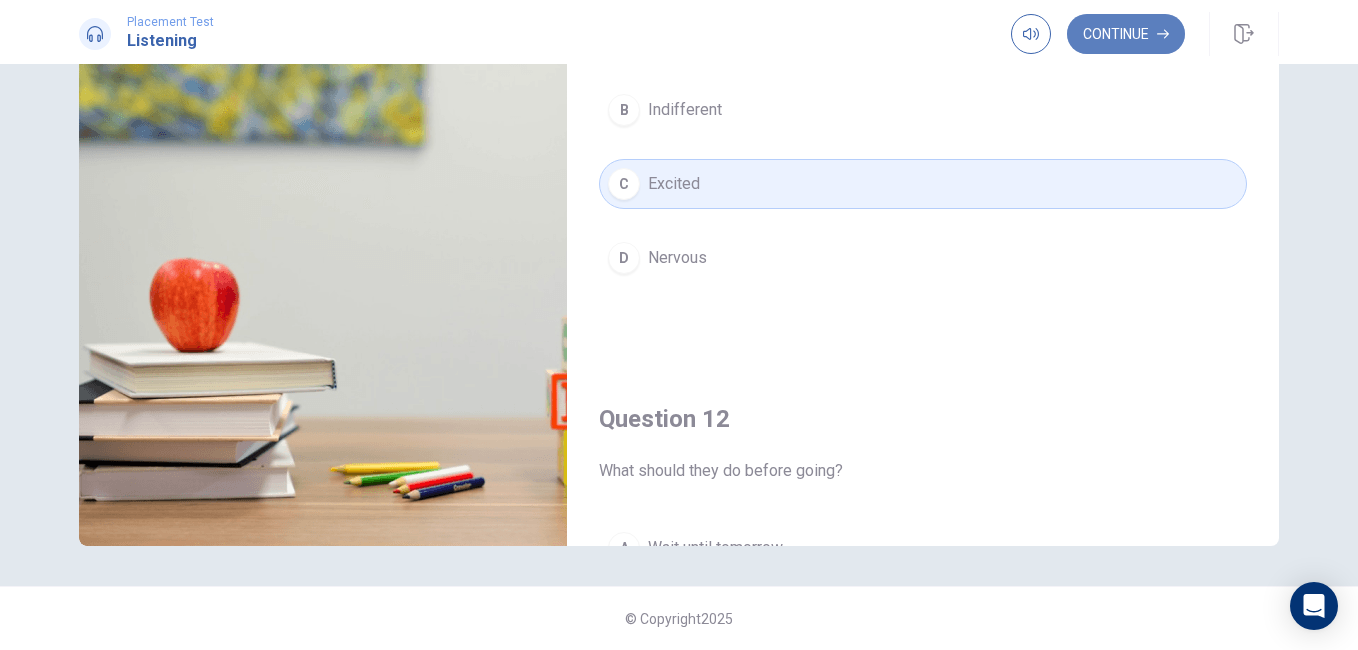 click on "Continue" at bounding box center [1126, 34] 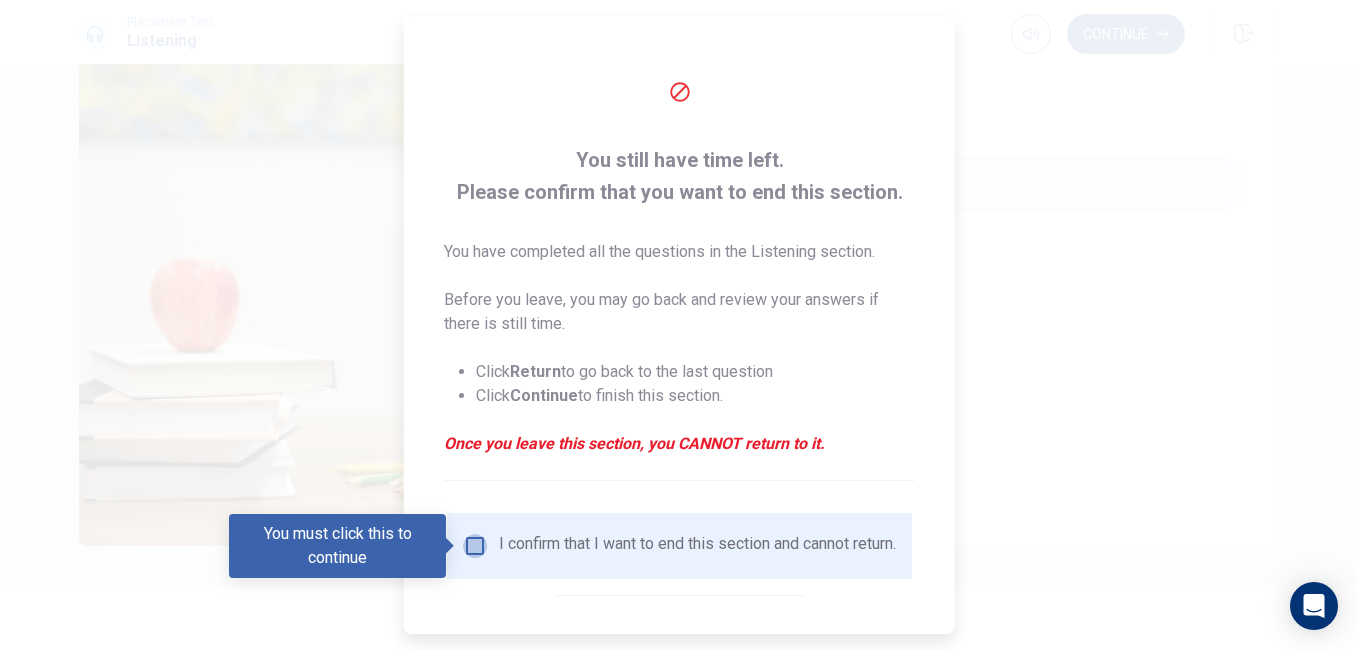 click at bounding box center (475, 546) 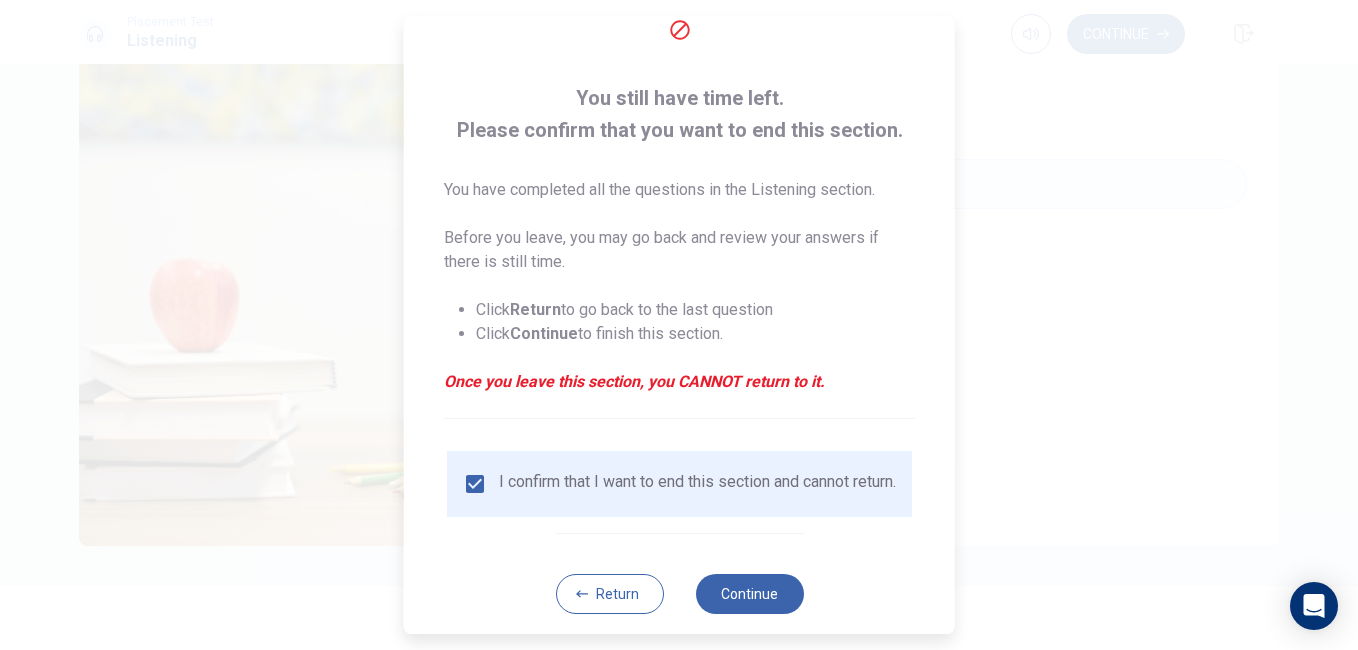 scroll, scrollTop: 96, scrollLeft: 0, axis: vertical 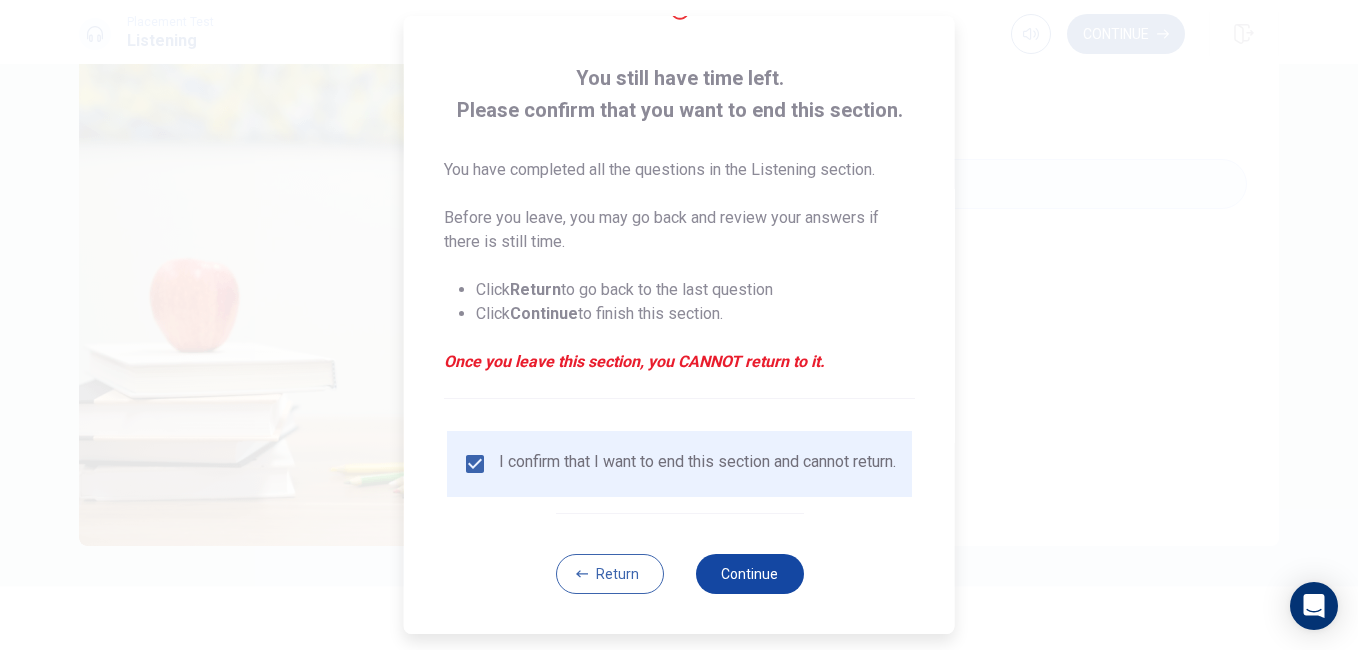 click on "Continue" at bounding box center (749, 574) 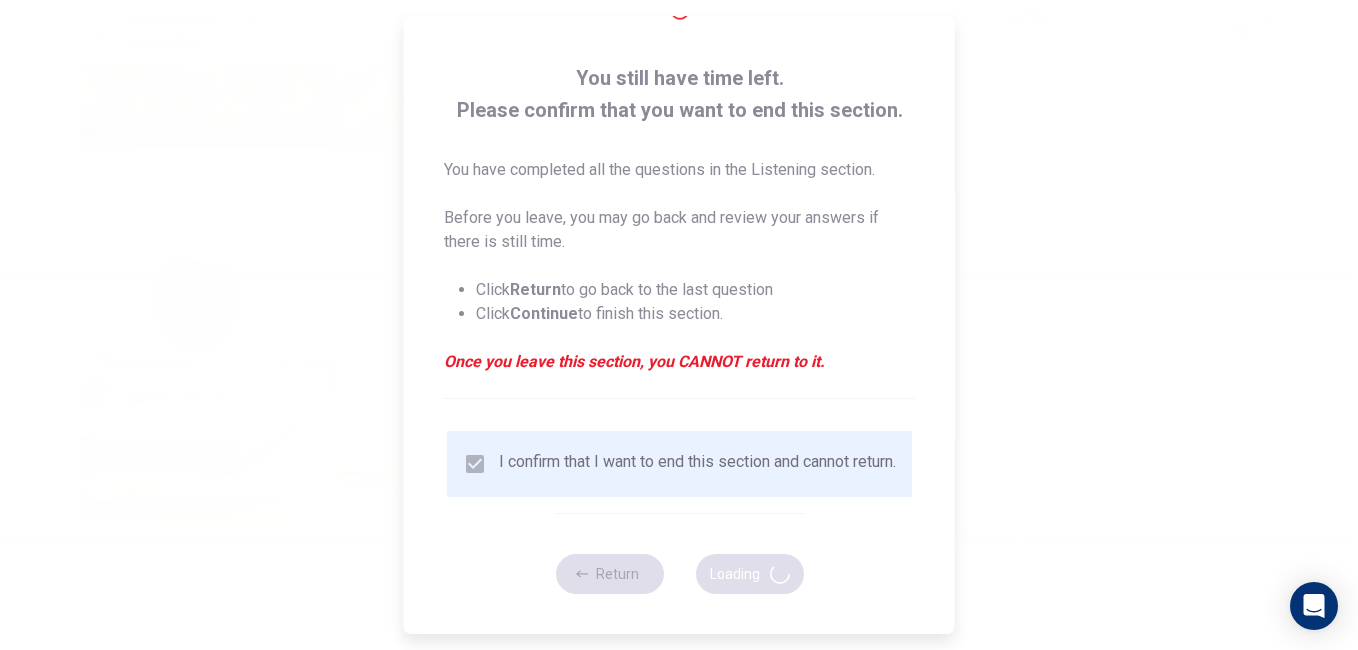 type on "86" 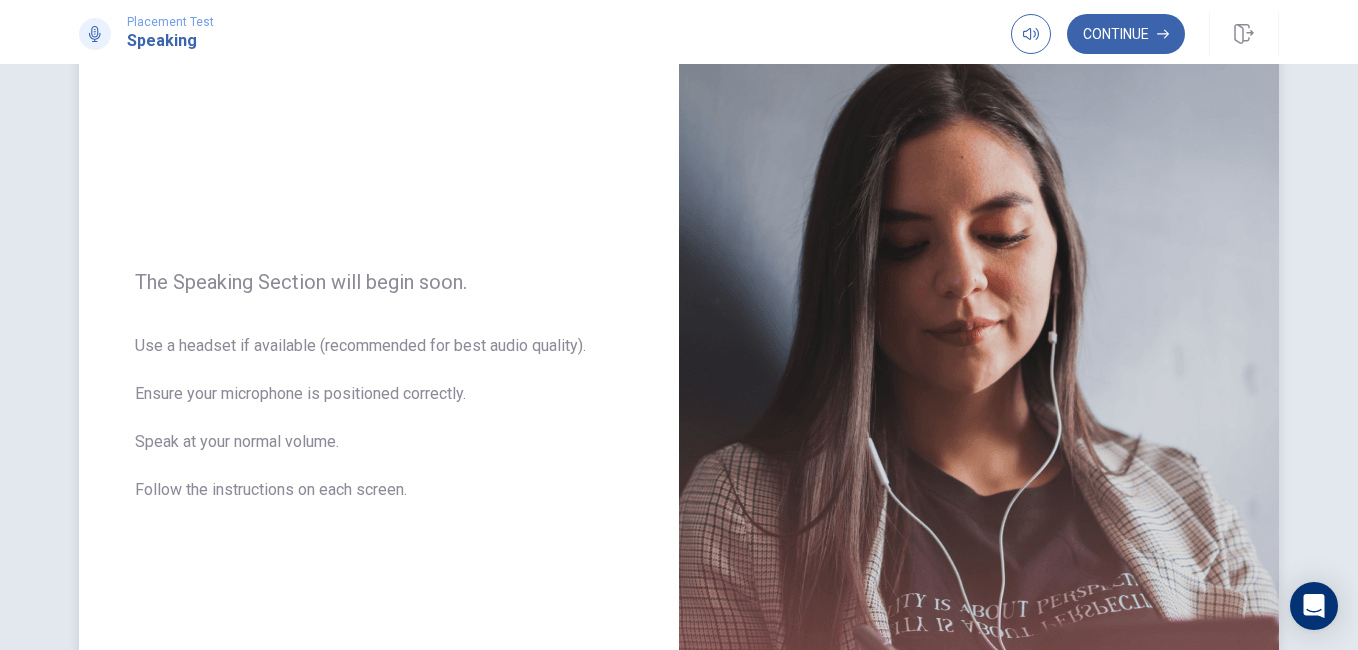 scroll, scrollTop: 200, scrollLeft: 0, axis: vertical 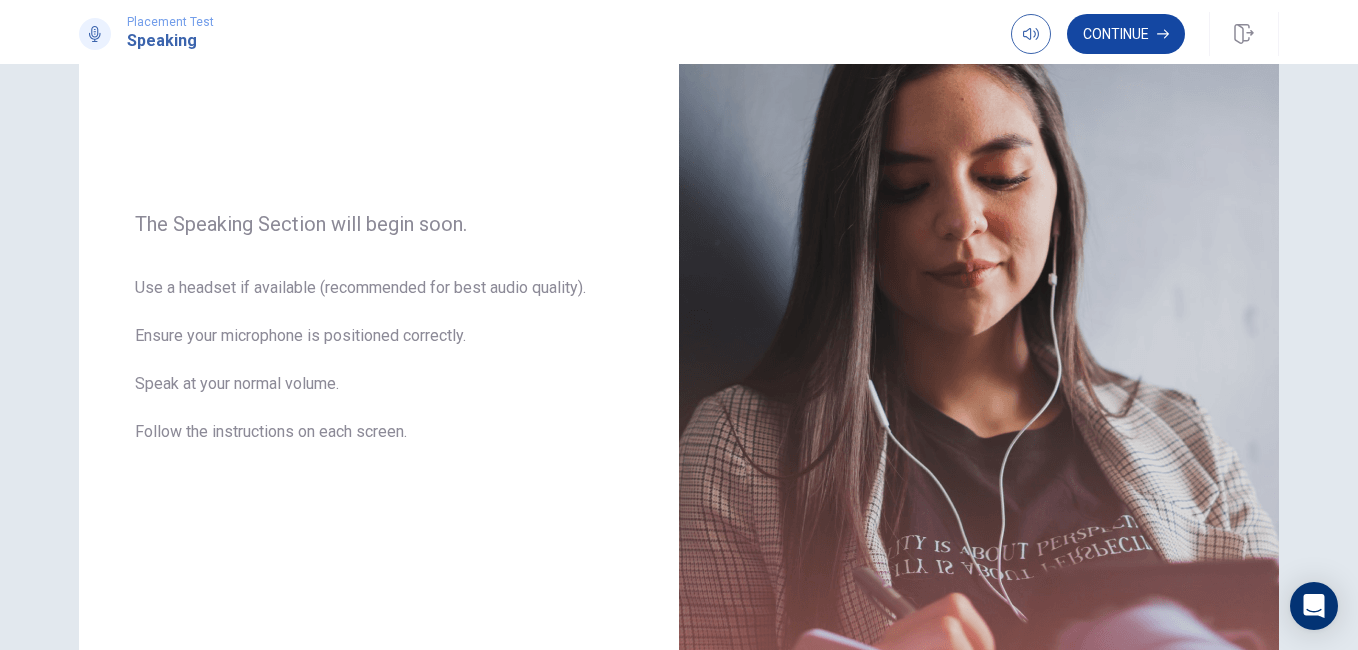 click on "Continue" at bounding box center (1126, 34) 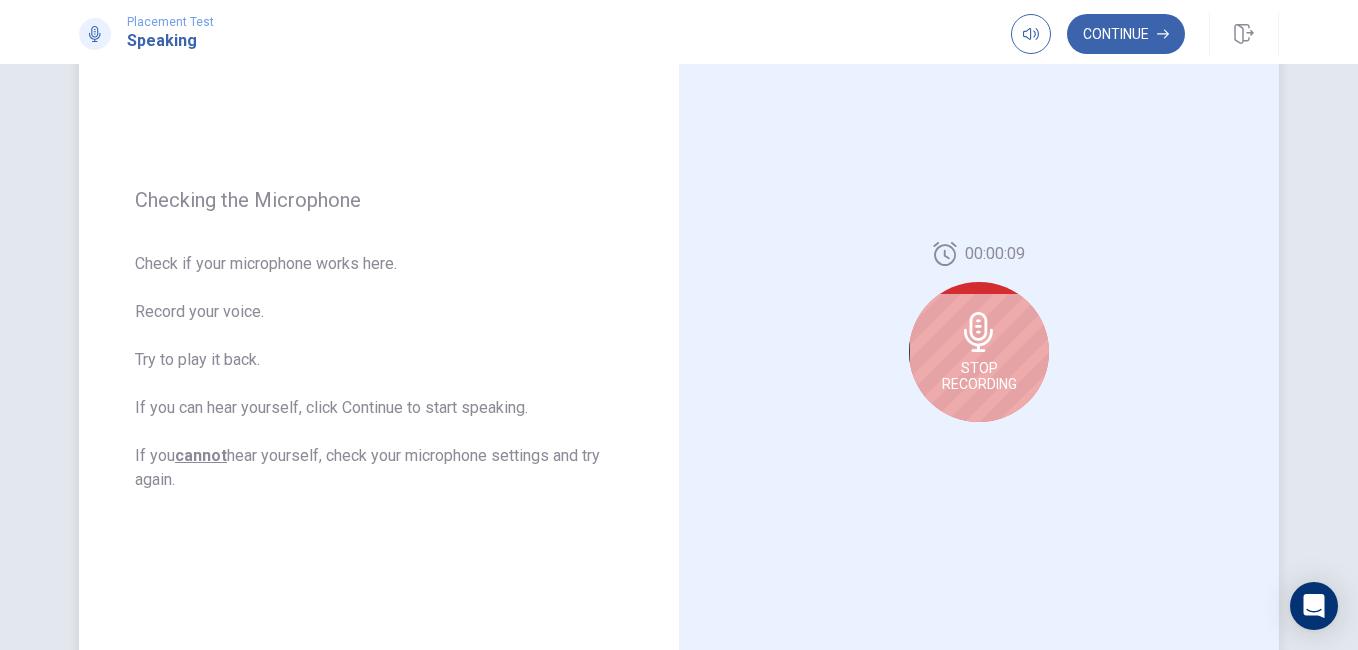 click on "Stop   Recording" at bounding box center [979, 376] 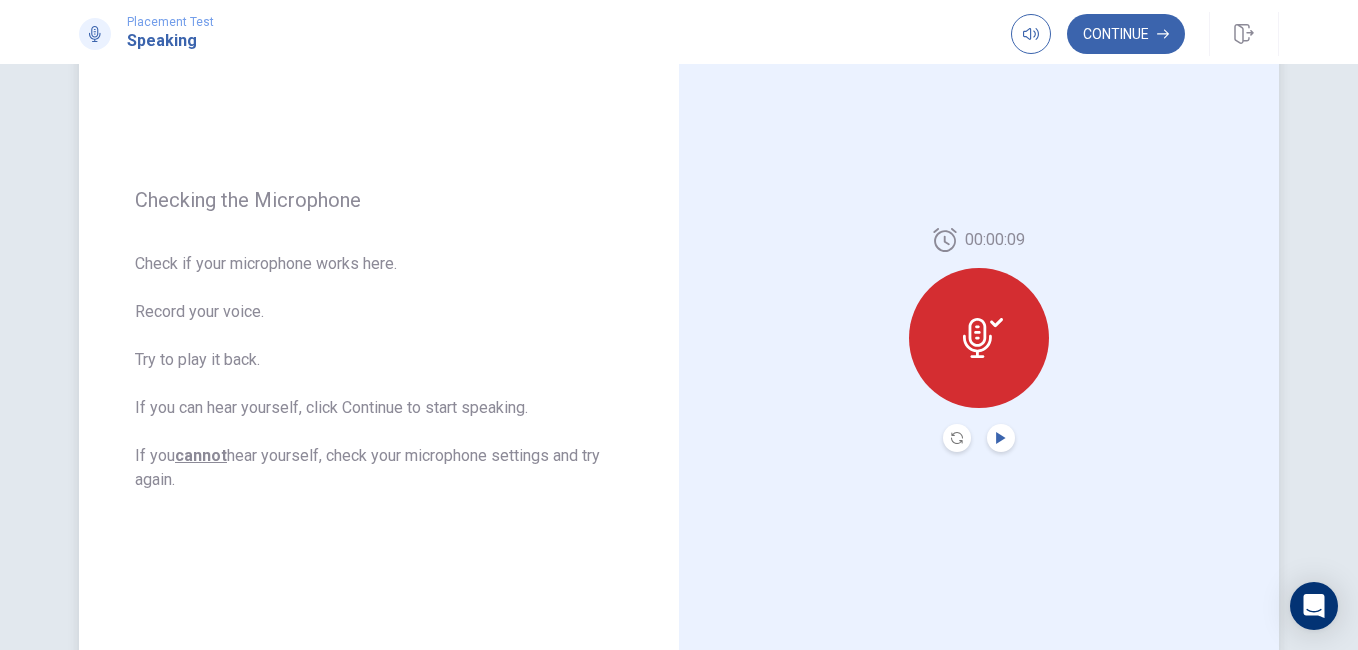 click 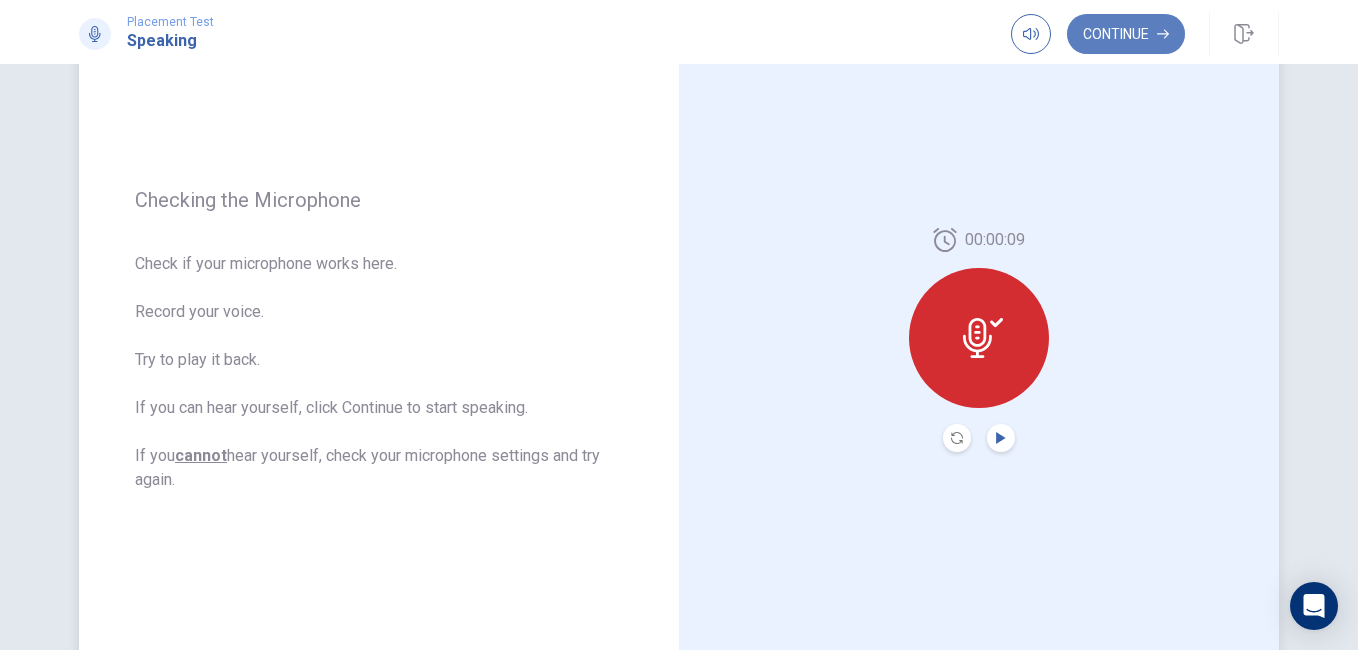 click on "Continue" at bounding box center (1126, 34) 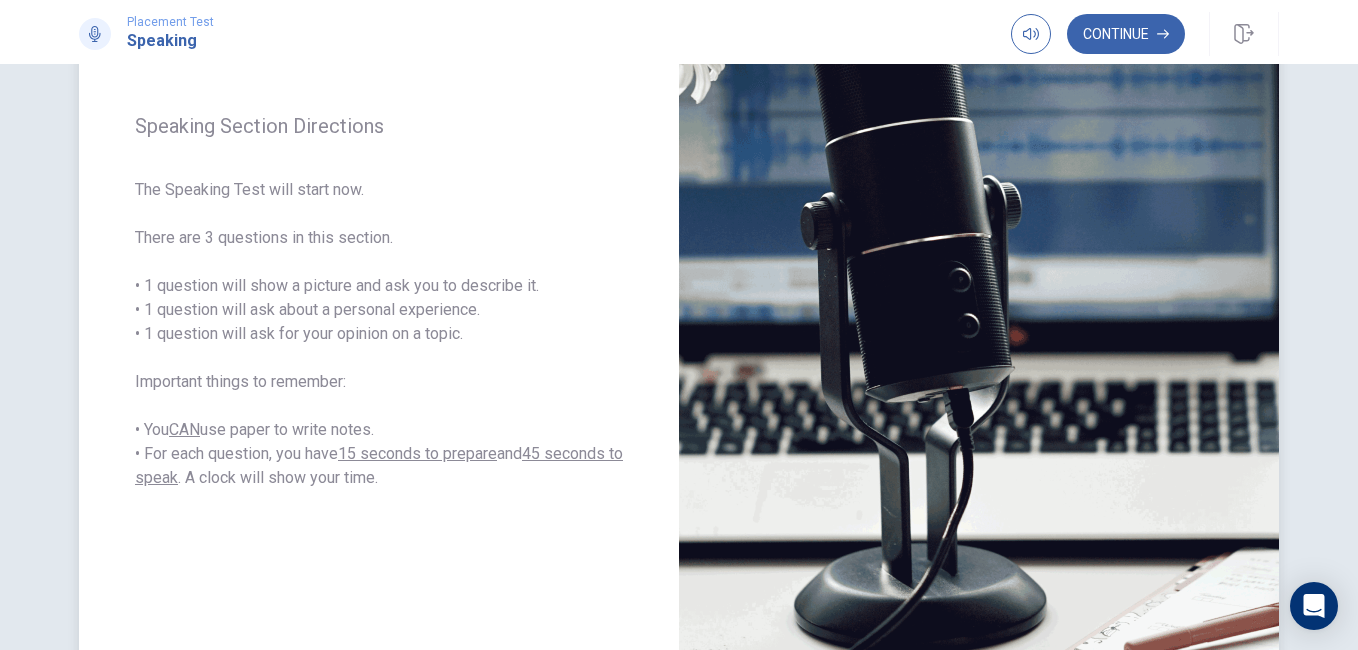 scroll, scrollTop: 230, scrollLeft: 0, axis: vertical 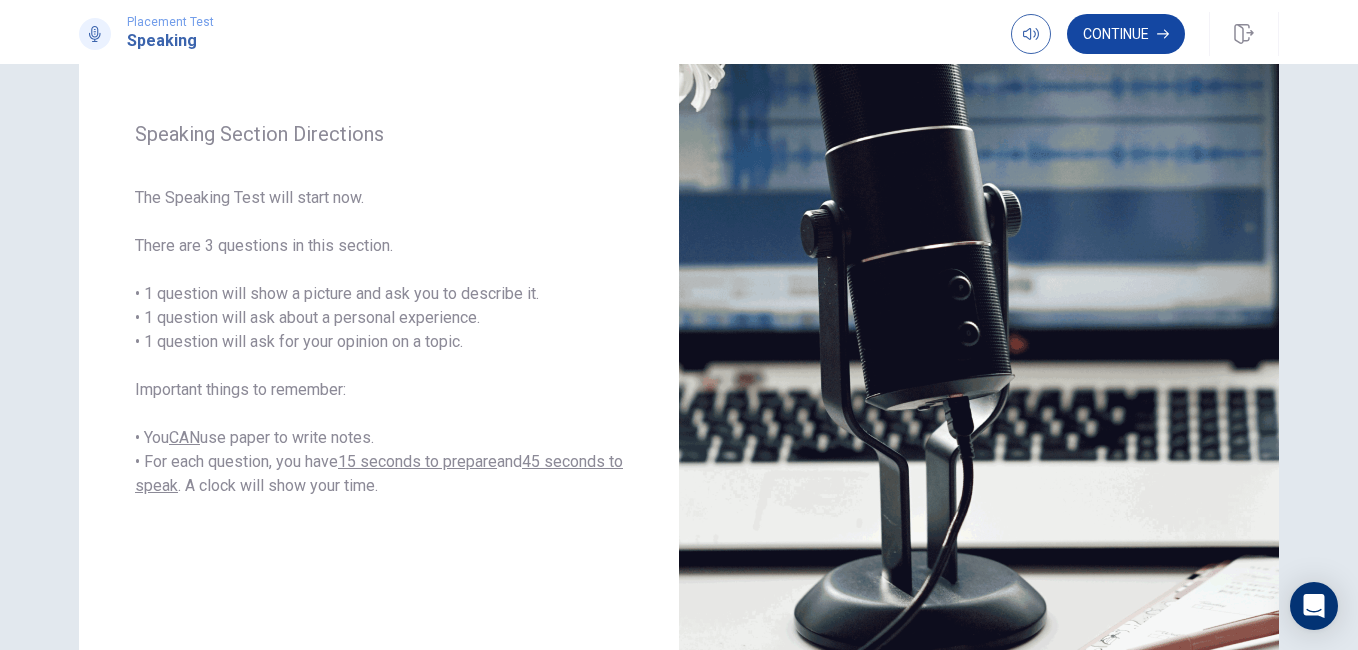 click on "Continue" at bounding box center [1126, 34] 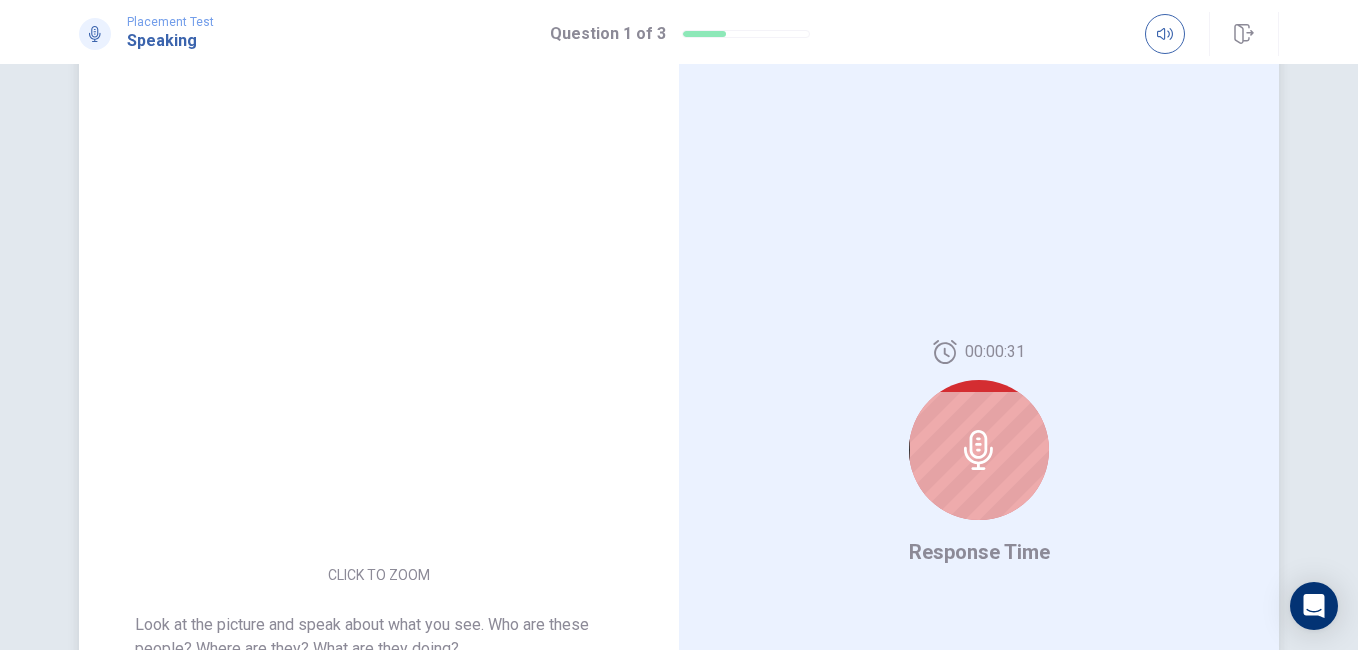 scroll, scrollTop: 27, scrollLeft: 0, axis: vertical 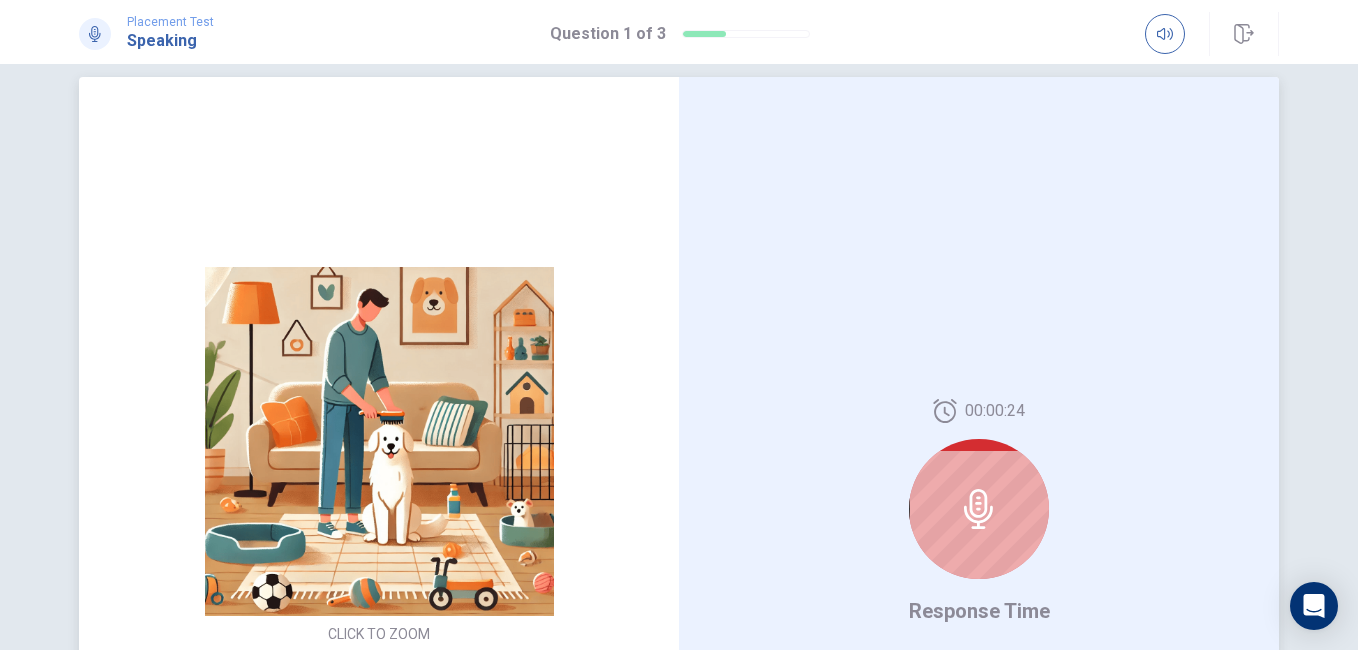 click at bounding box center [979, 509] 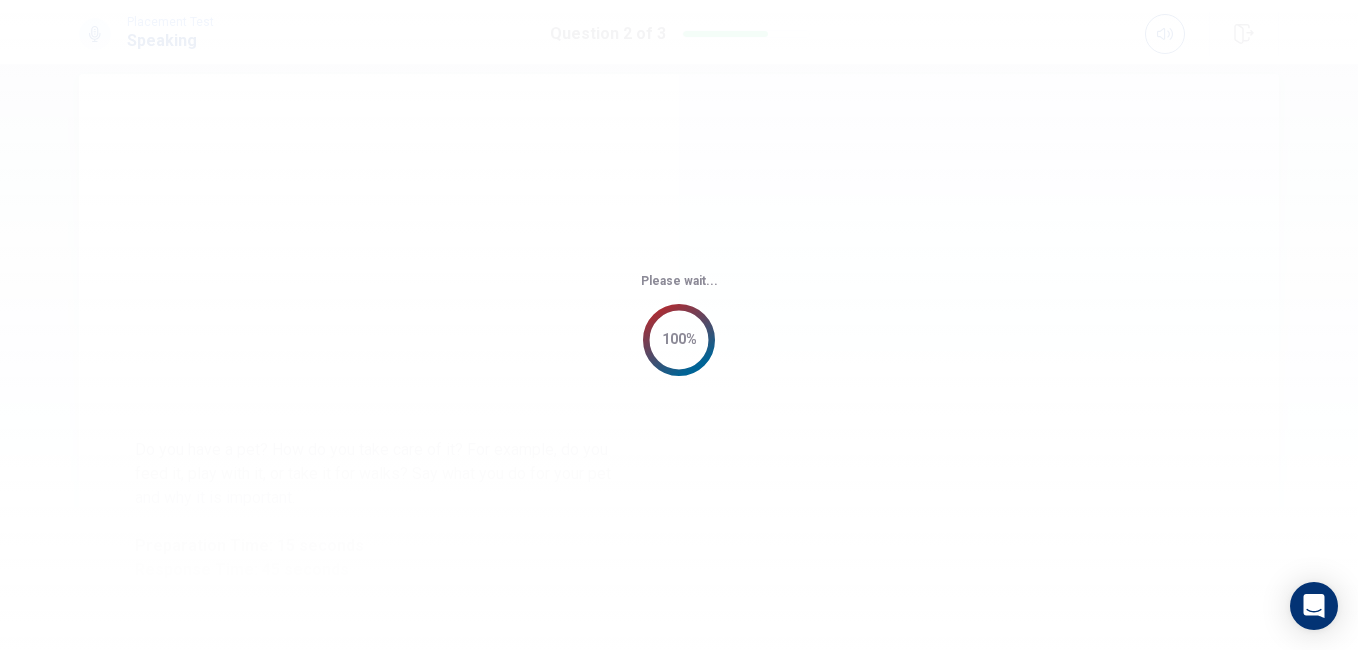 scroll, scrollTop: 0, scrollLeft: 0, axis: both 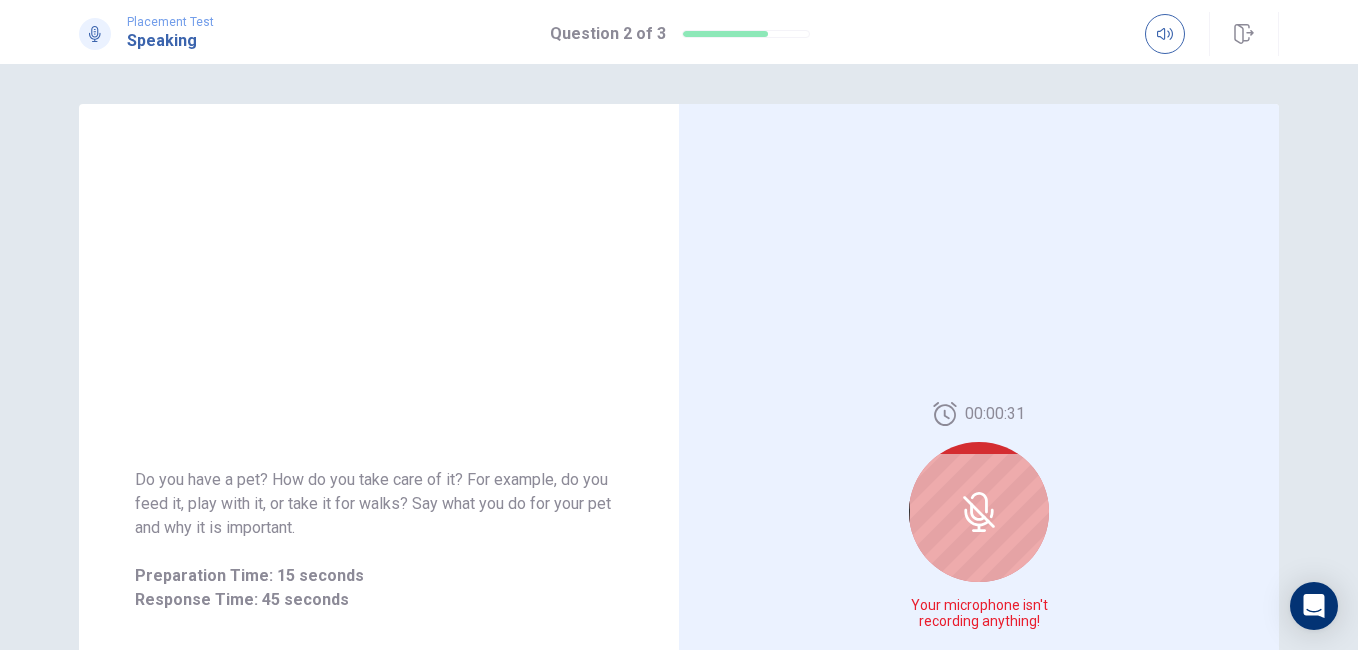 click 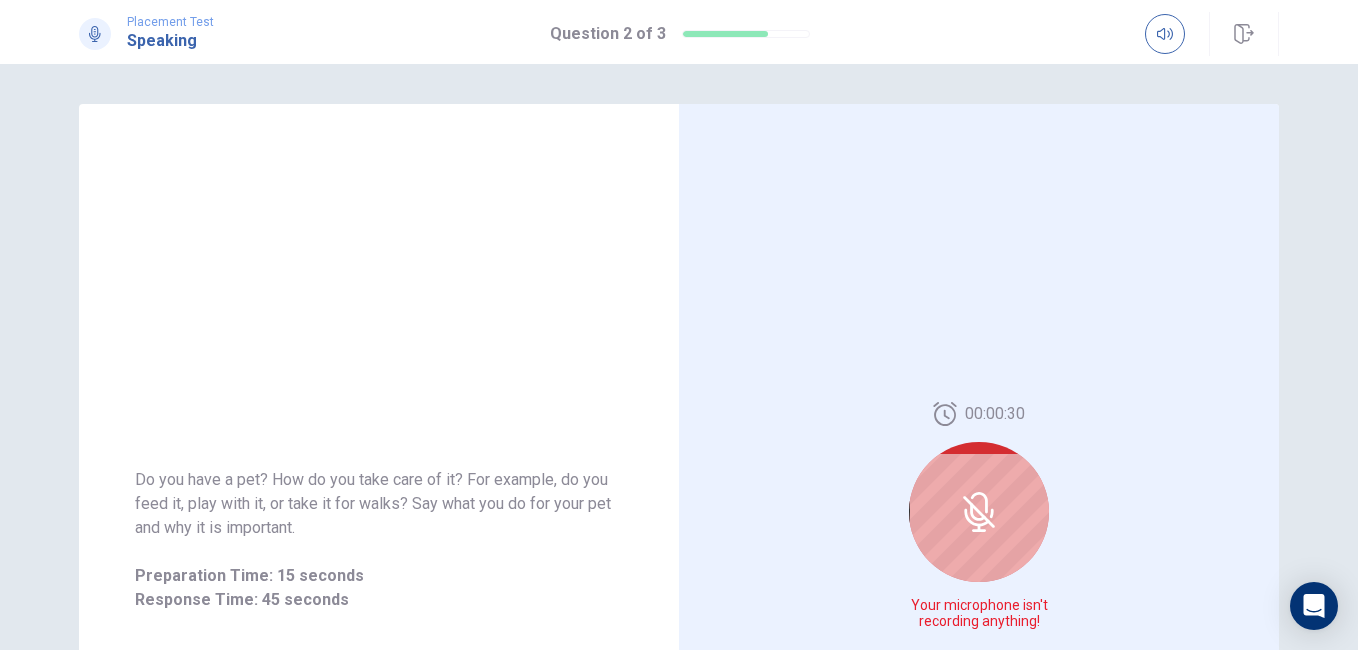 click 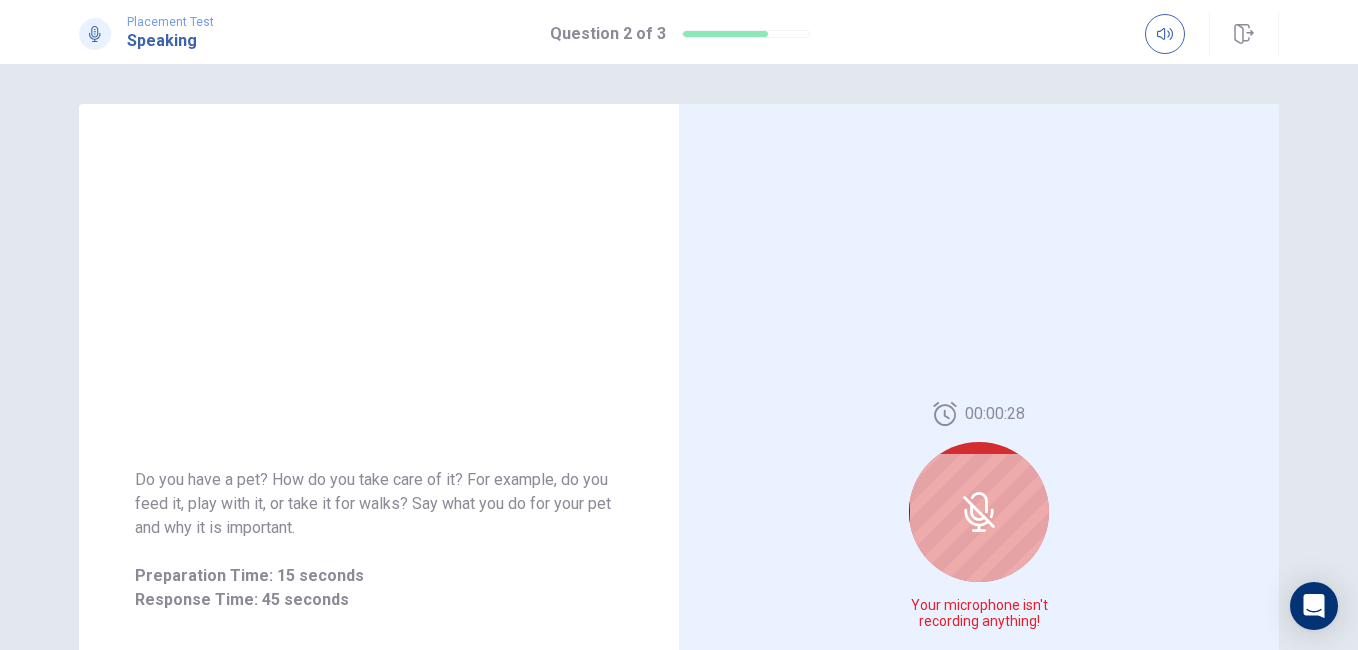 click 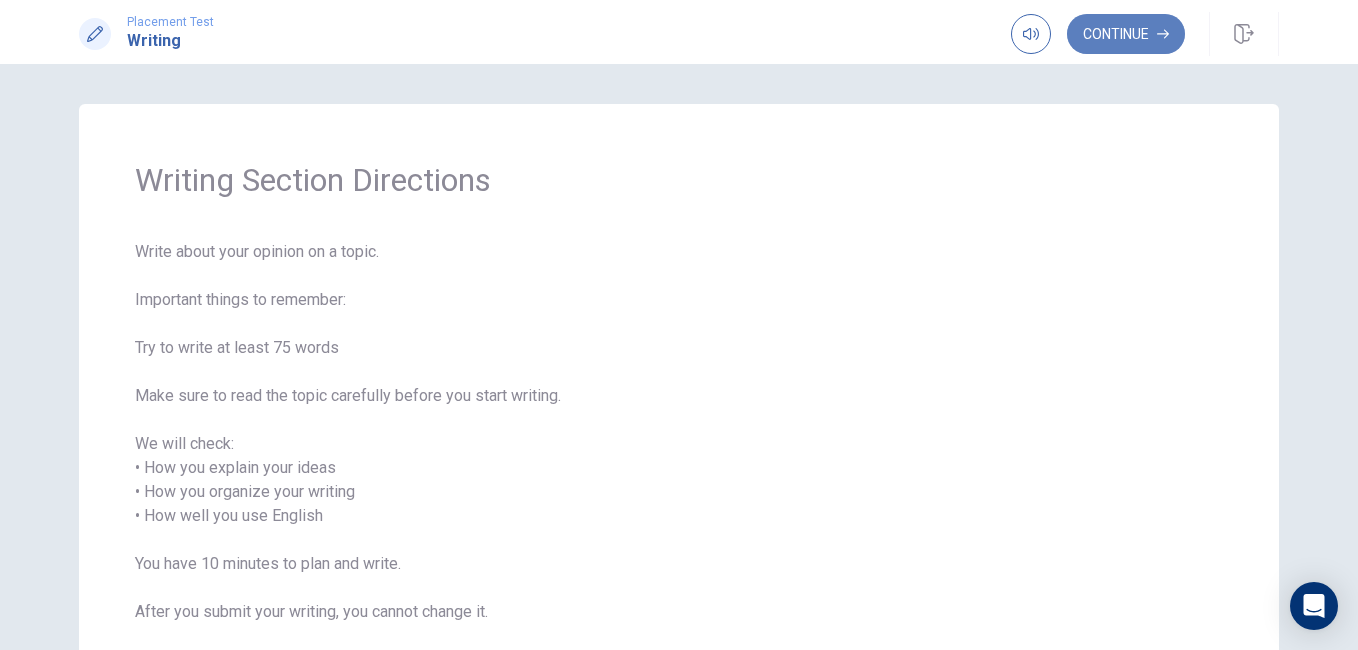 click on "Continue" at bounding box center [1126, 34] 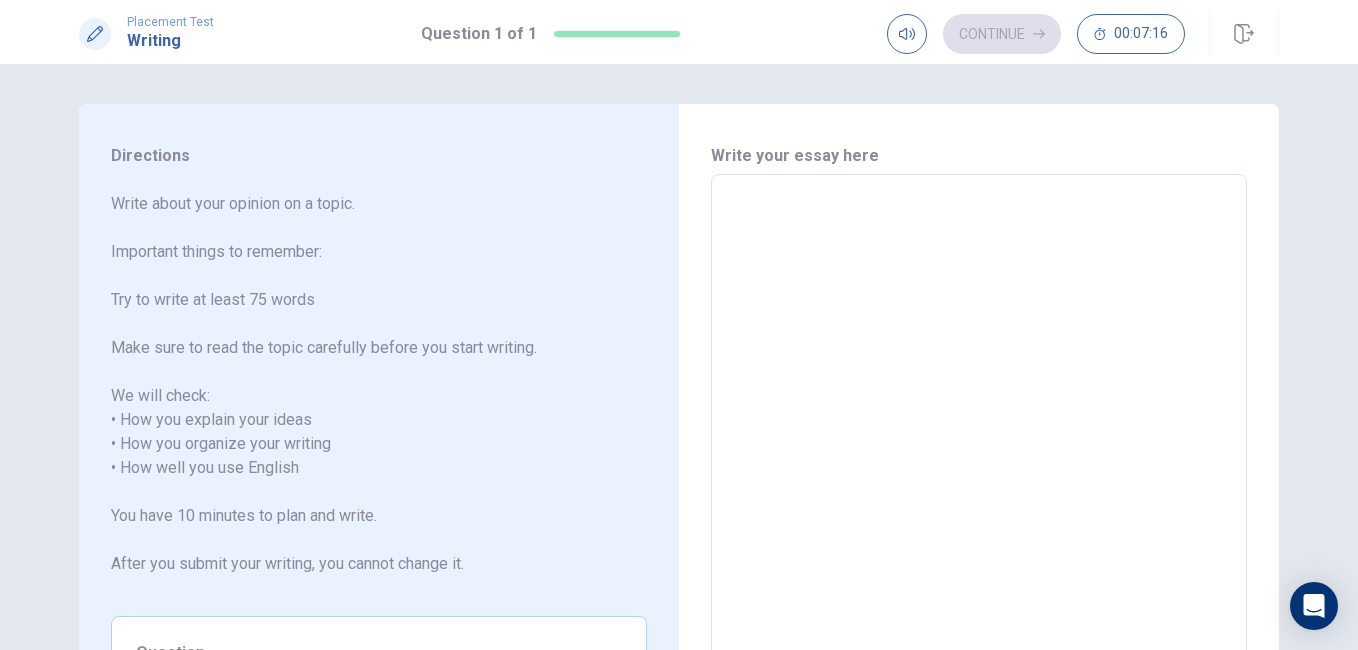 click at bounding box center [979, 468] 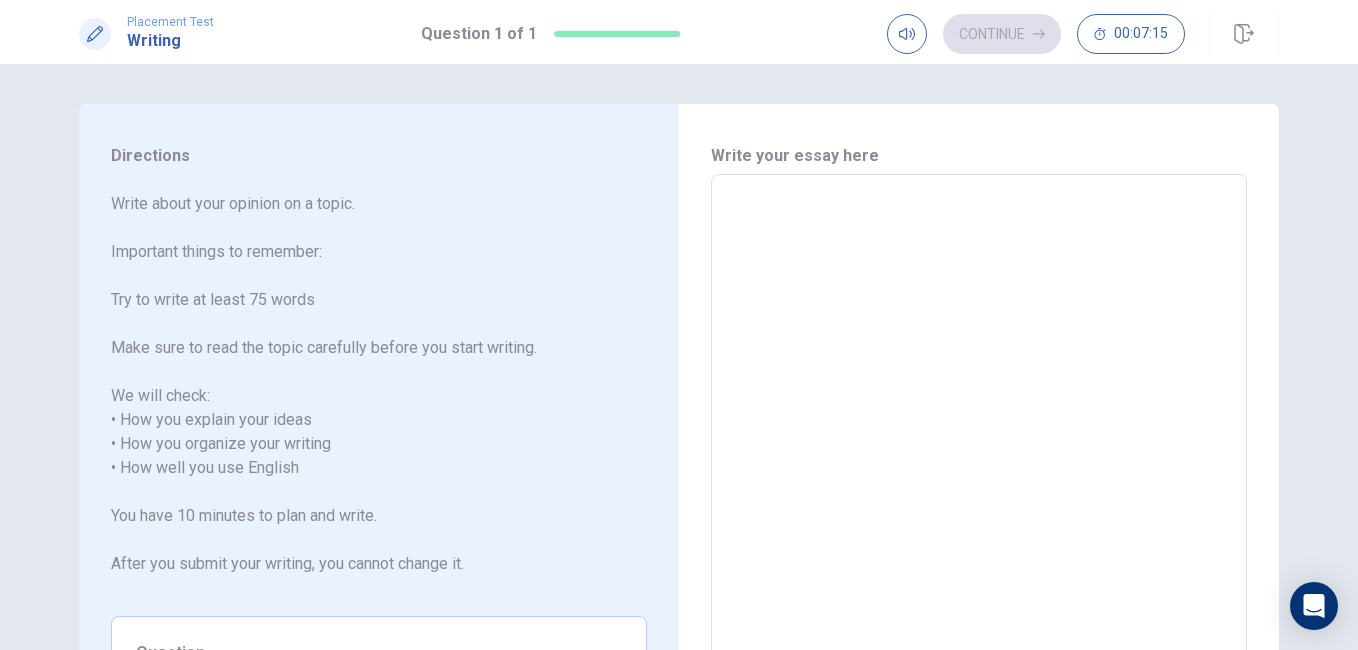 type on "I" 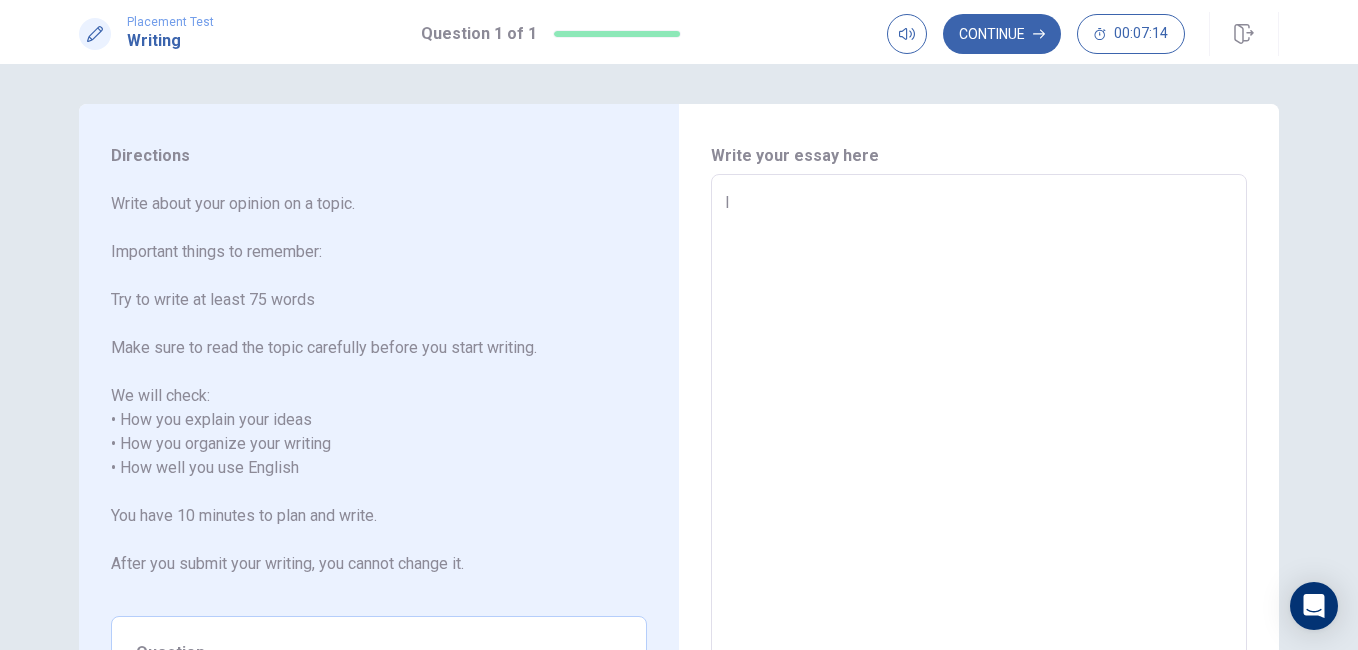 type on "x" 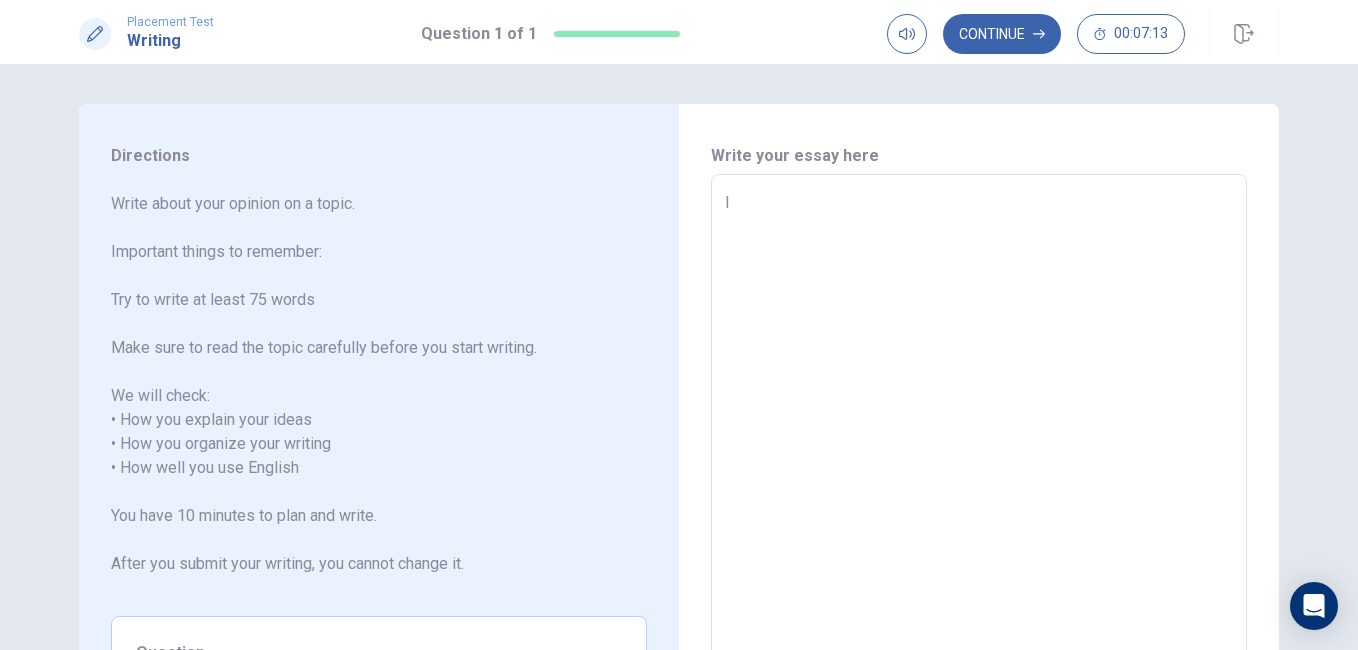type on "I" 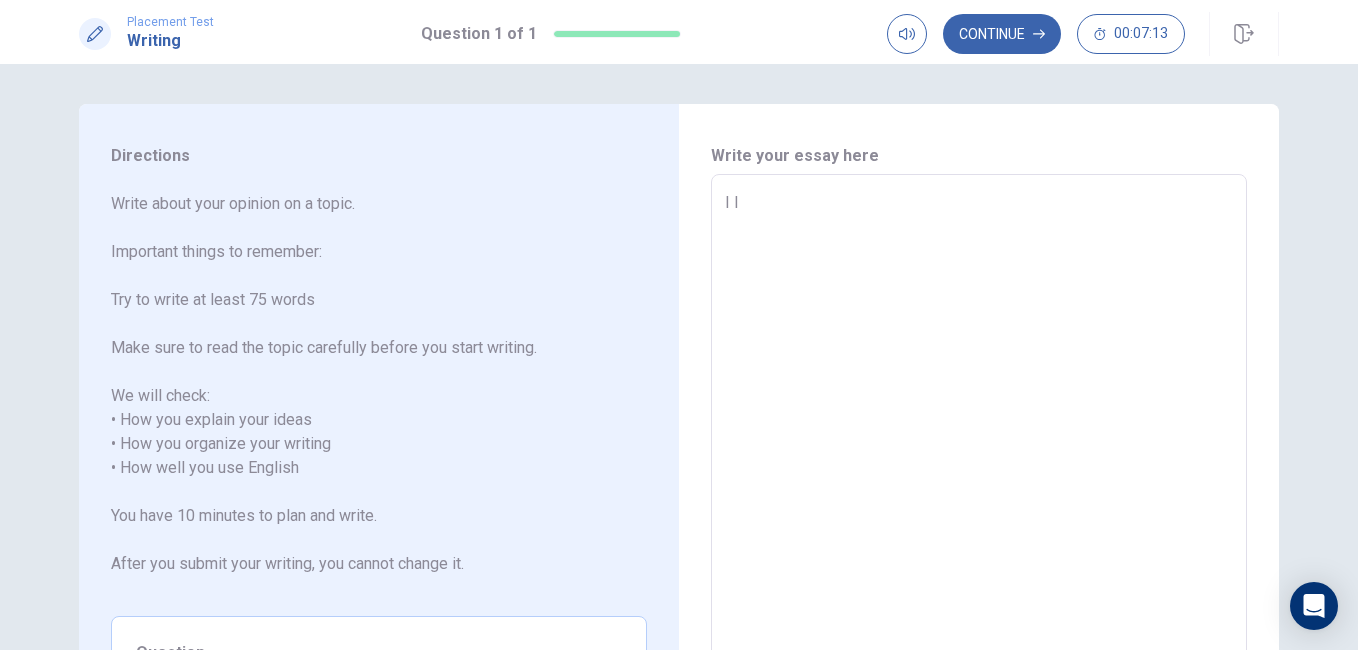 type on "x" 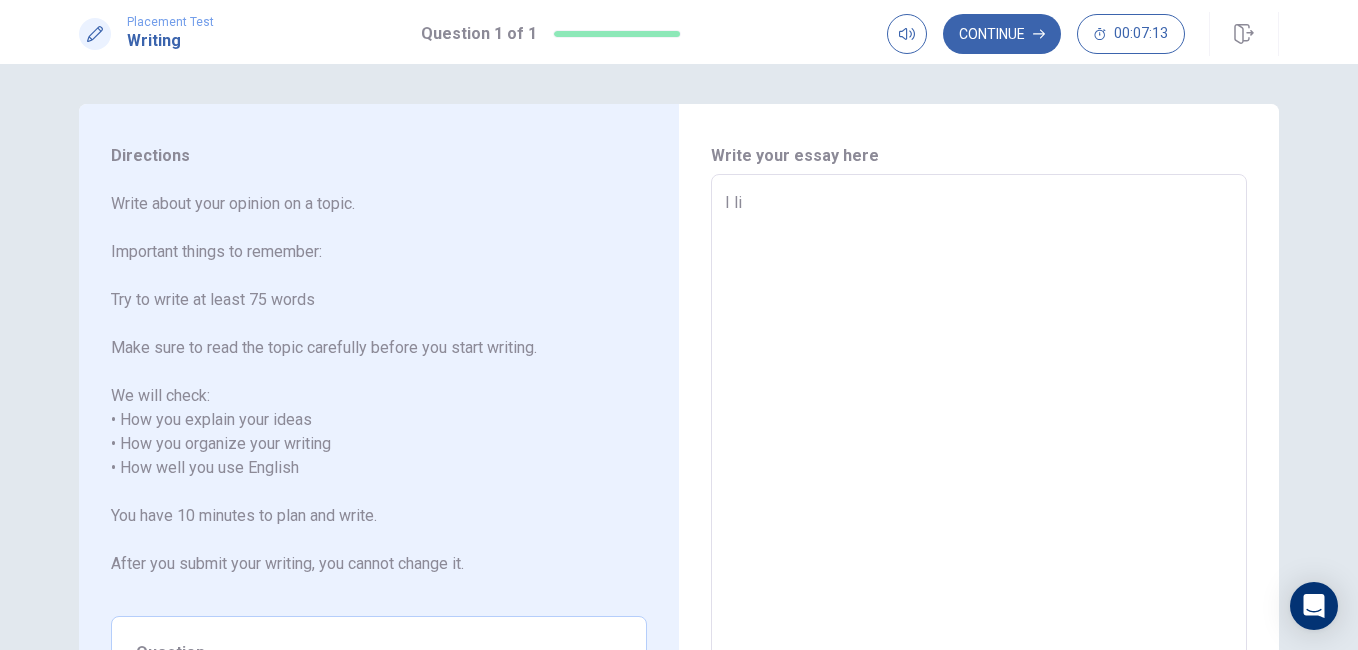type on "x" 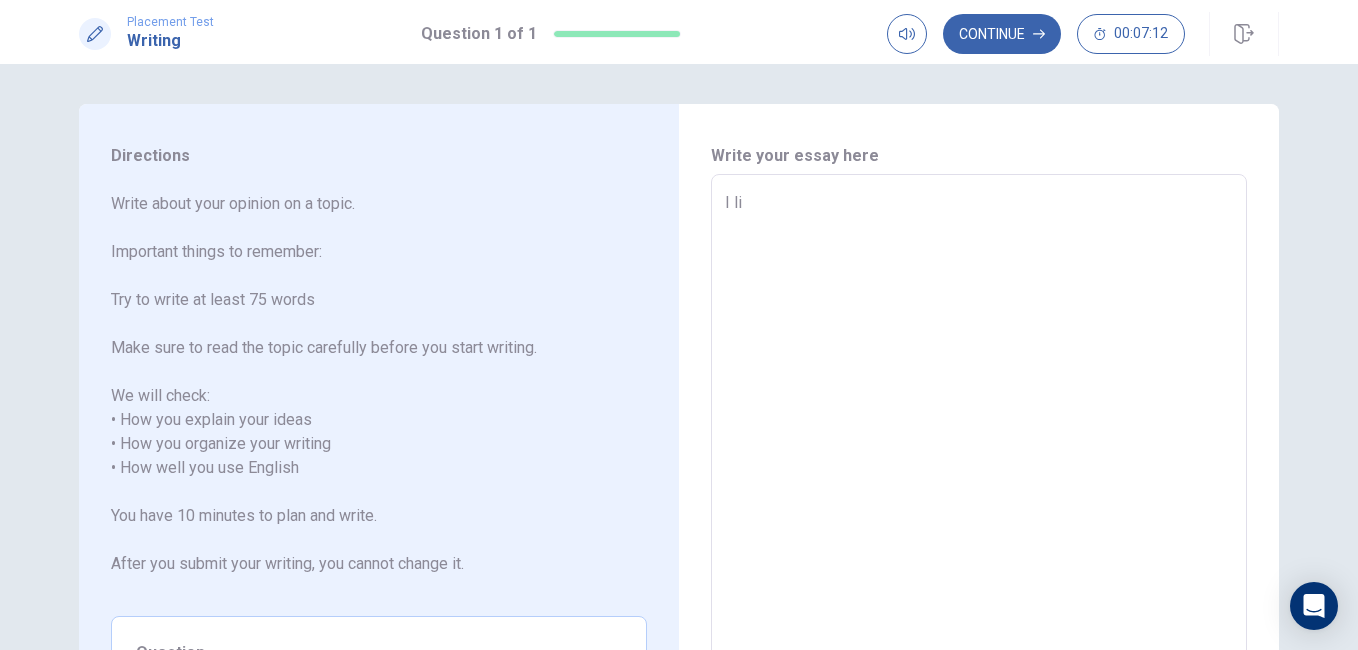 type on "I lik" 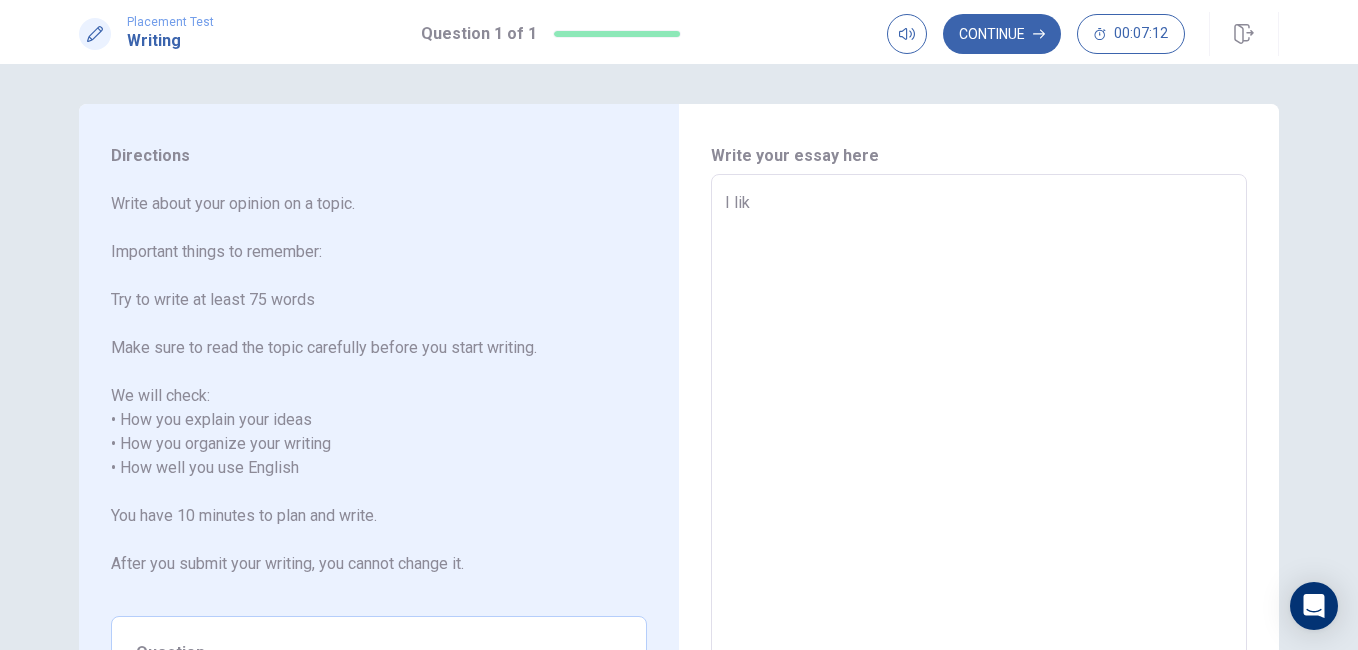 type on "x" 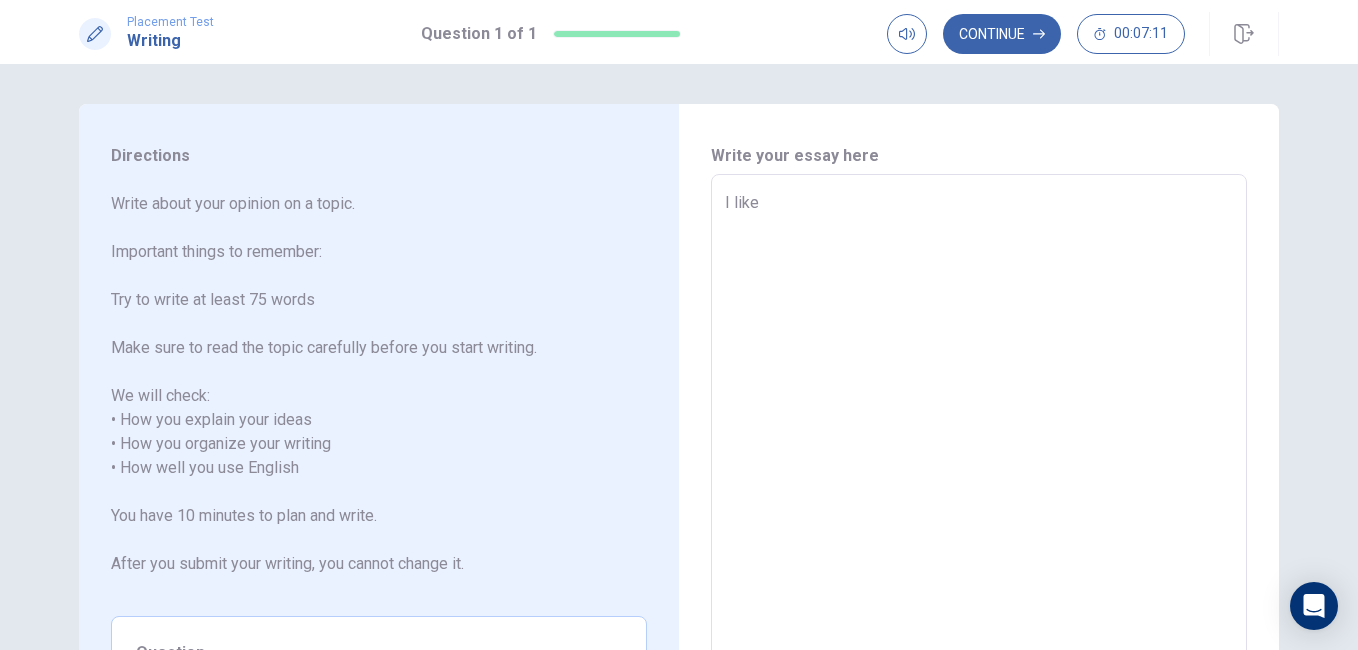 type on "x" 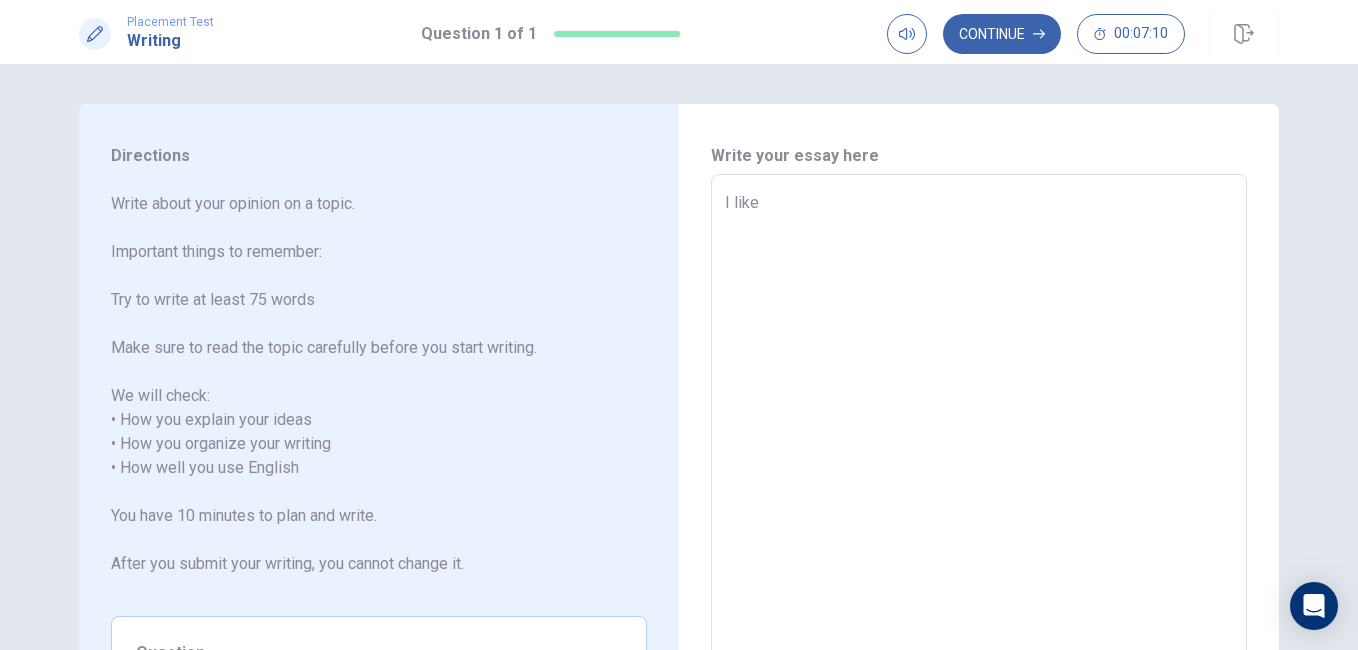 type on "I like" 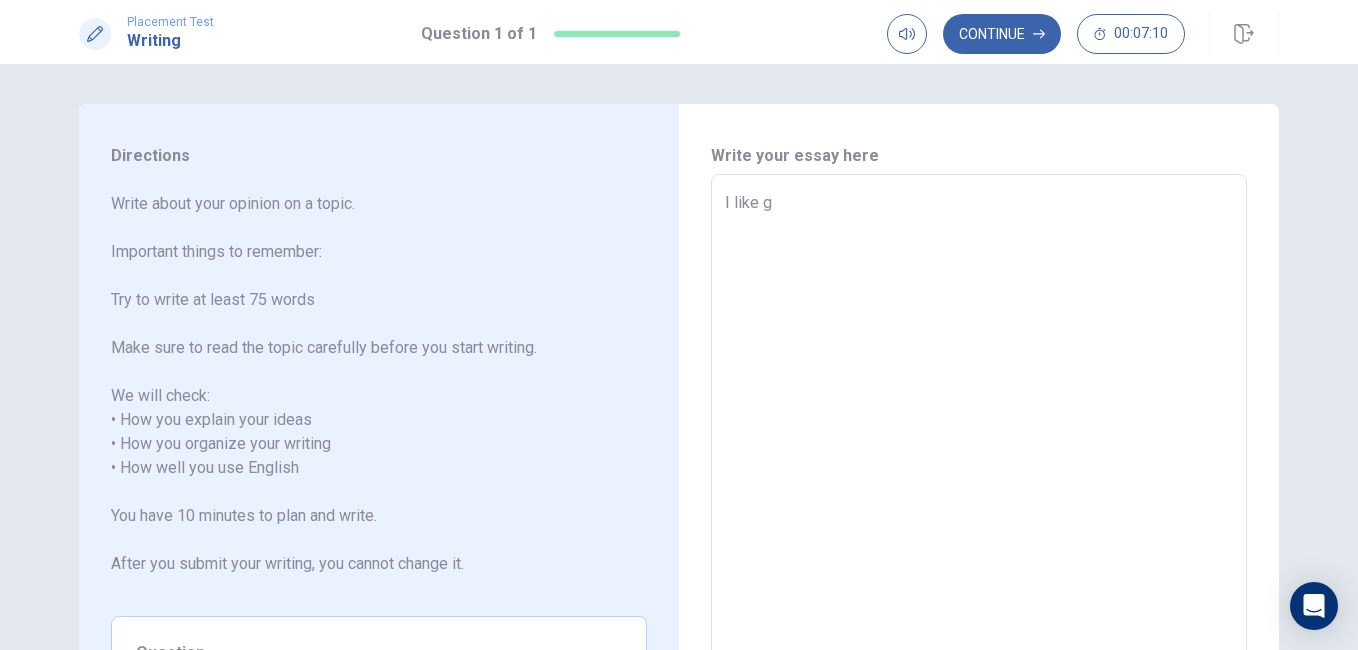 type on "x" 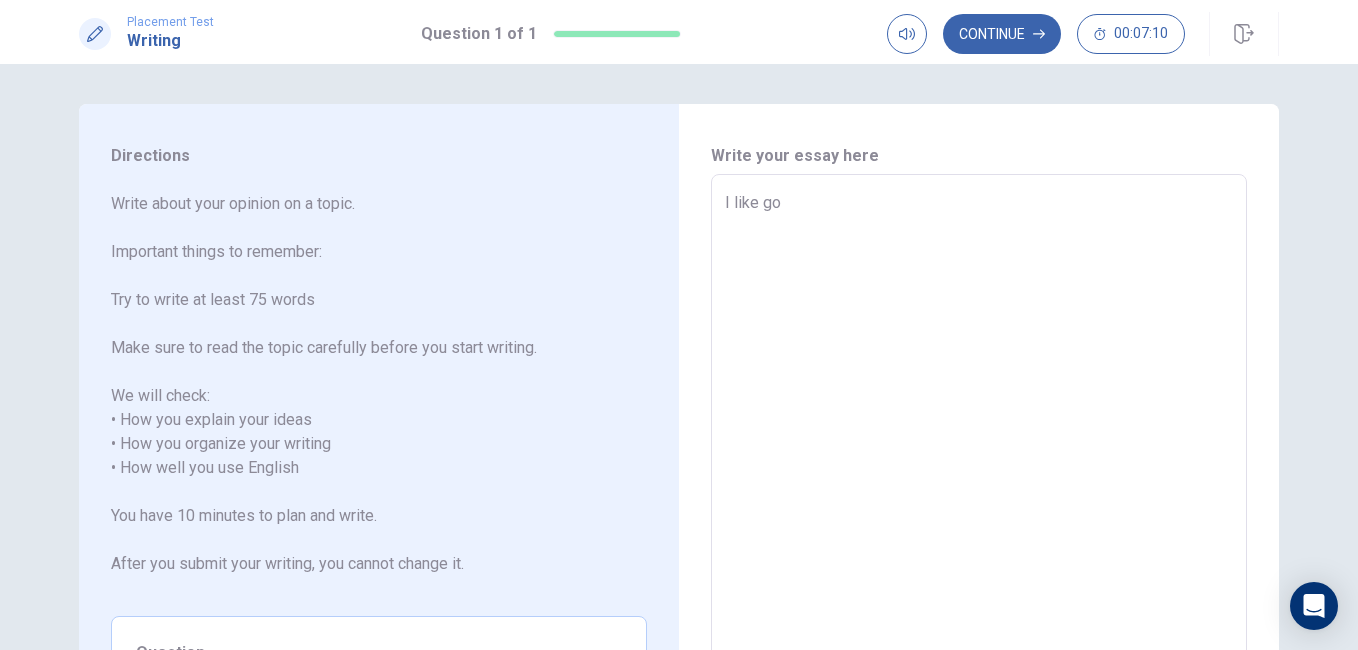 type on "x" 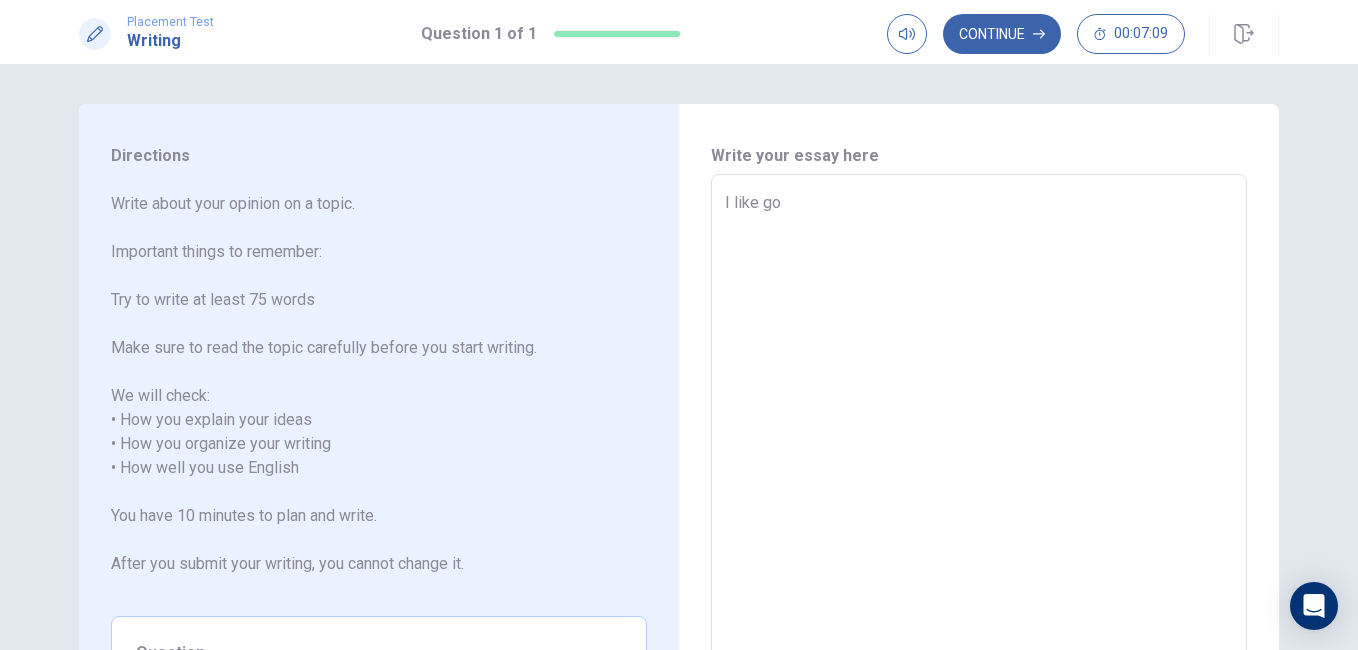 type on "I like goi" 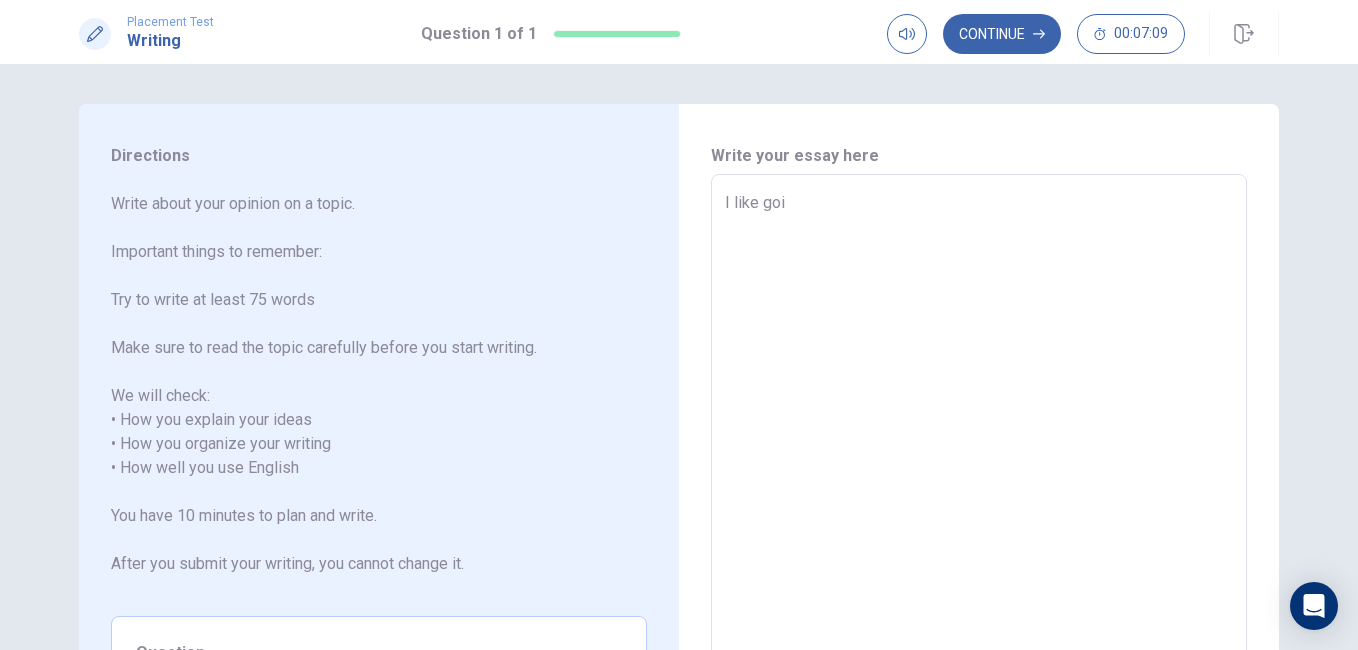 type on "x" 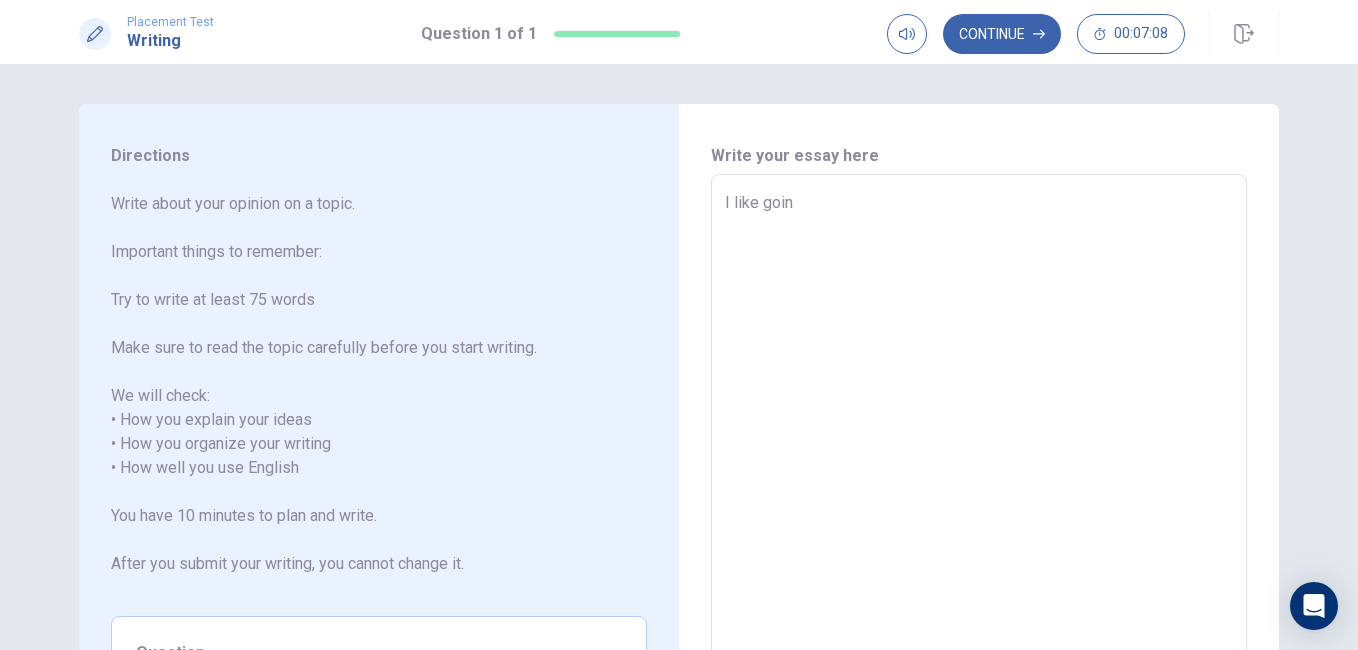 type on "x" 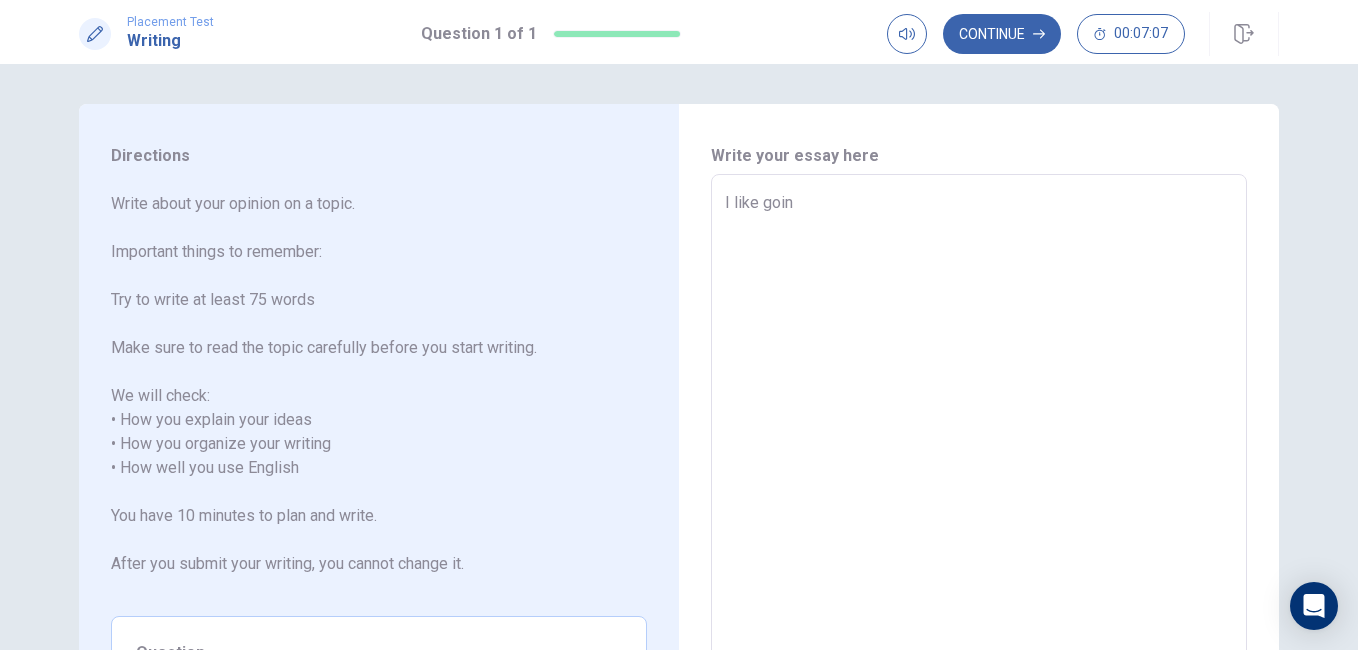 type on "I like going" 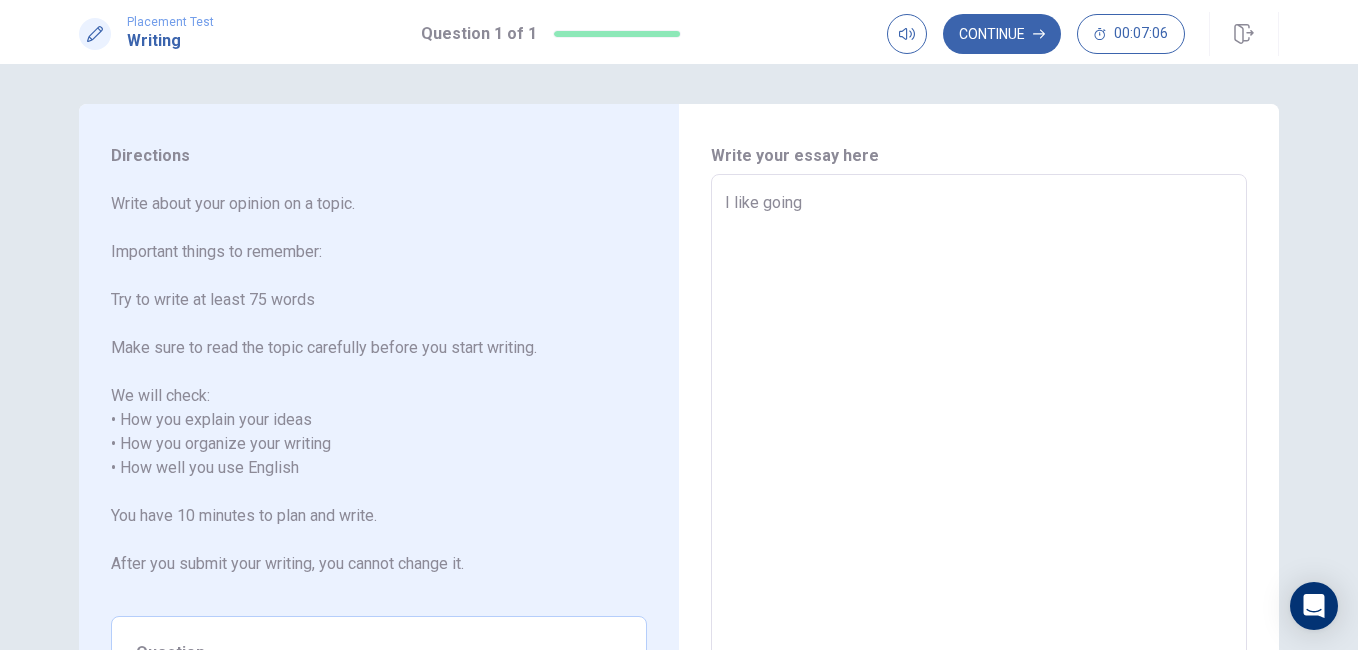 type on "x" 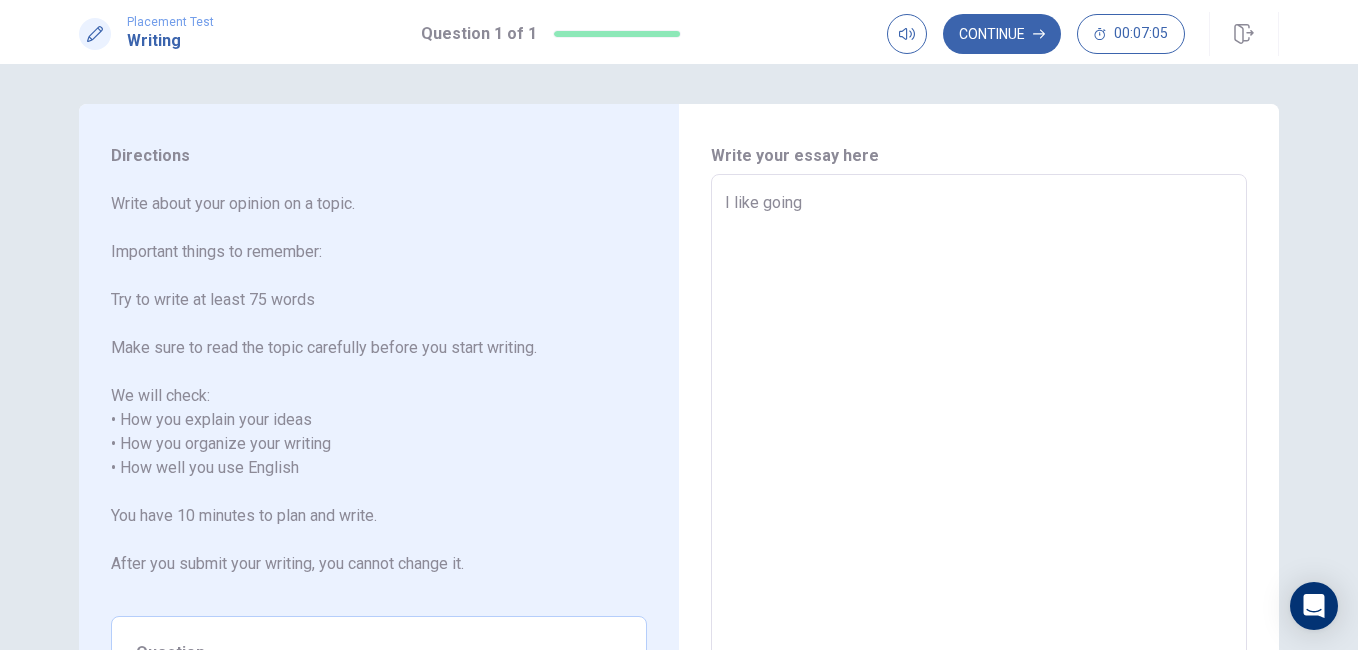 type on "I like goingh" 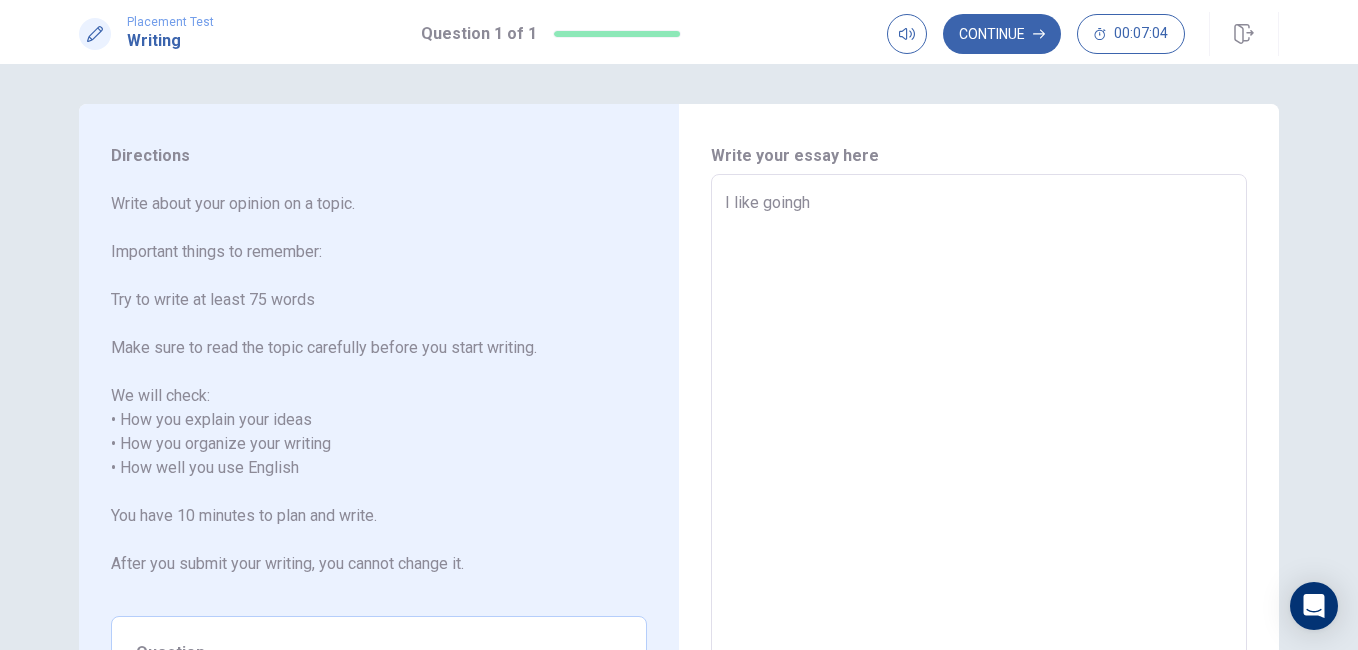type on "x" 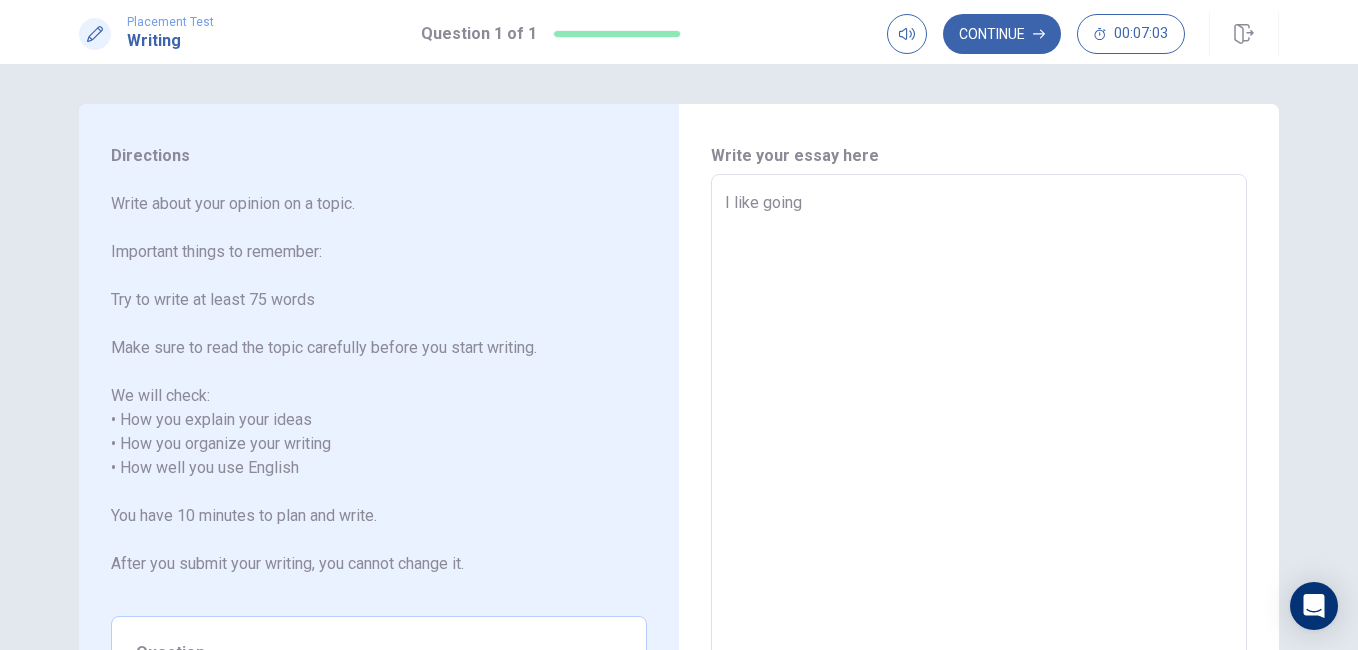 type on "x" 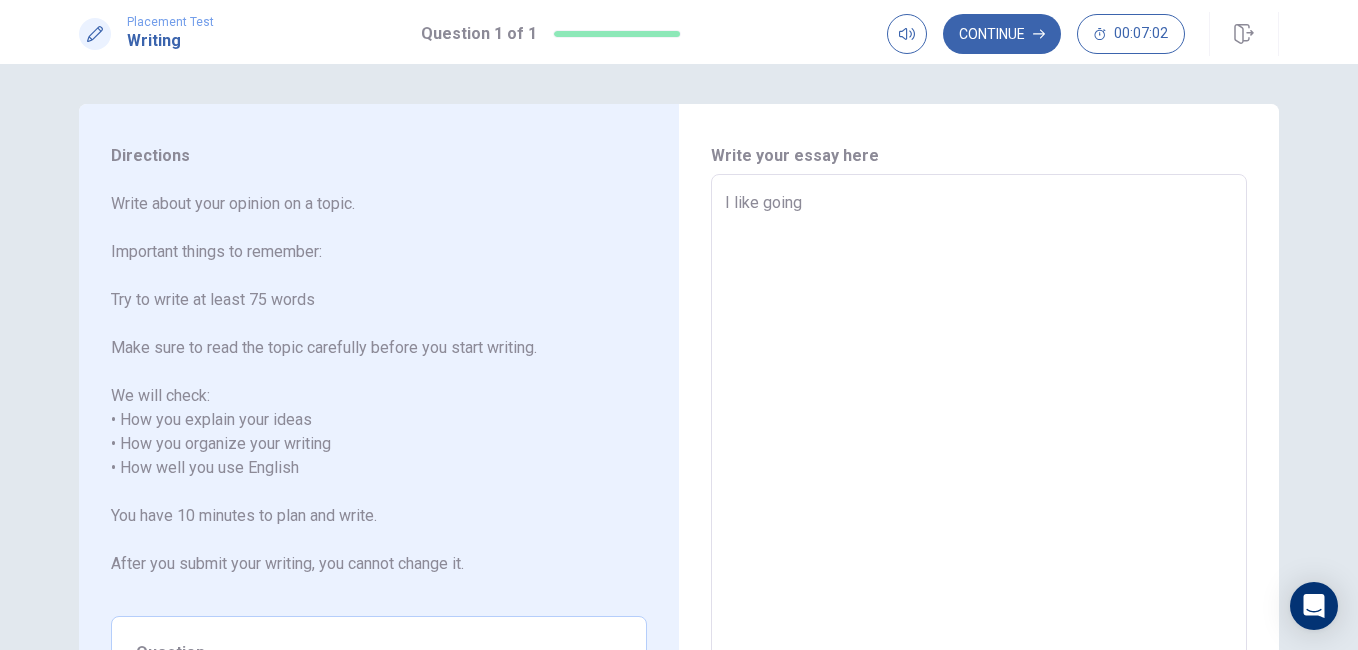 type on "I like going" 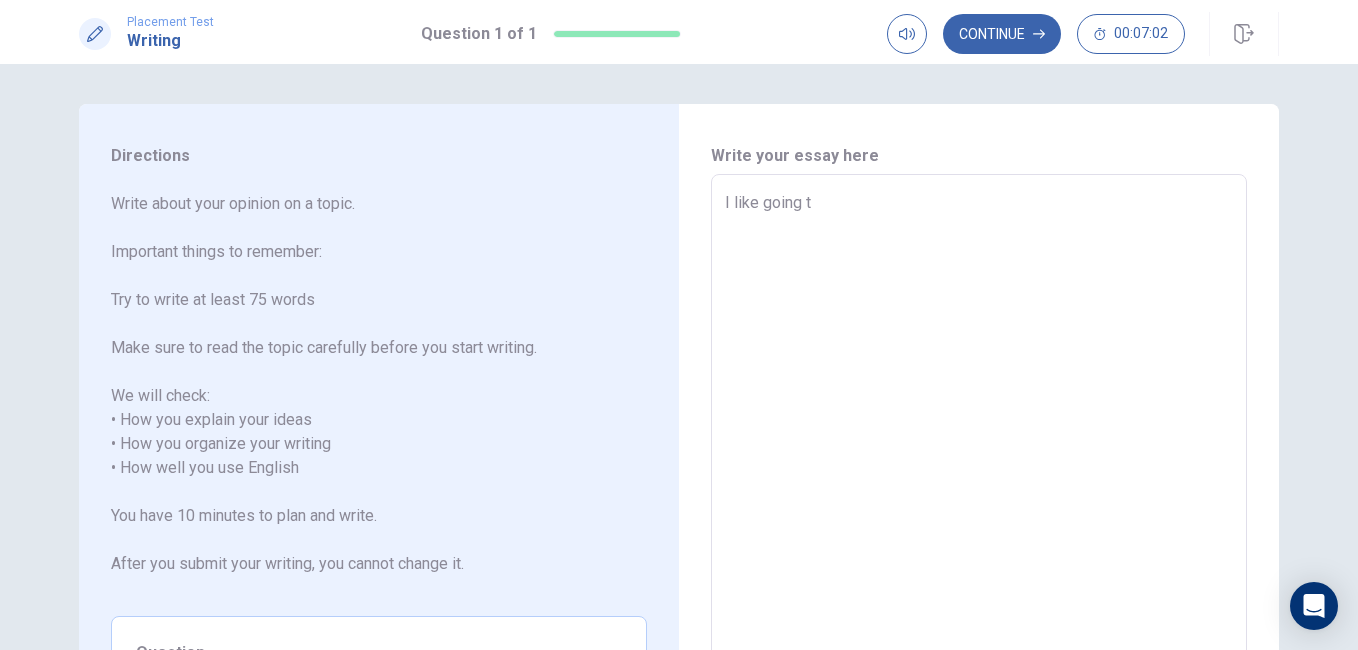 type on "x" 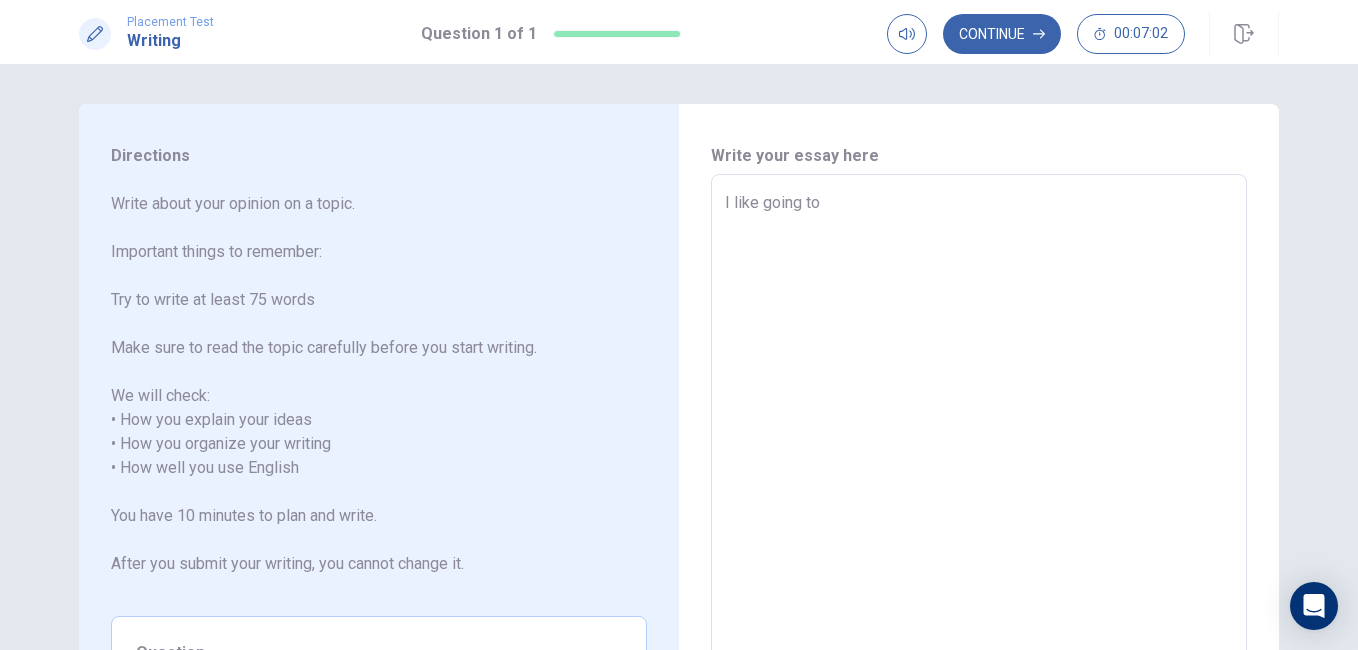 type on "x" 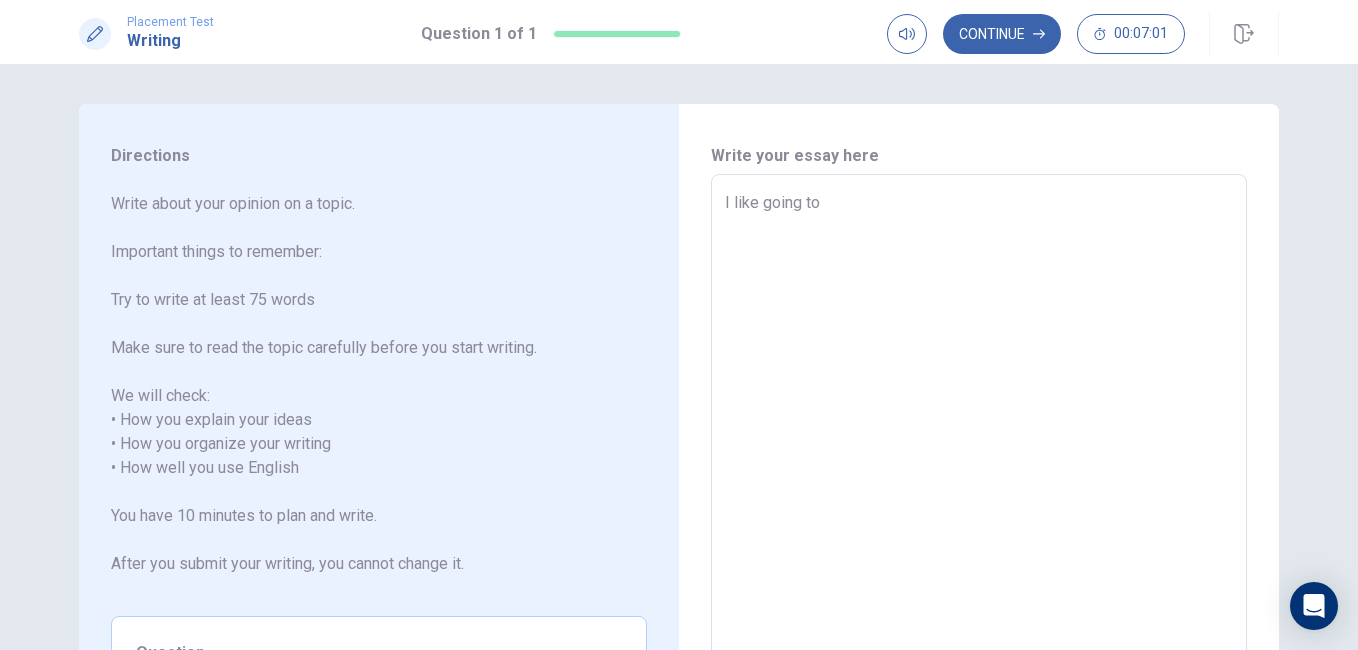 type on "I like going to" 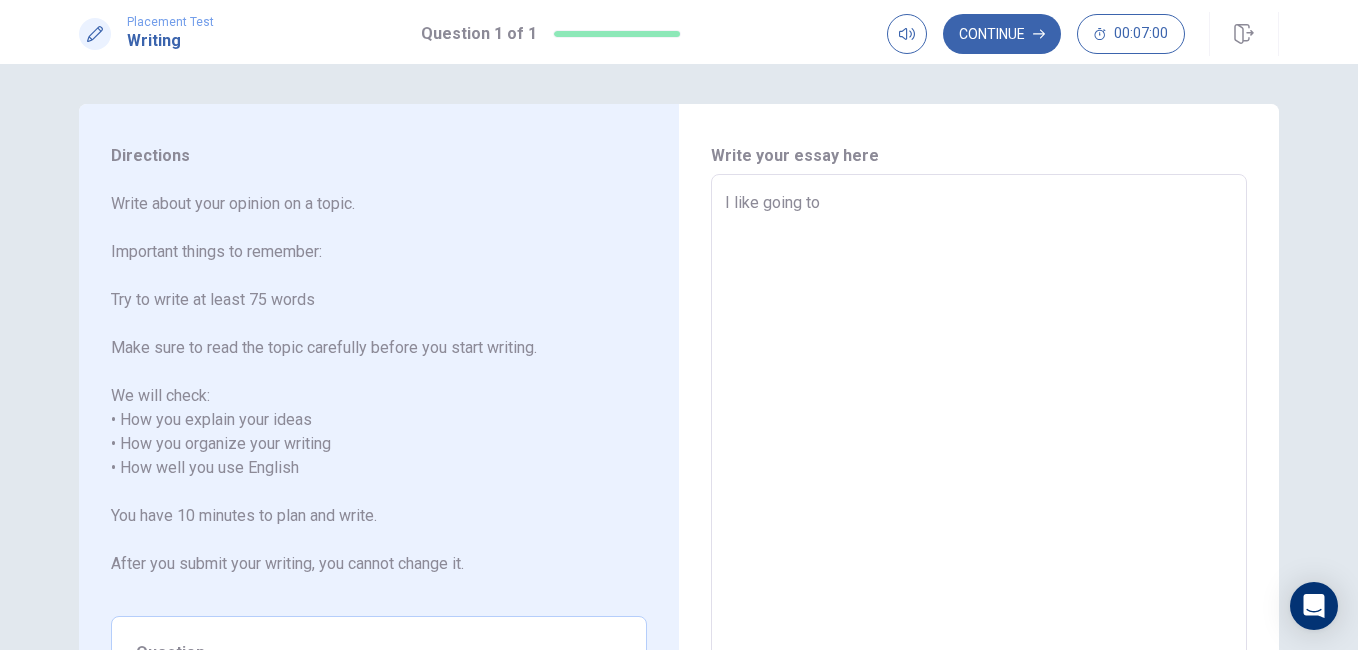 type on "I like going to t" 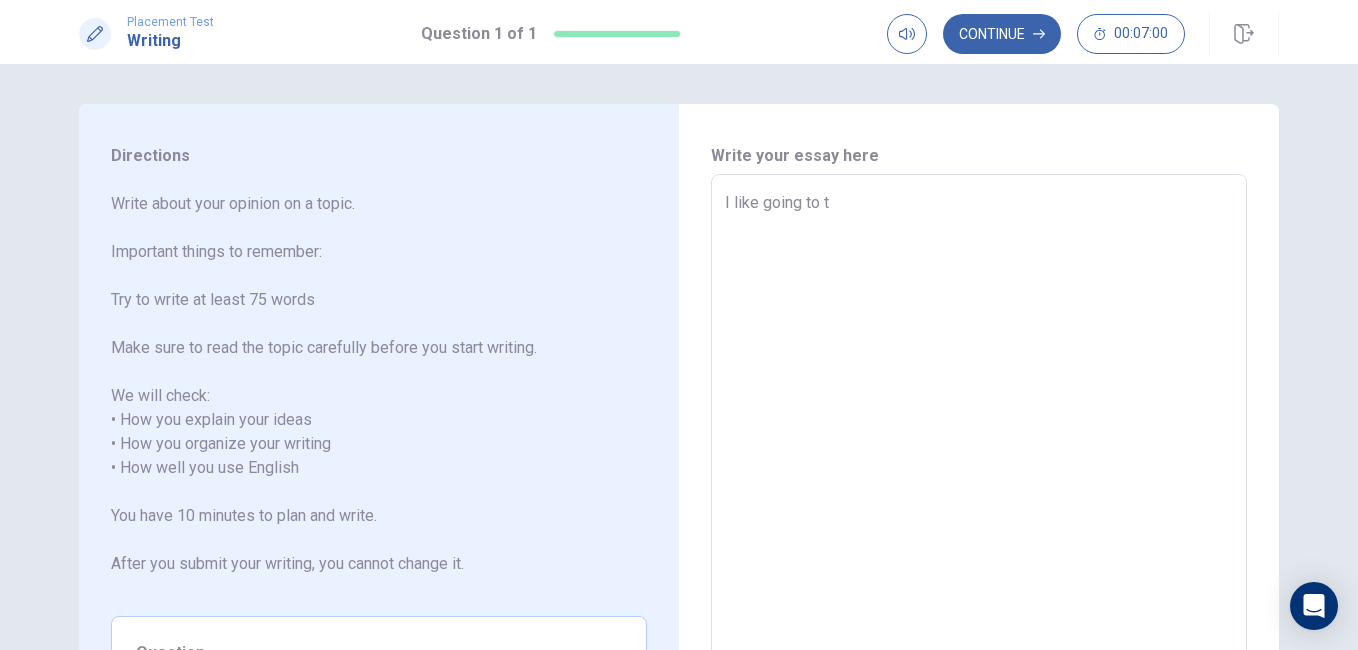type on "x" 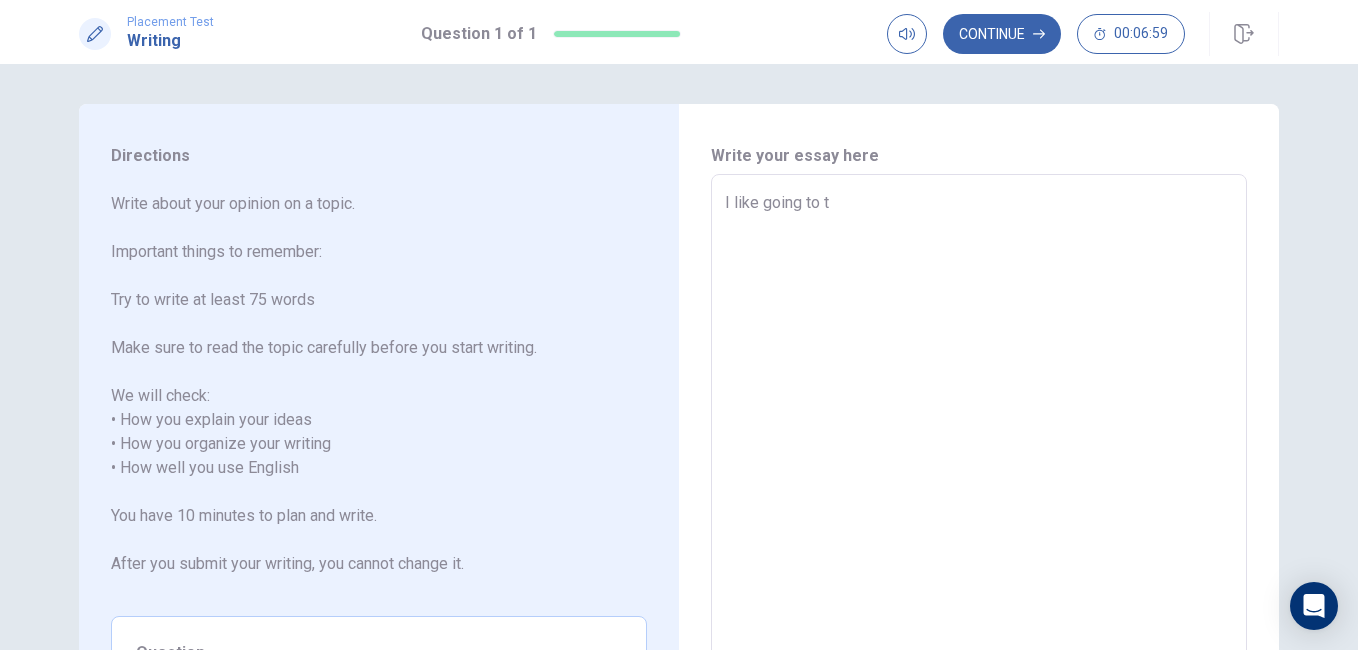 type on "I like going to th" 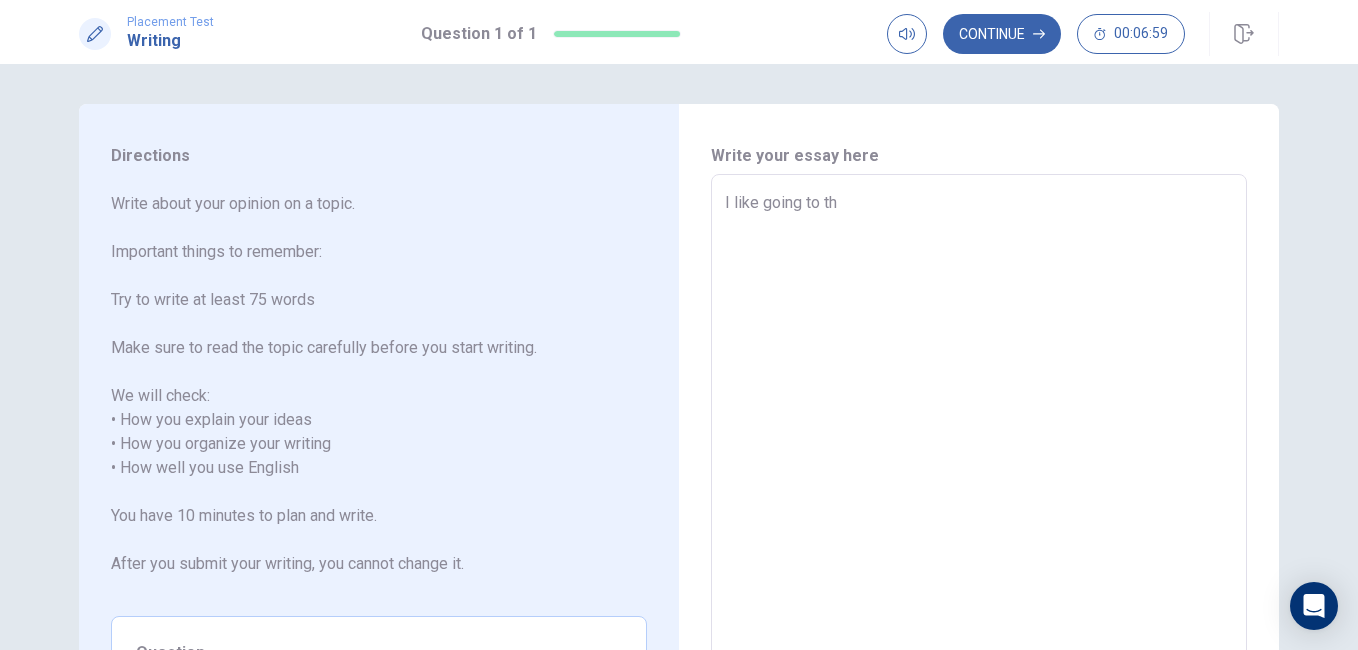 type on "x" 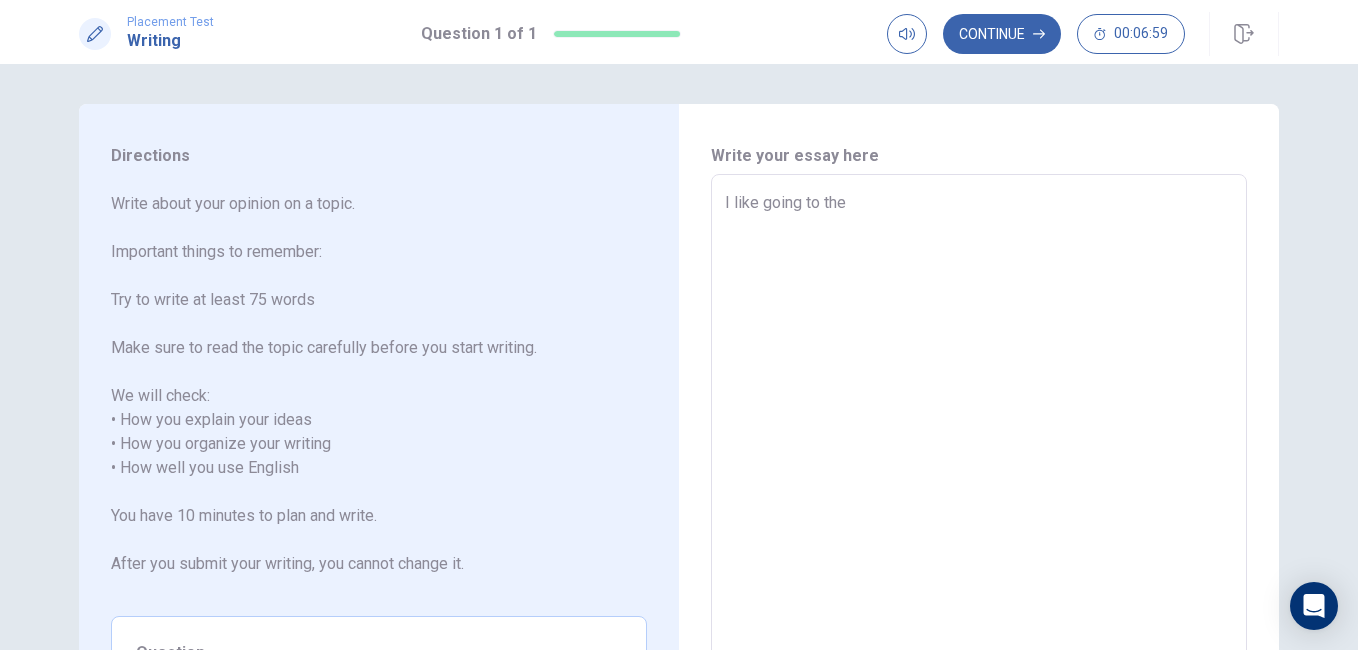 type on "x" 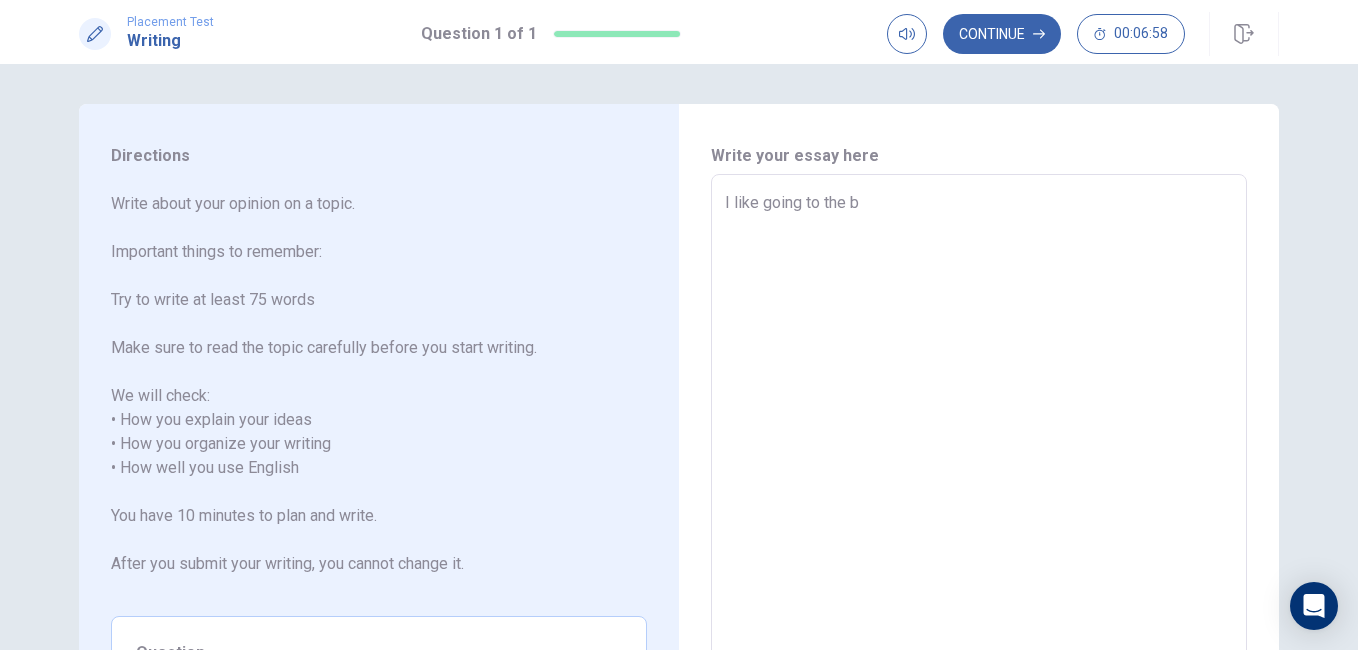 type on "x" 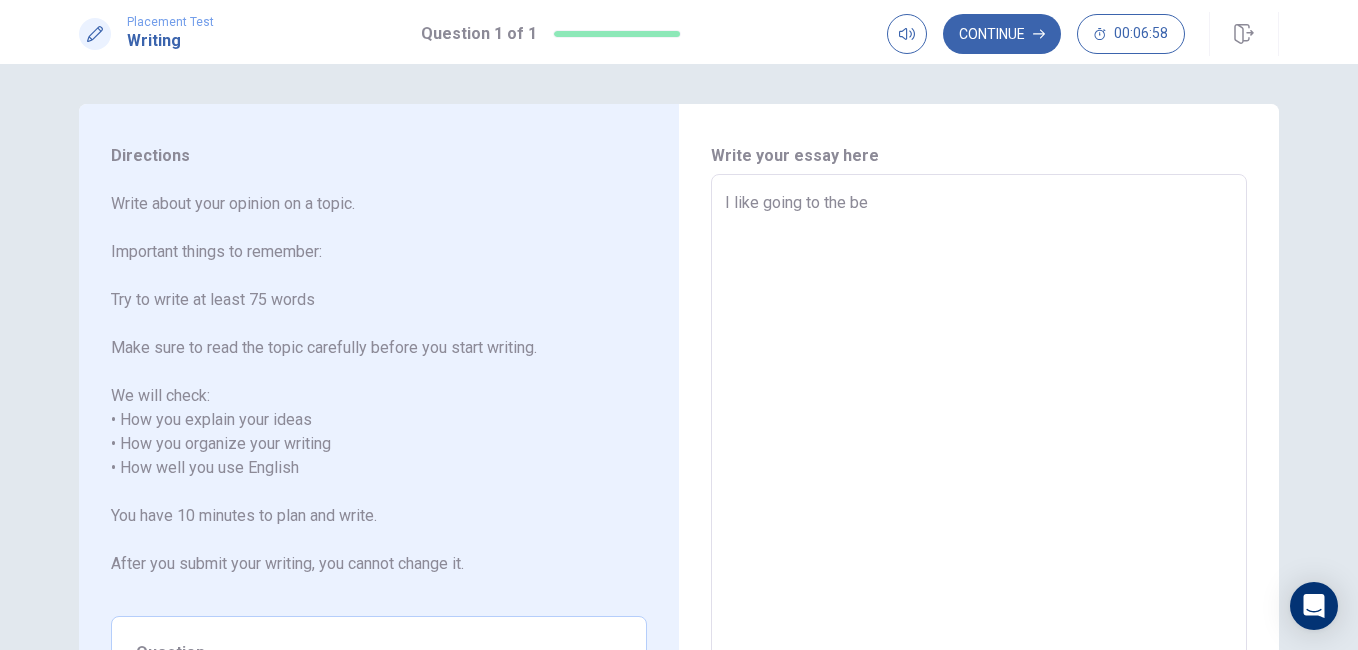 type on "x" 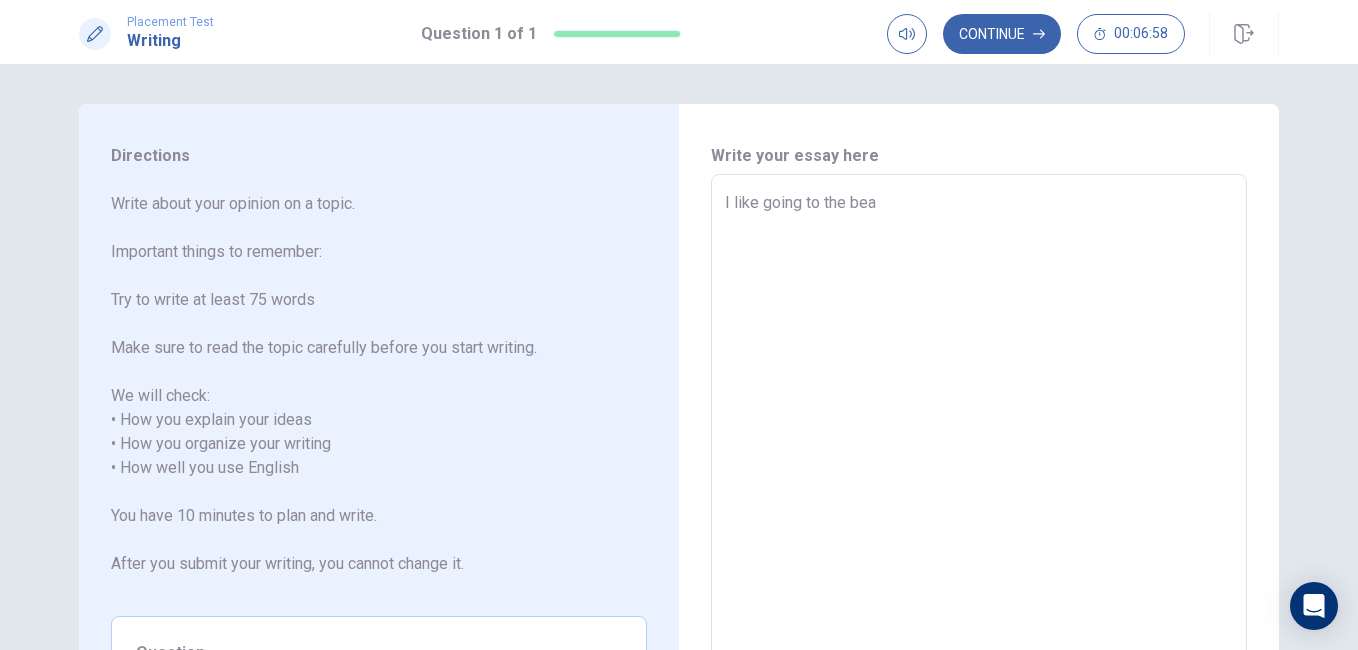 type on "x" 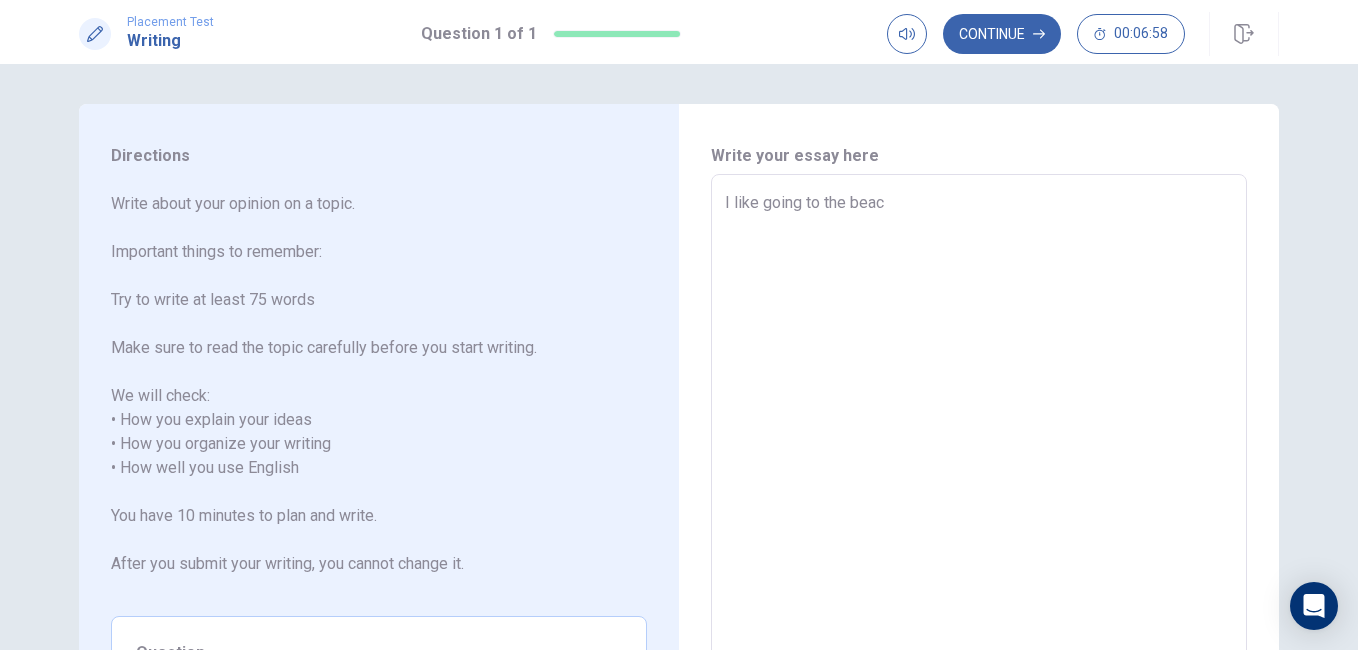 type on "x" 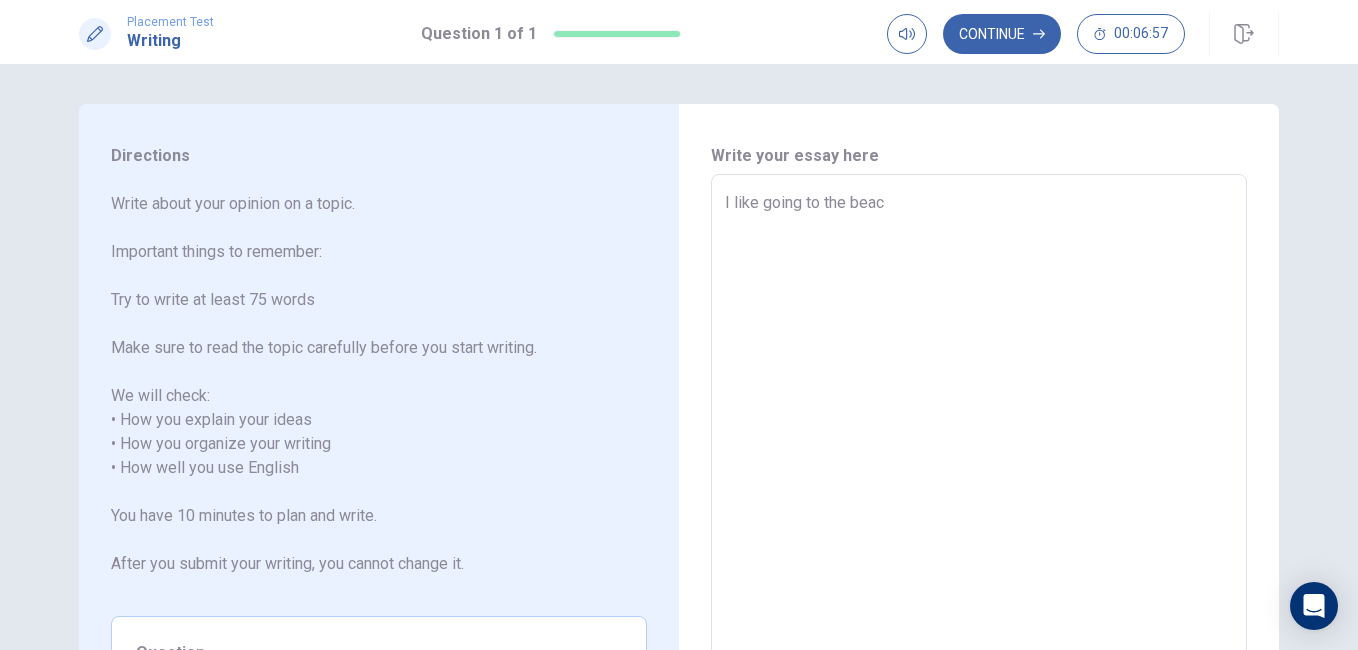 type on "I like going to the beach" 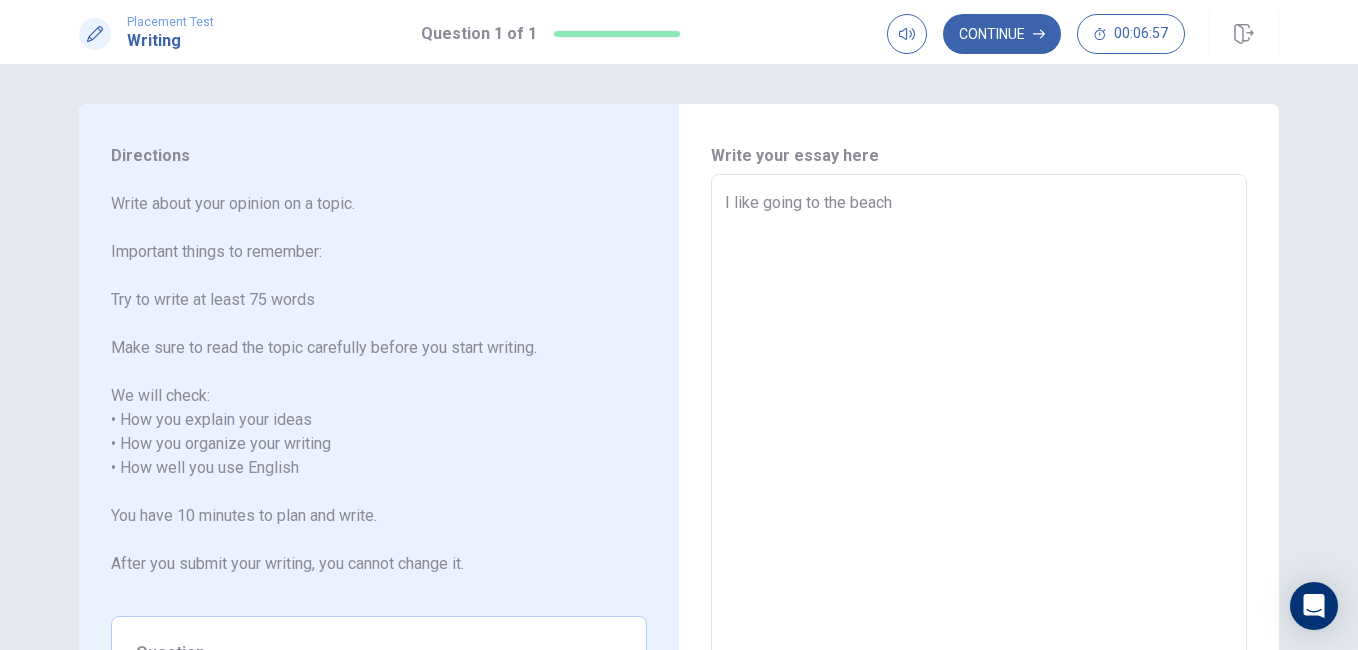 type on "x" 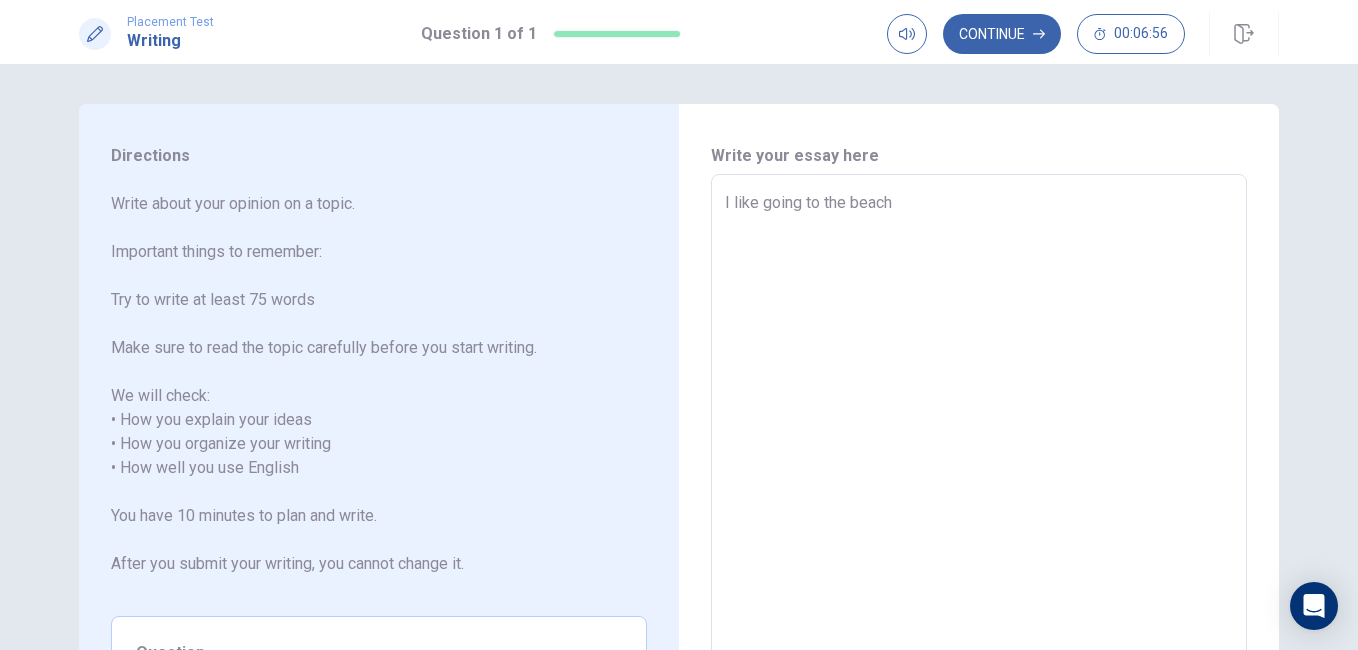 type on "I like going to the beach" 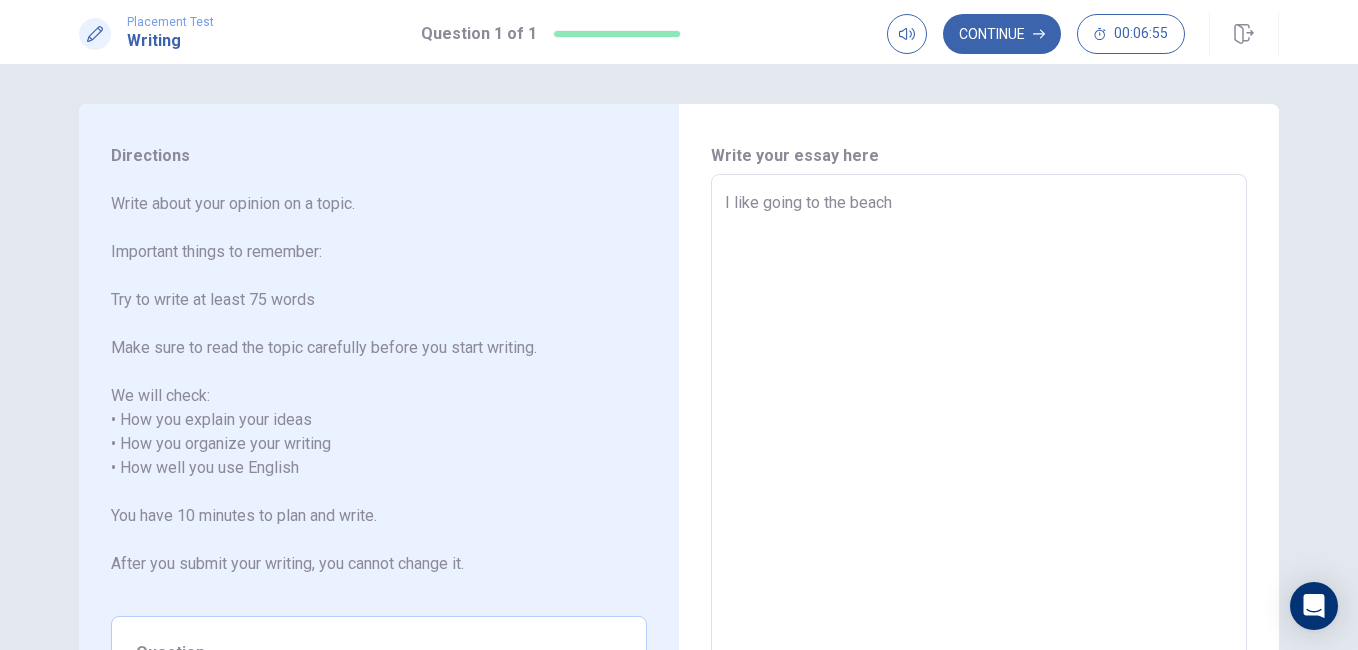 type on "I like going to the beach b" 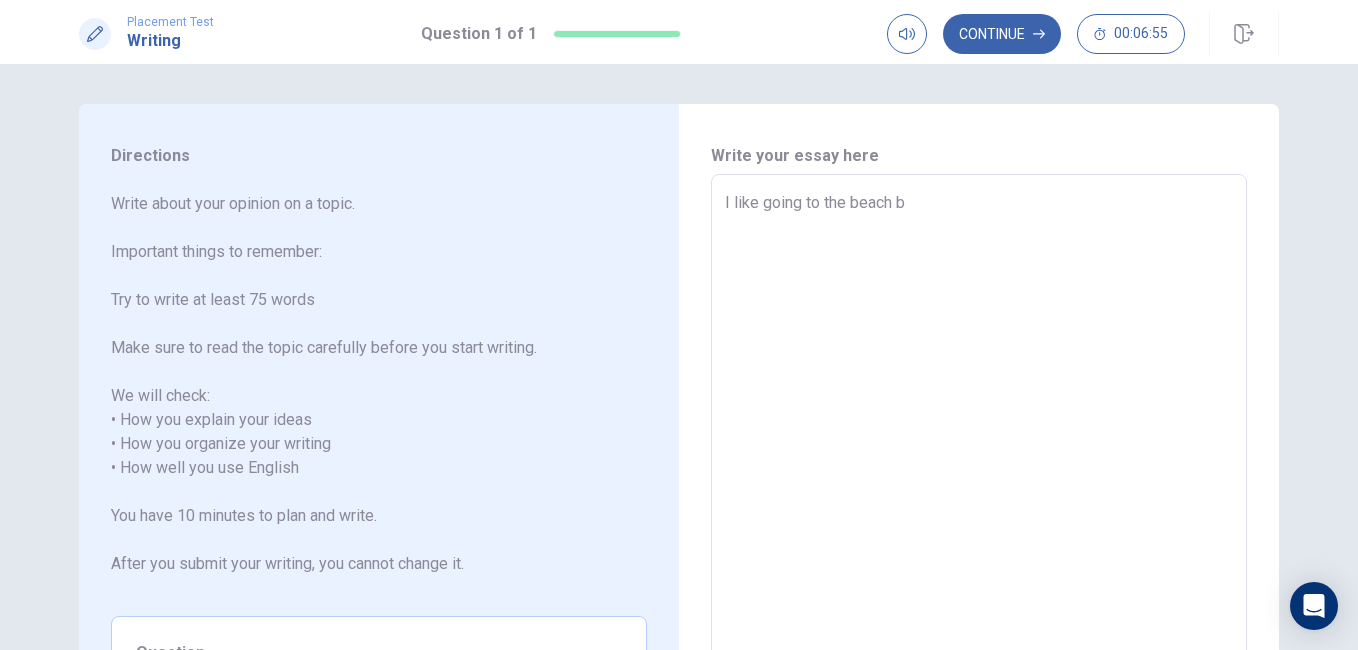 type on "x" 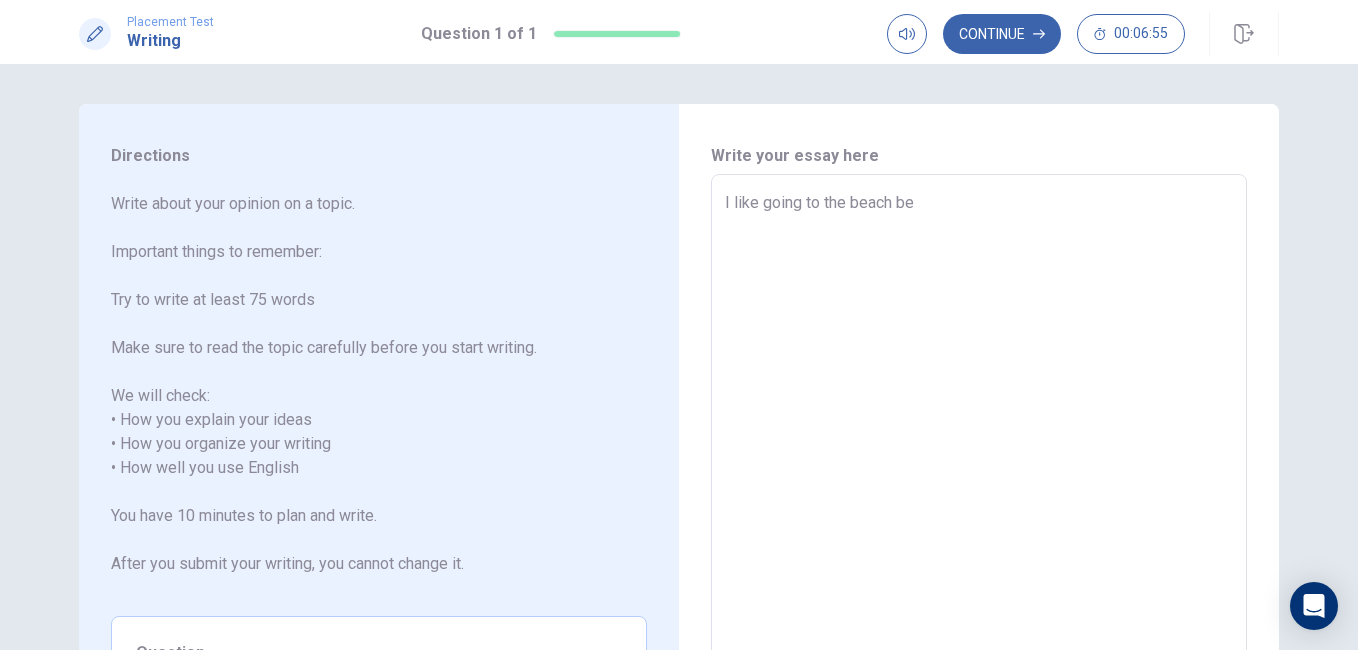 type on "x" 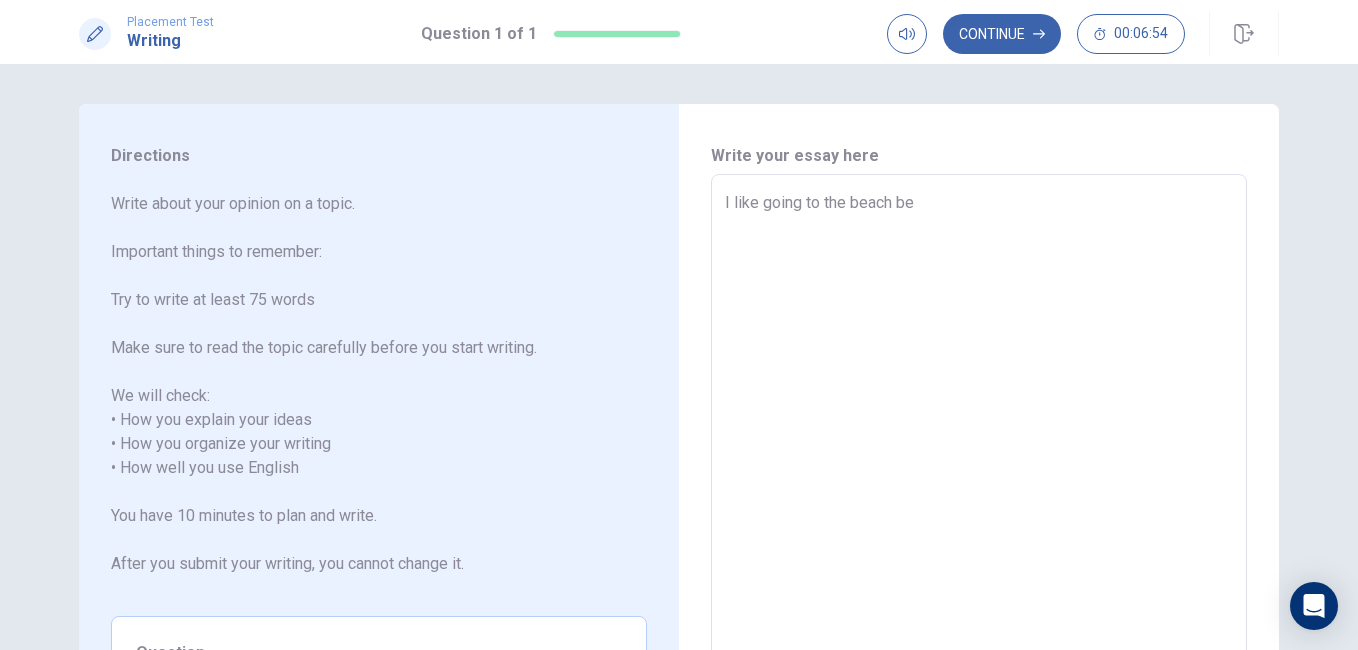 type on "I like going to the beach bec" 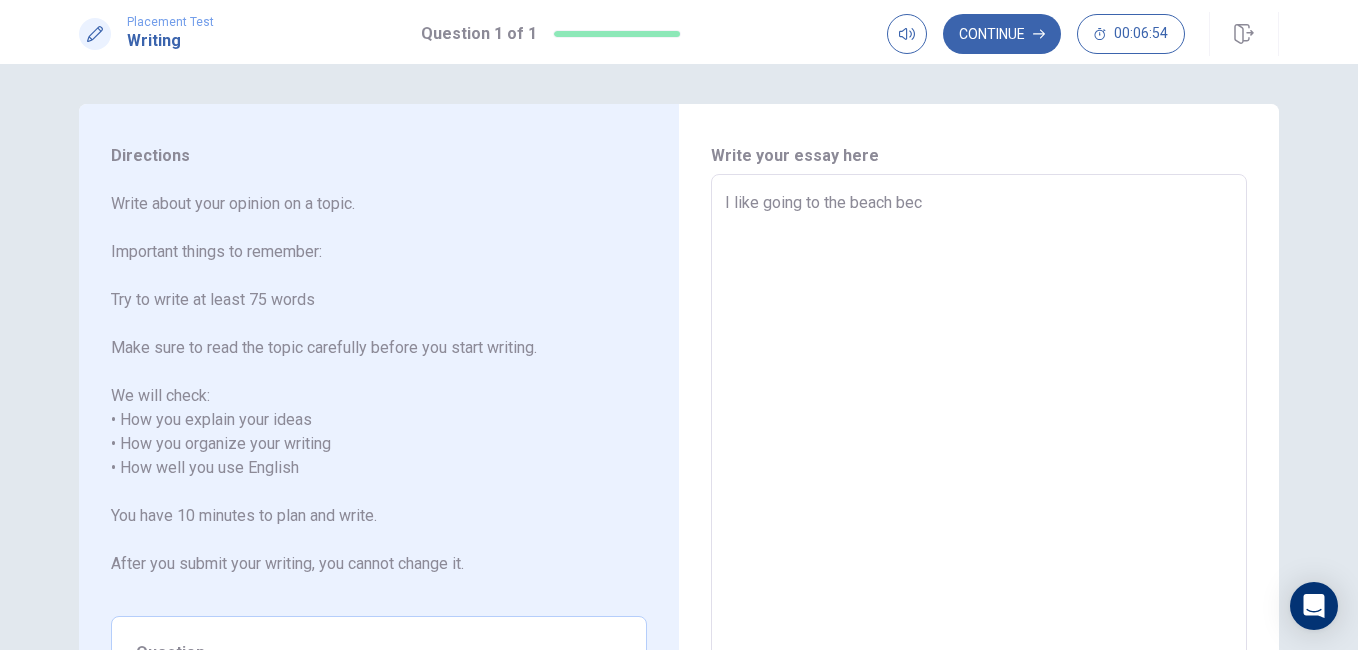 type on "x" 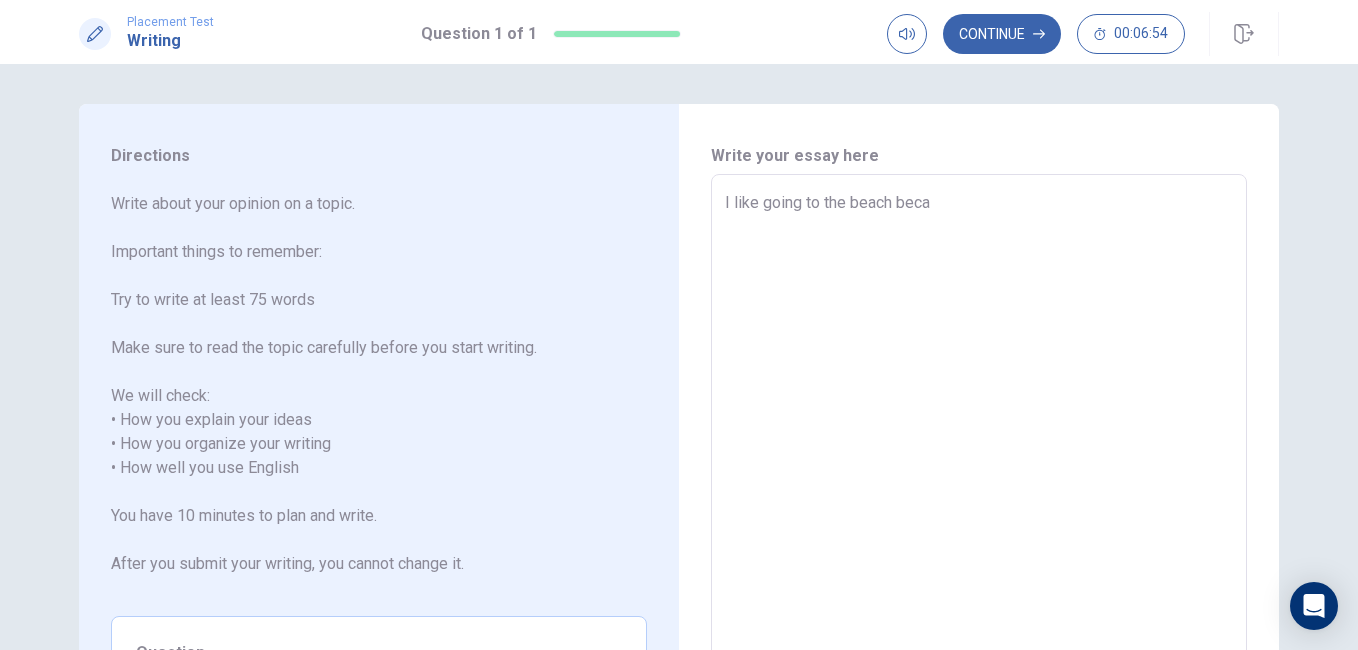 type on "x" 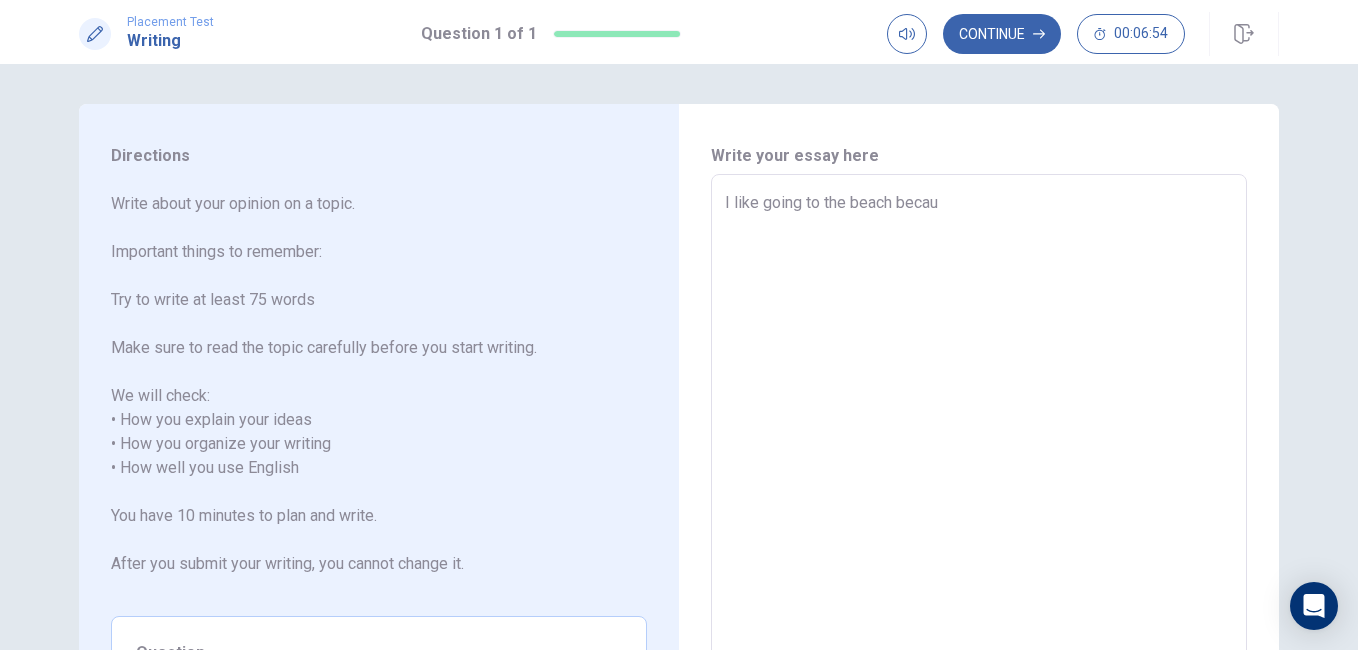 type on "x" 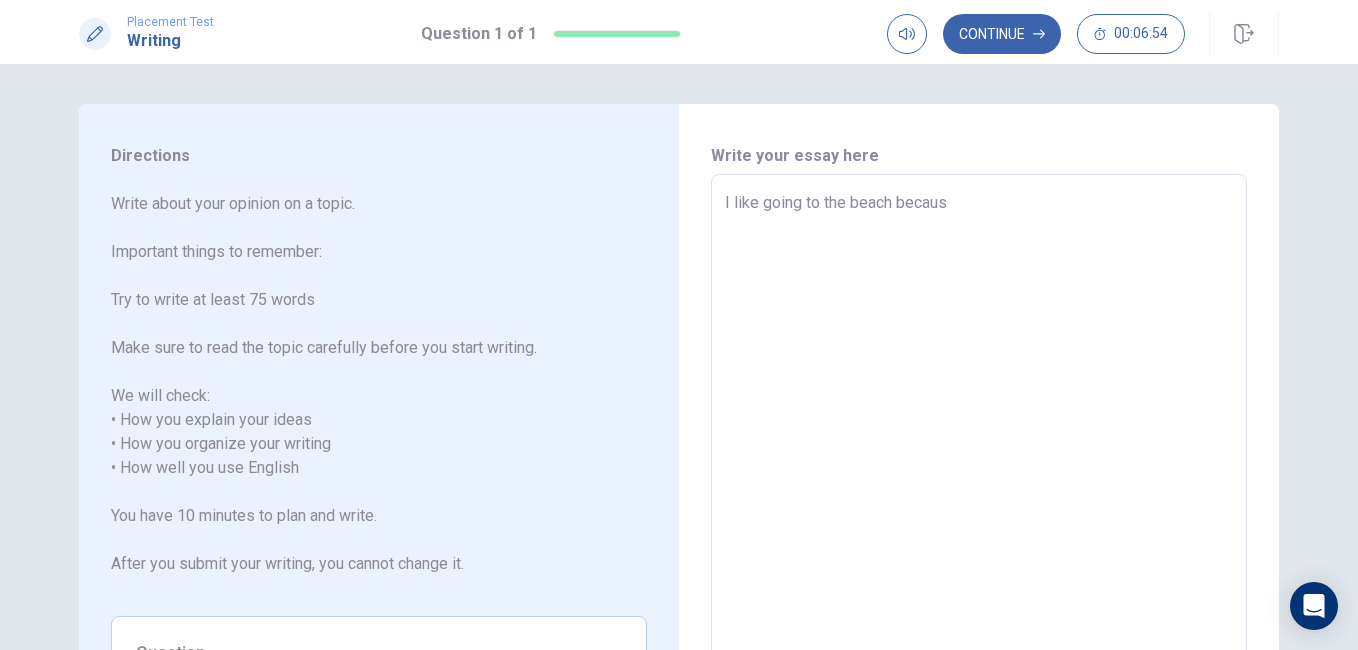 type on "x" 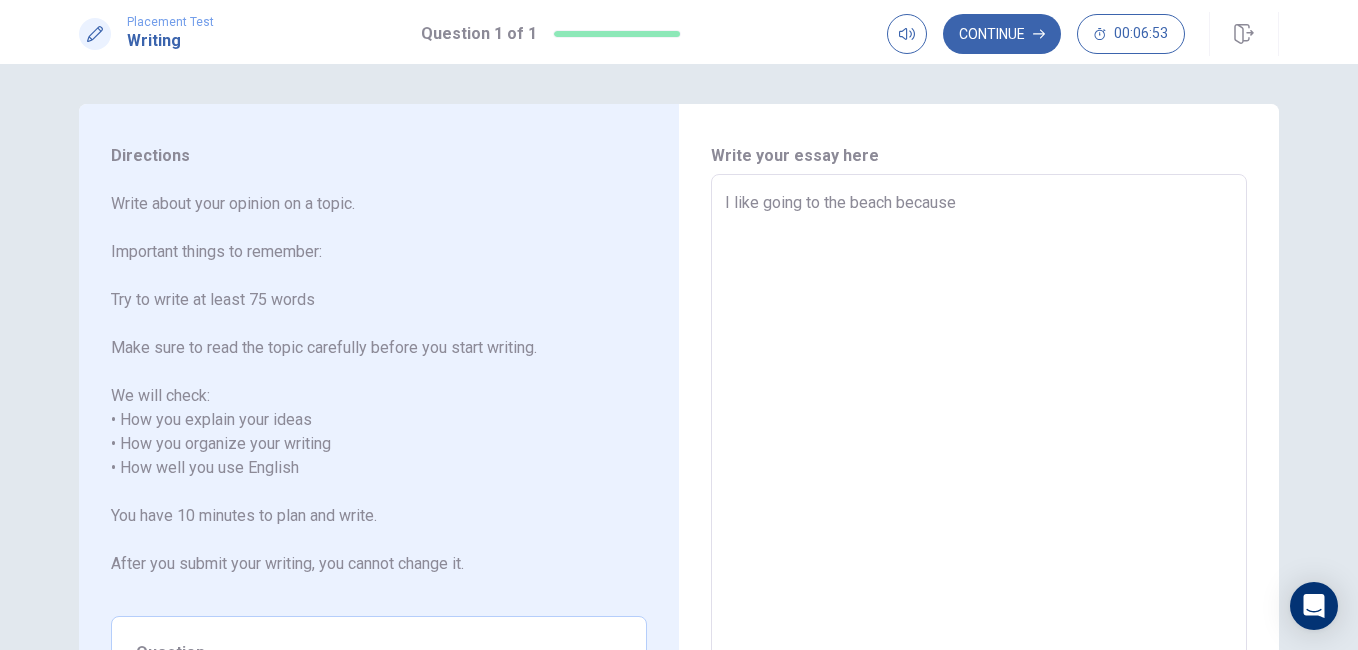 type on "x" 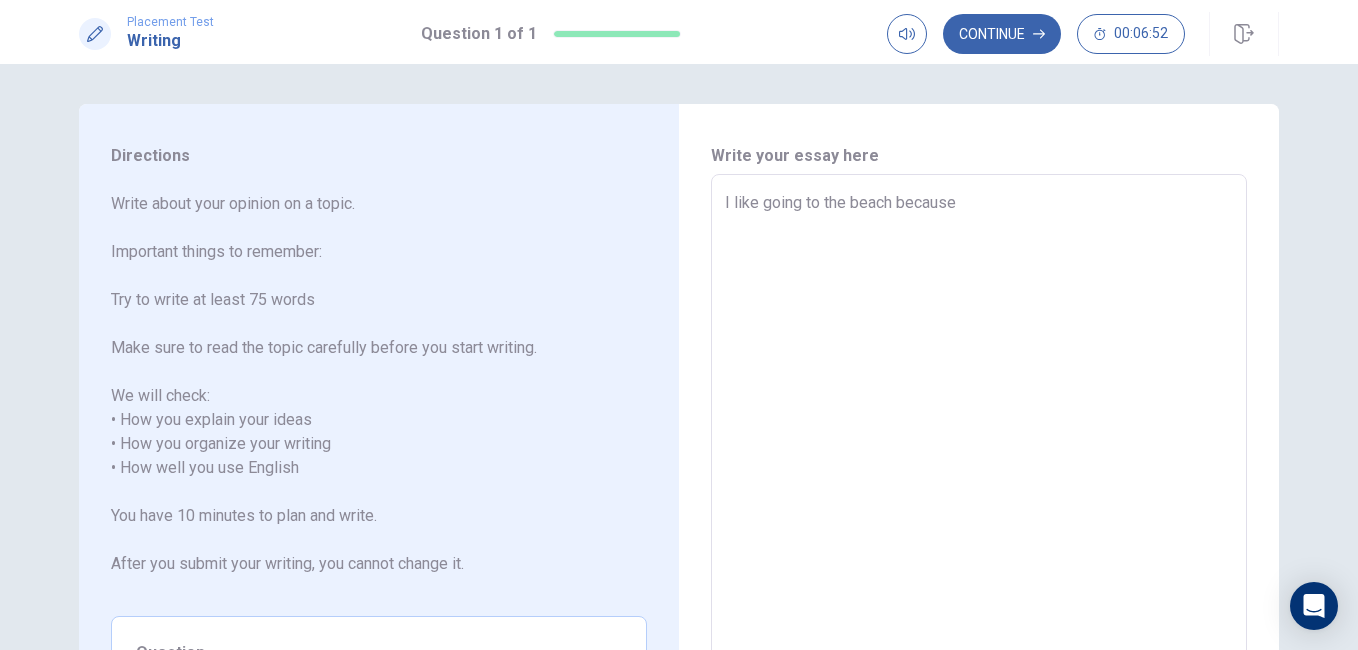 type on "I like going to the beach because" 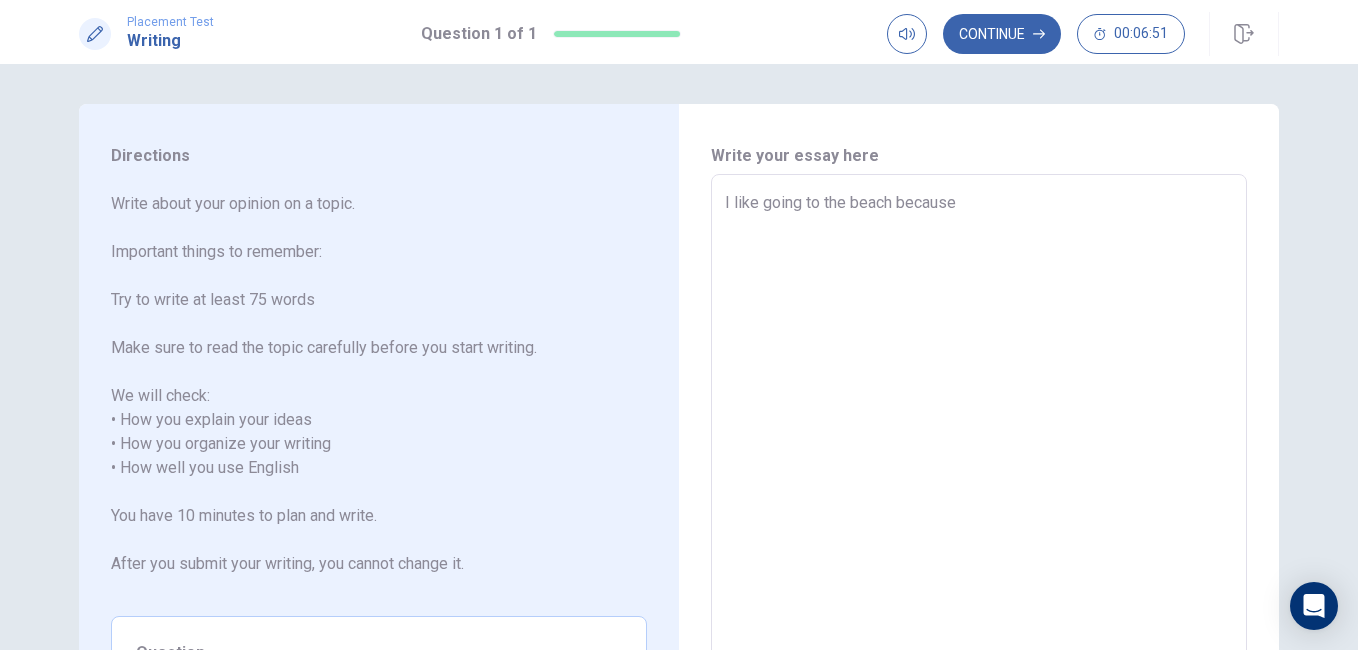 type on "I like going to the beach because w" 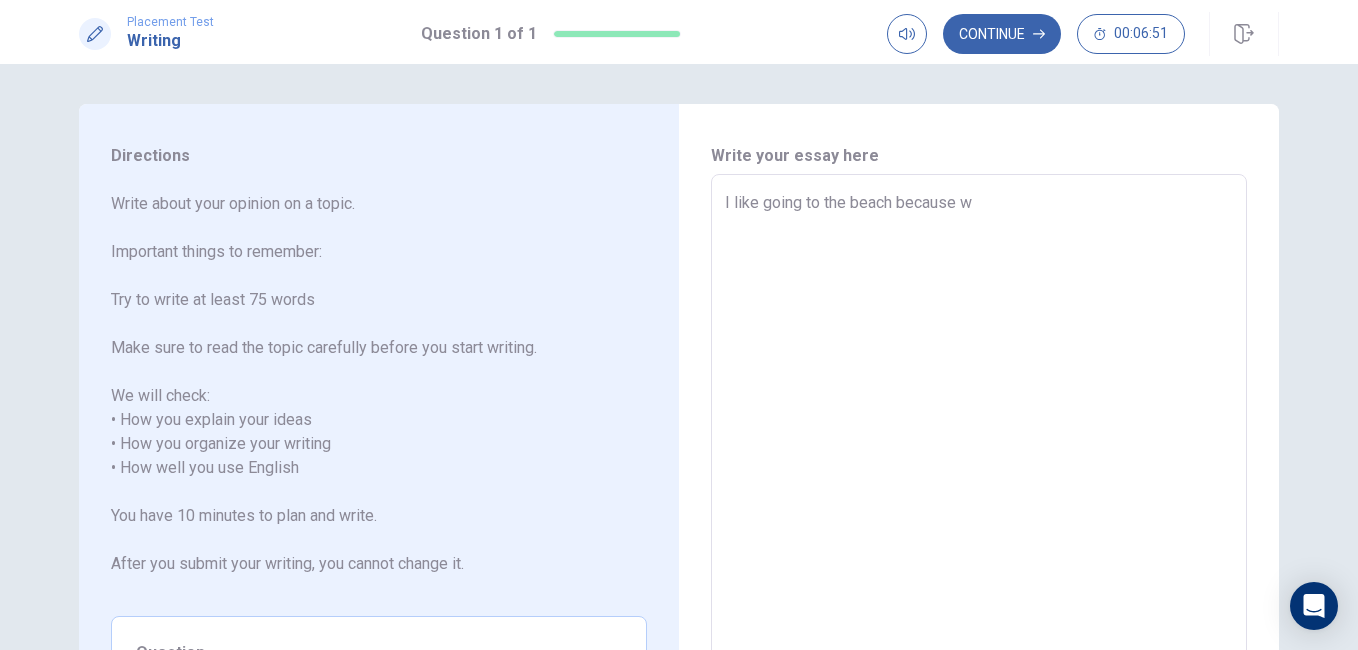 type on "x" 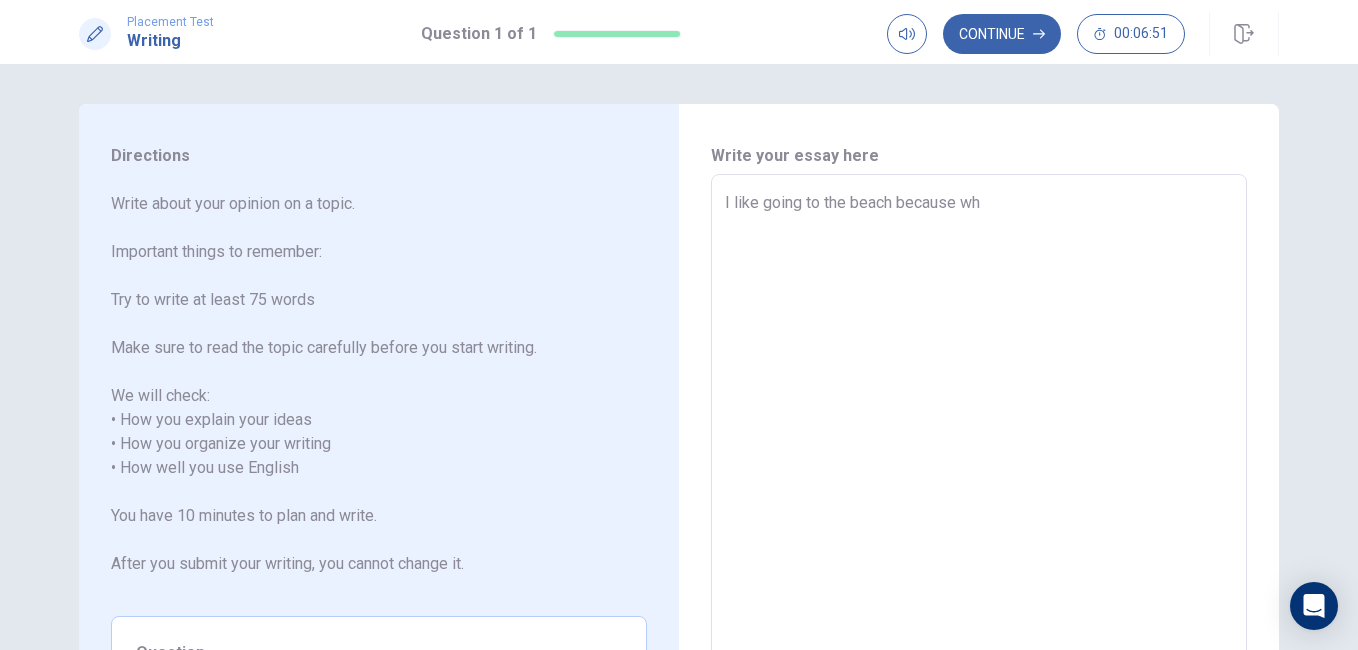 type on "x" 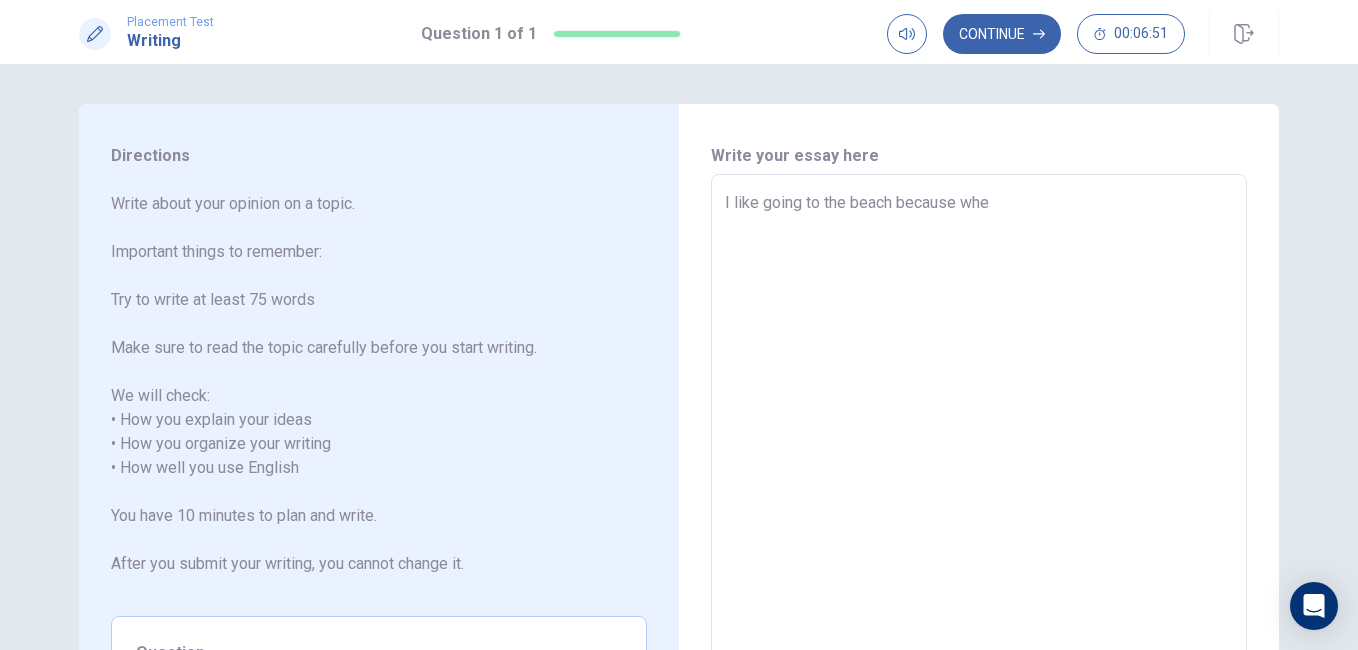 type on "x" 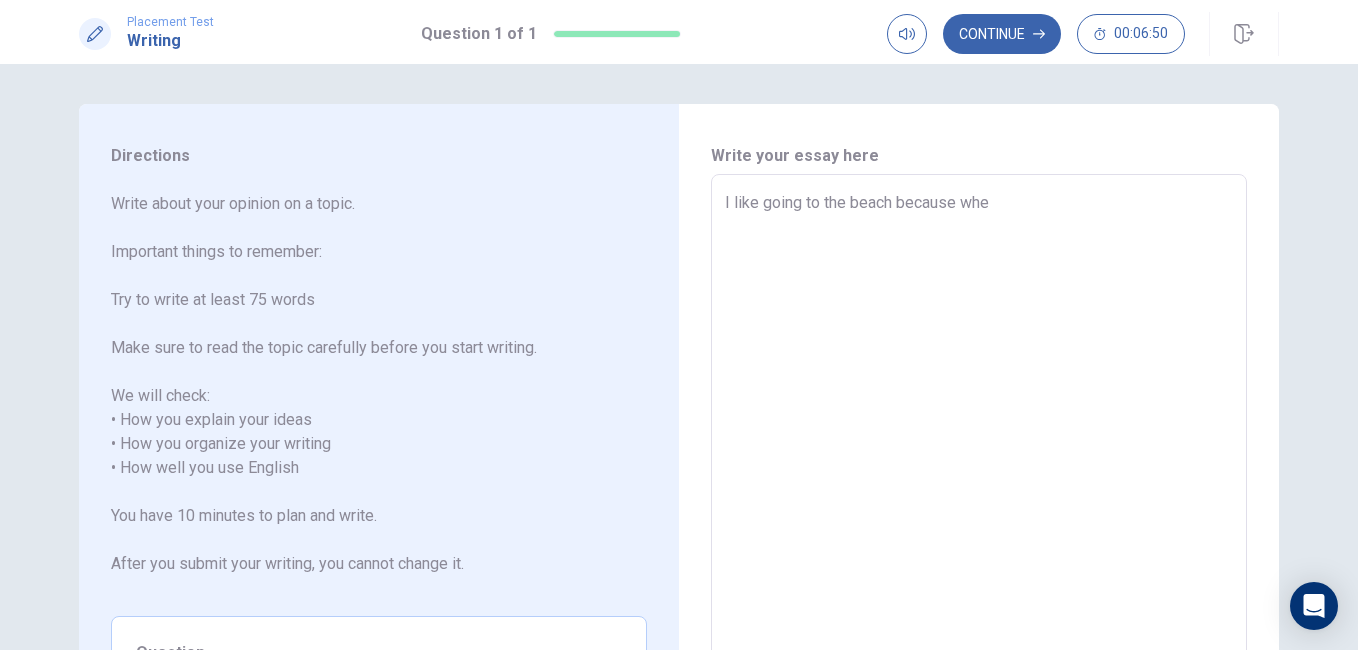 type on "I like going to the beach because when" 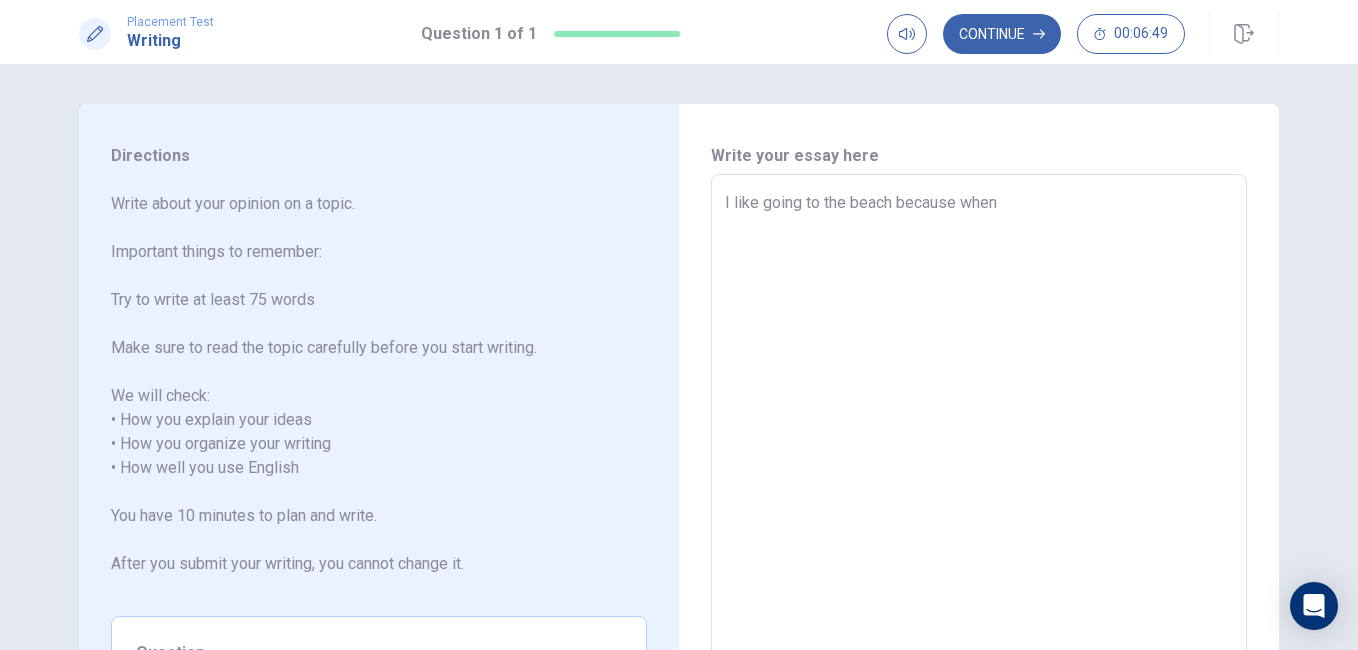 type on "x" 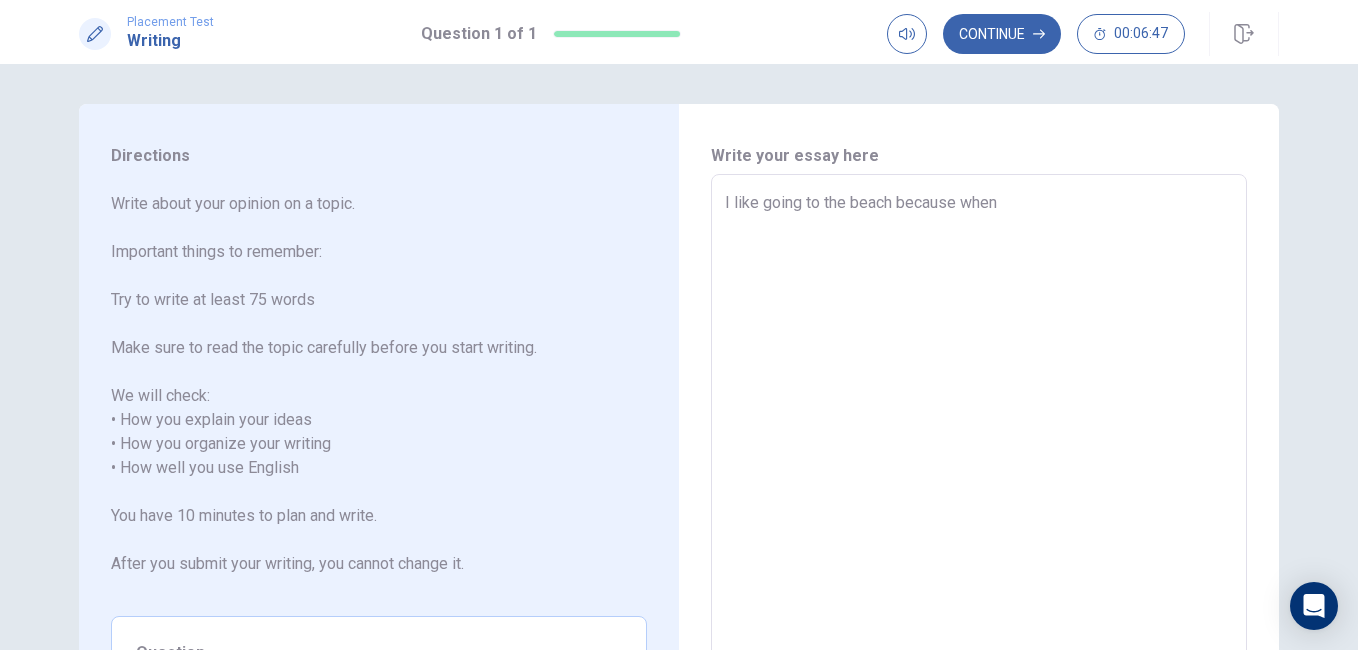 type on "x" 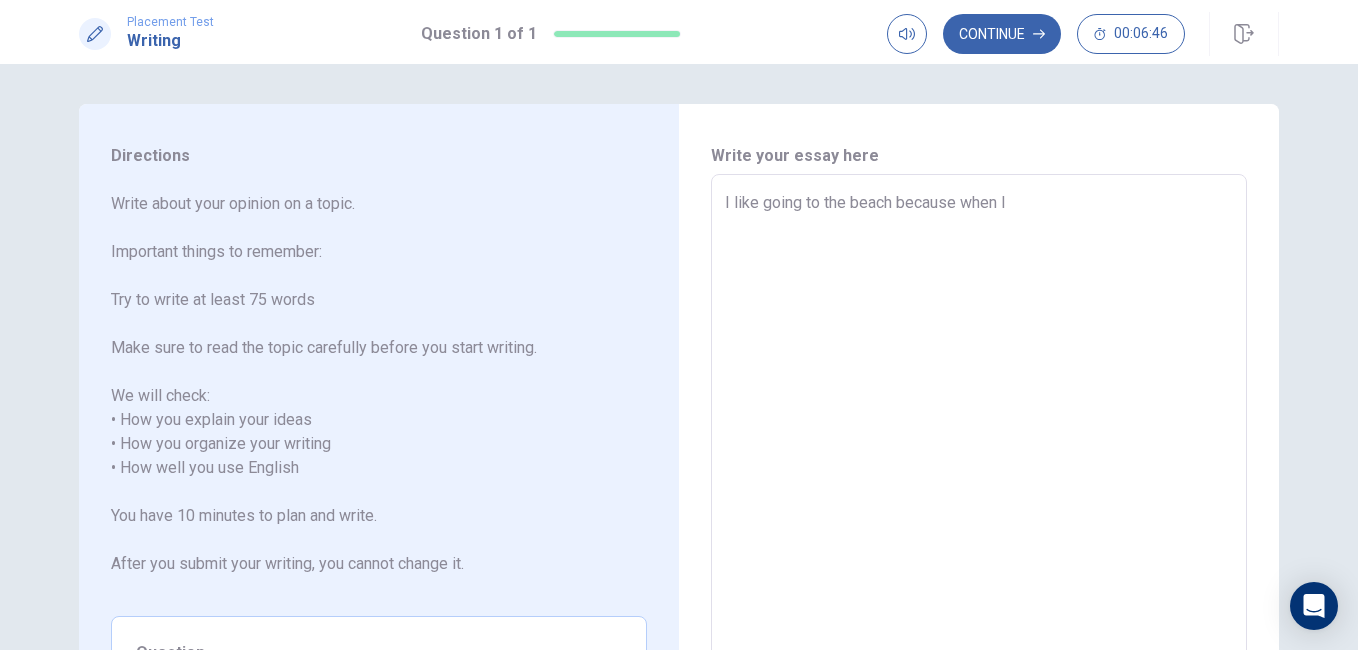 type on "x" 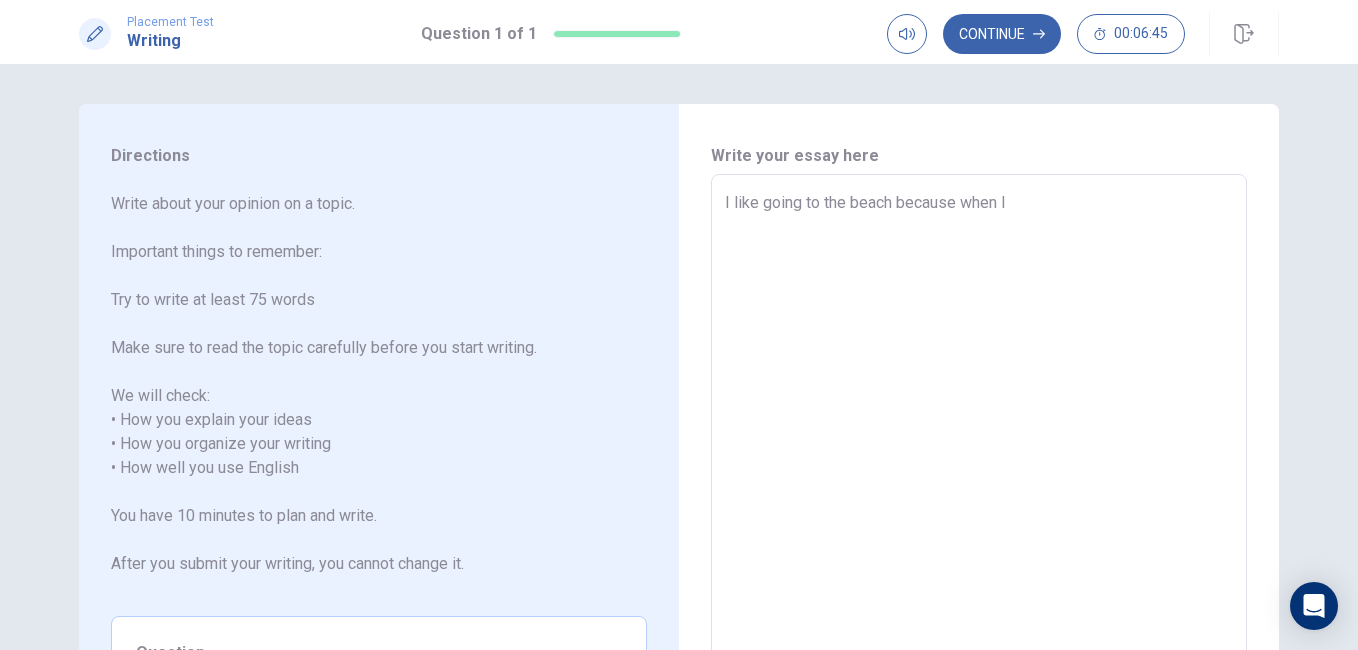 type on "I like going to the beach because when I´m" 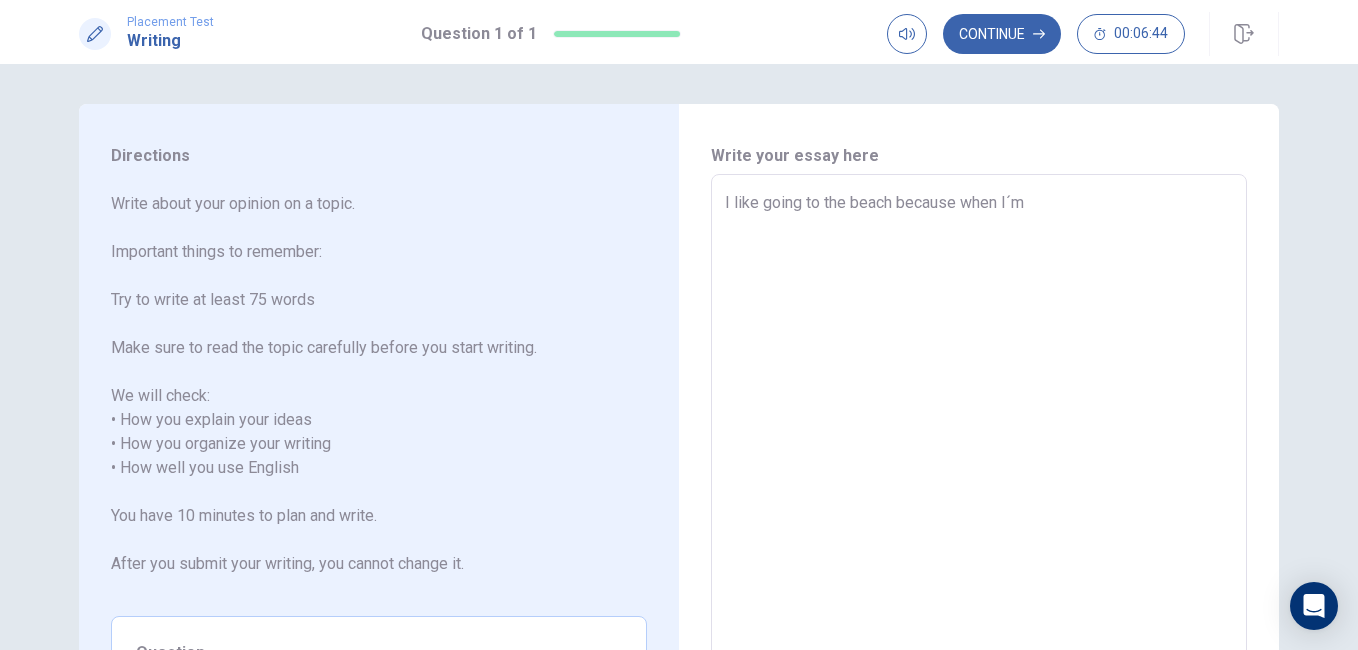 type on "x" 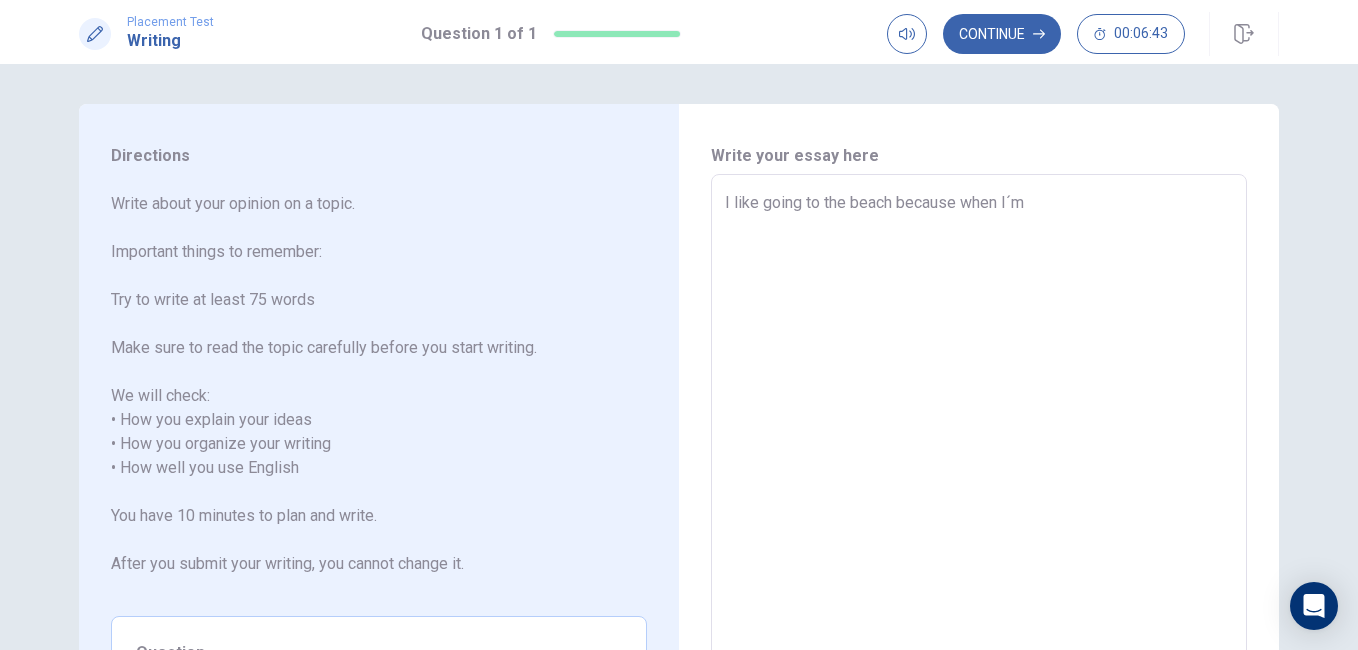 type on "I like going to the beach because when I´m" 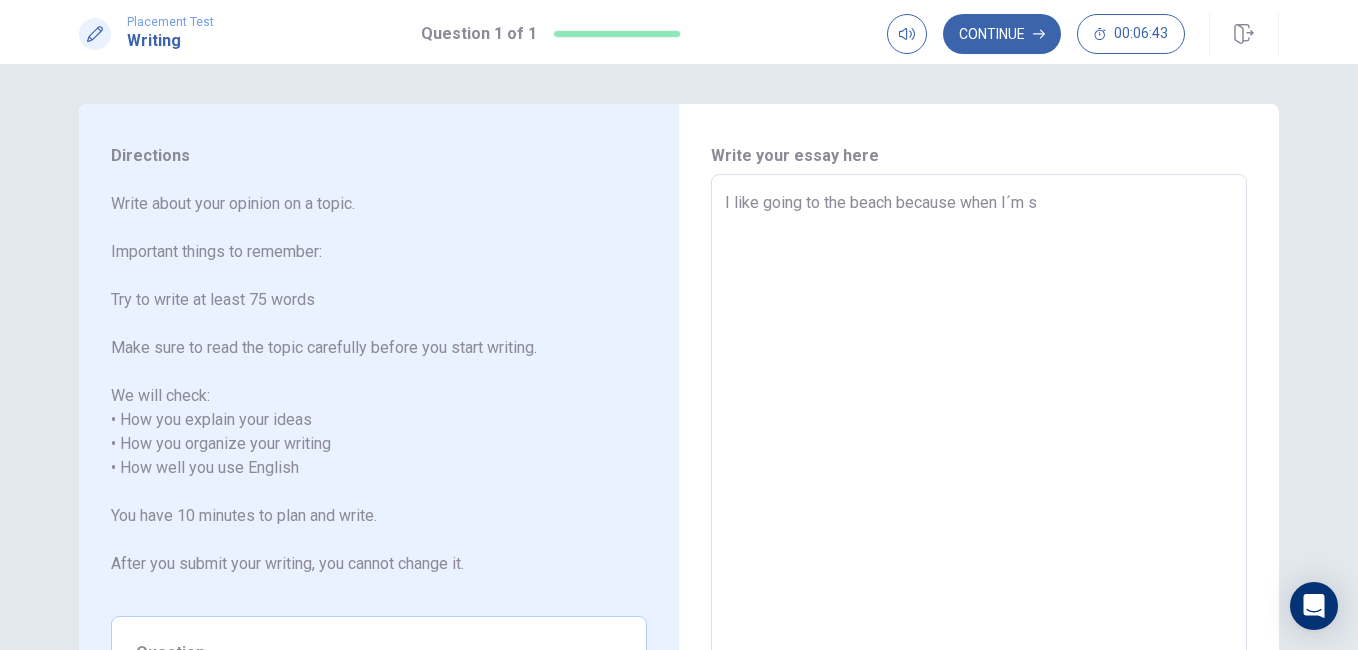 type on "x" 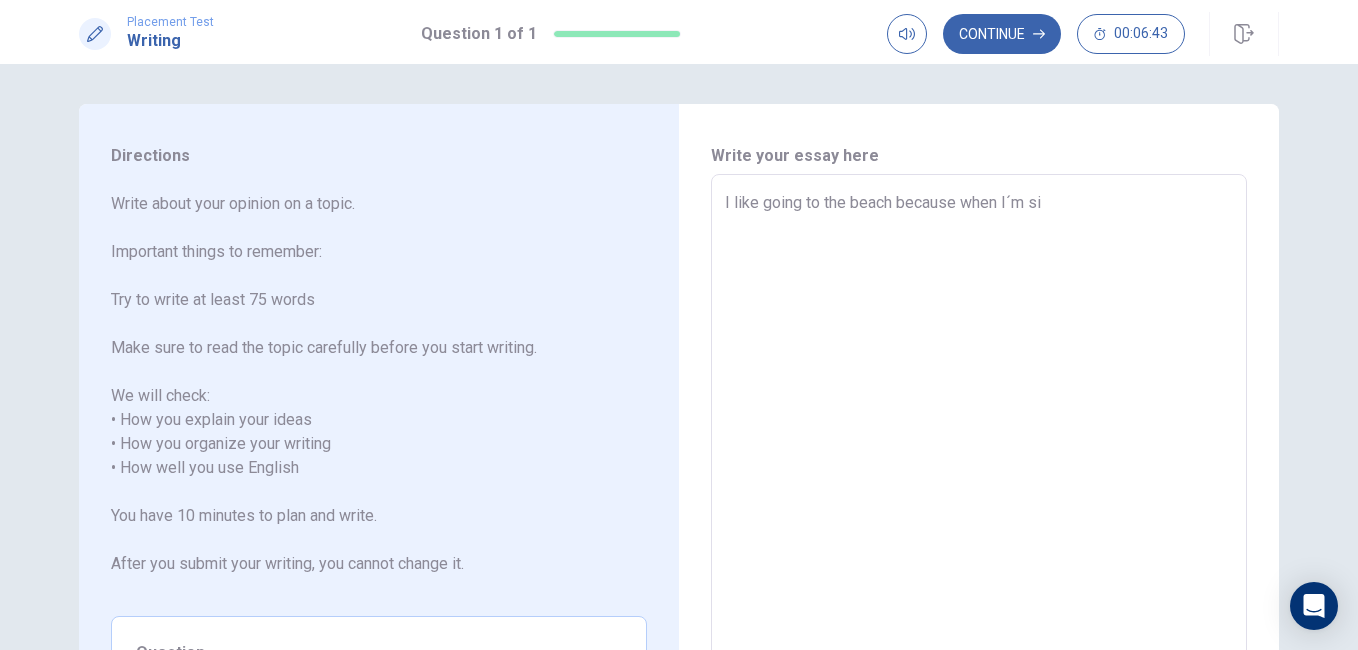 type on "x" 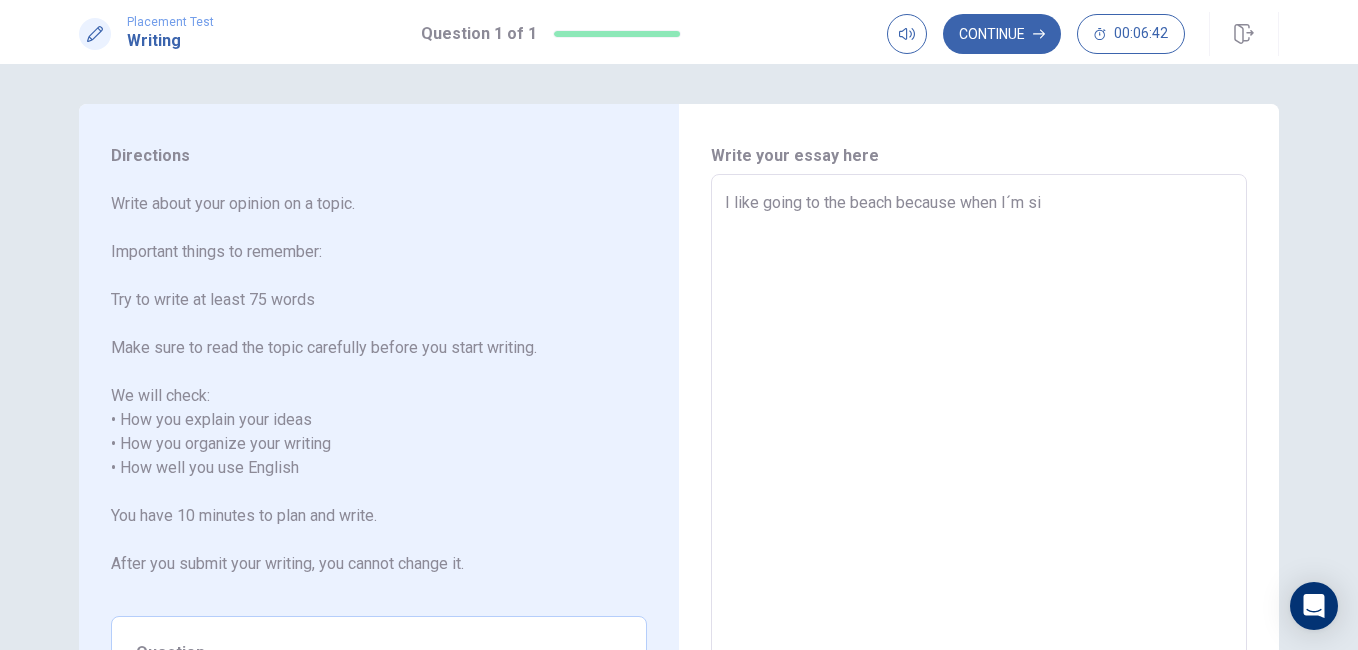 type on "I like going to the beach because when I´m sit" 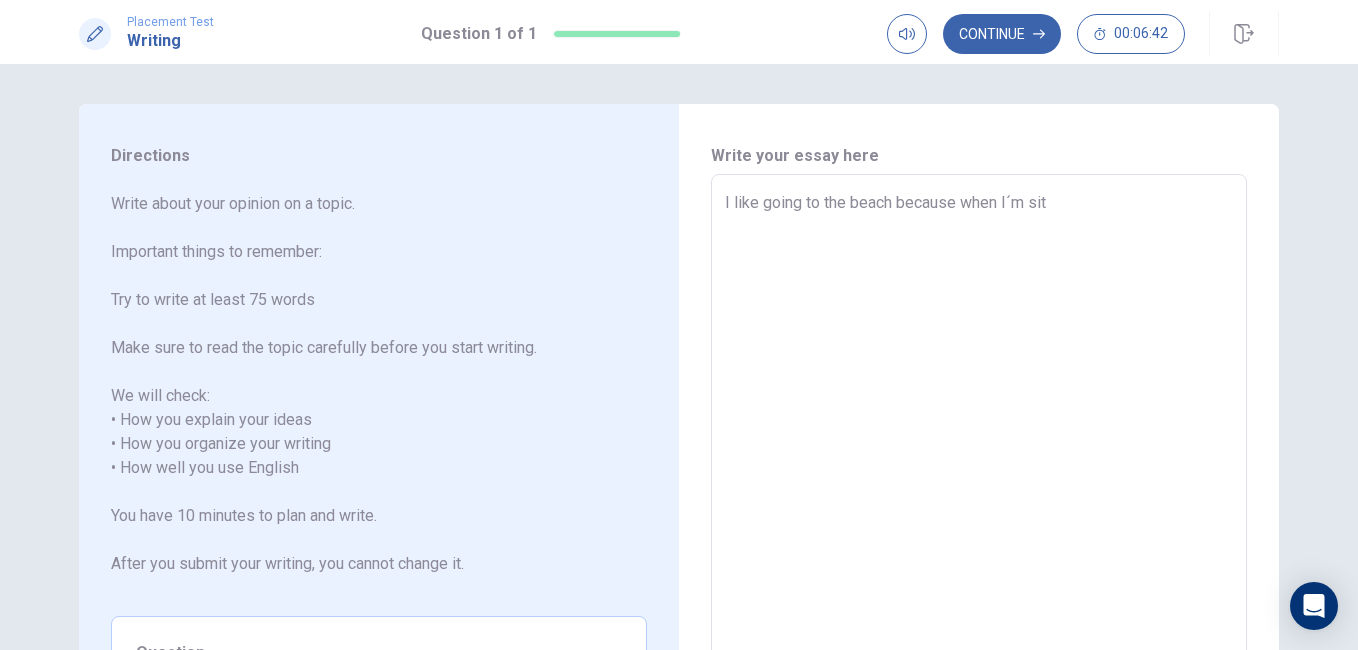 type on "x" 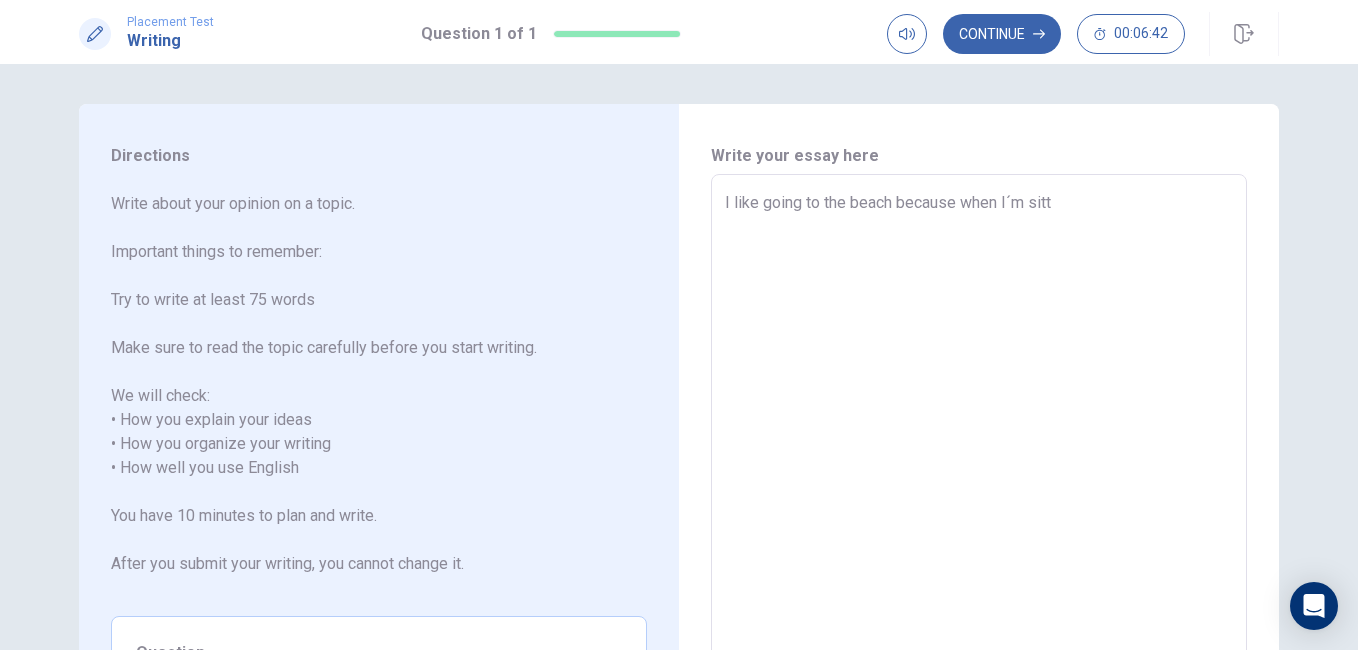 type on "x" 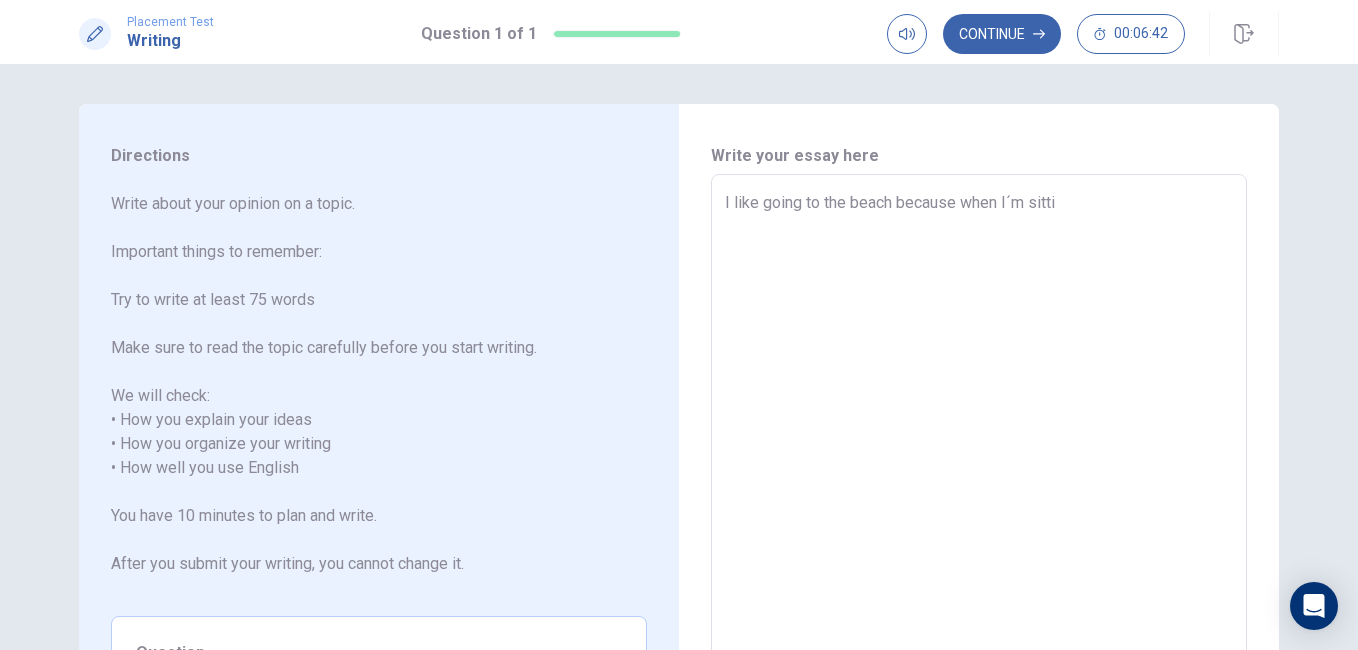type on "x" 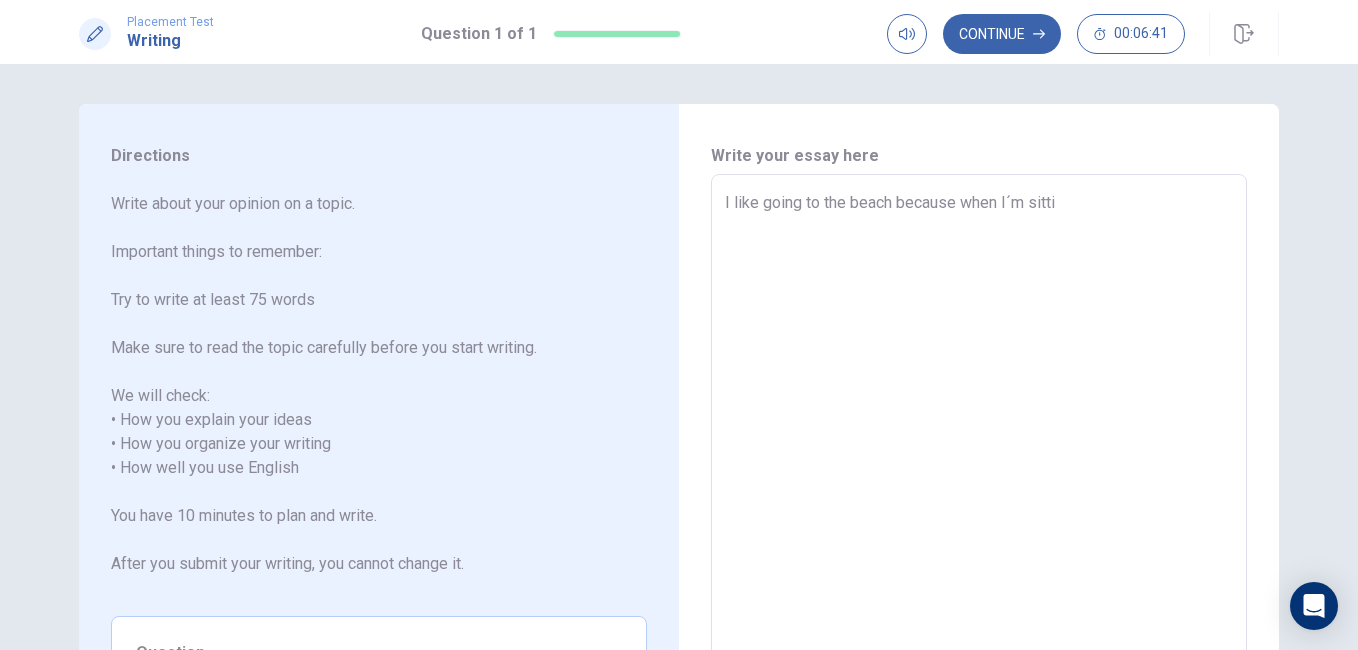 type on "I like going to the beach because when I´m sittin" 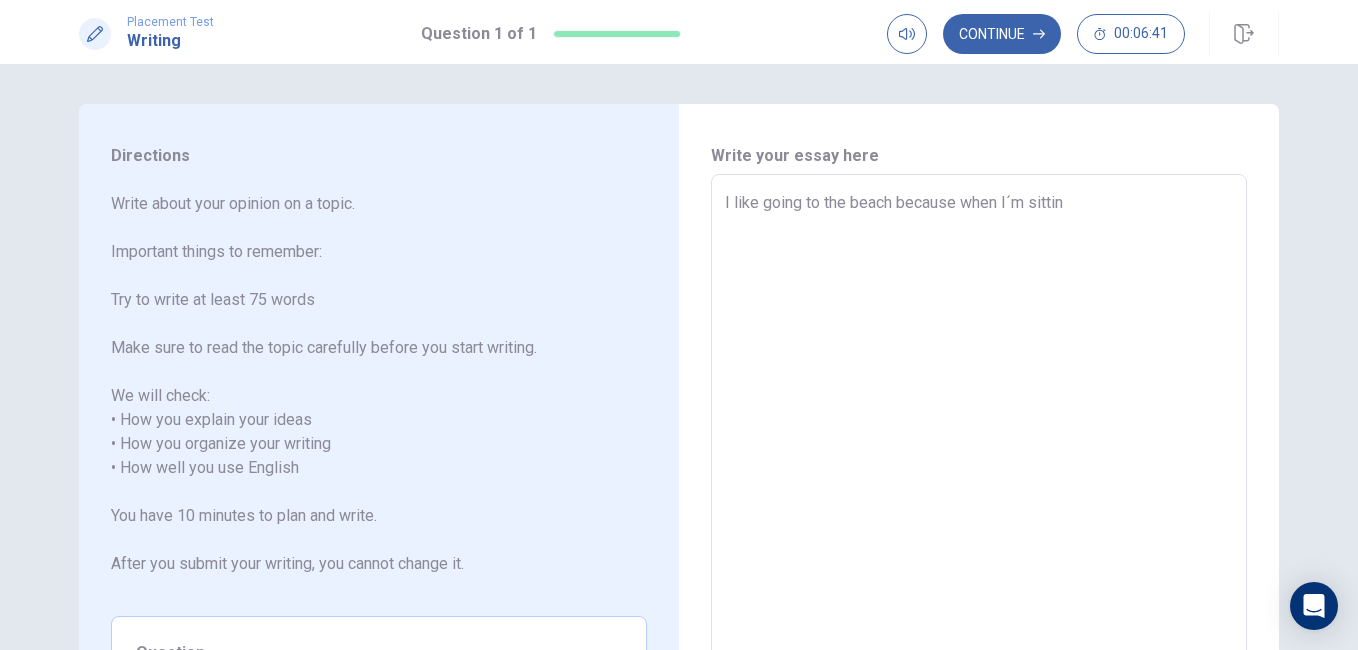 type on "x" 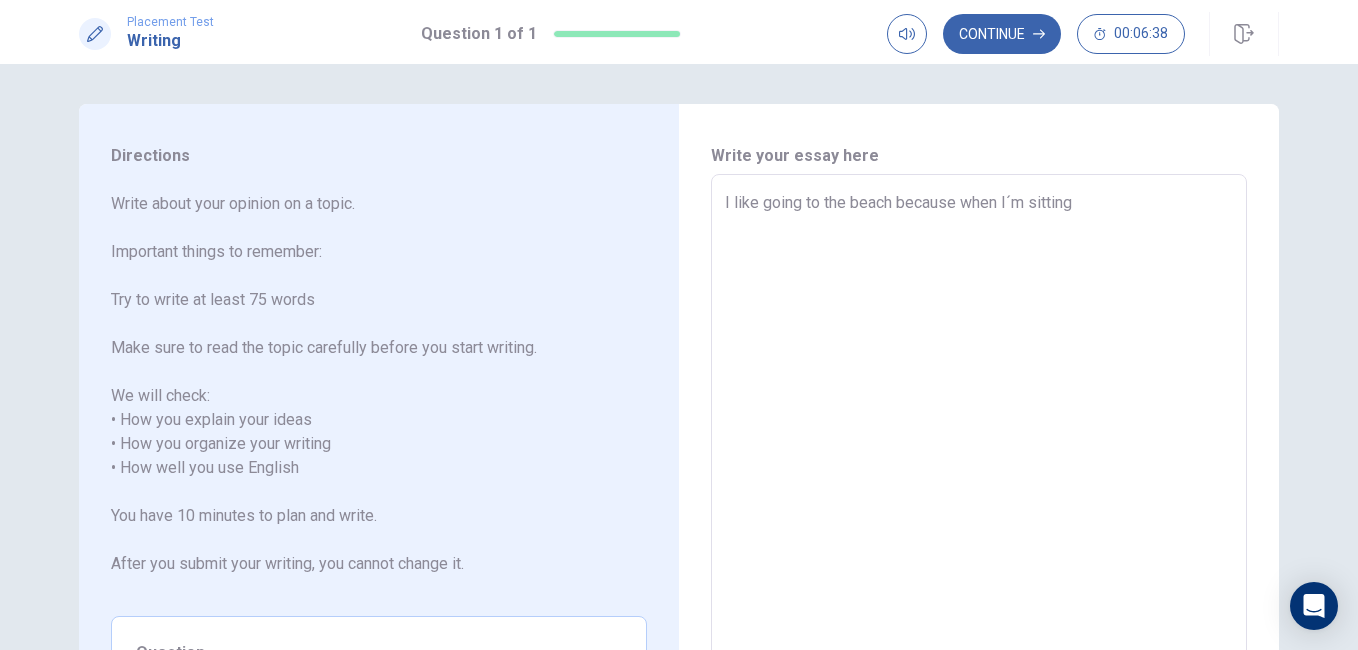 type on "x" 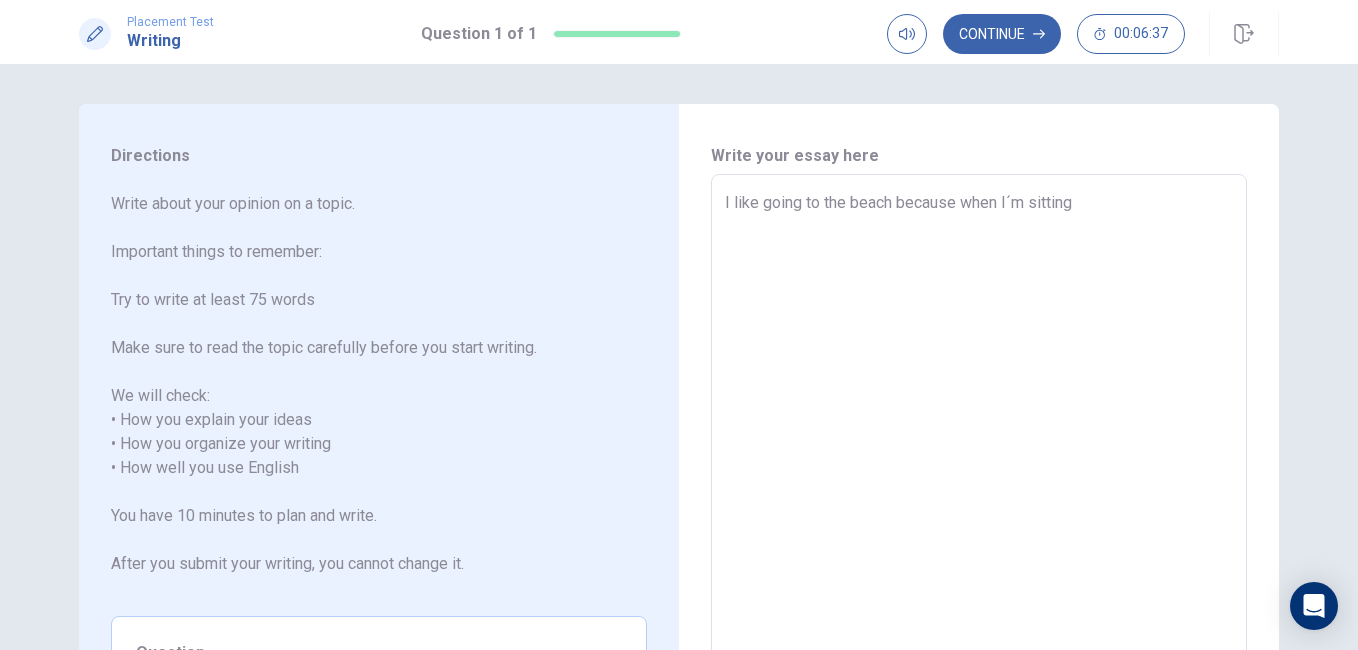 type on "I like going to the beach because when I´m sitting" 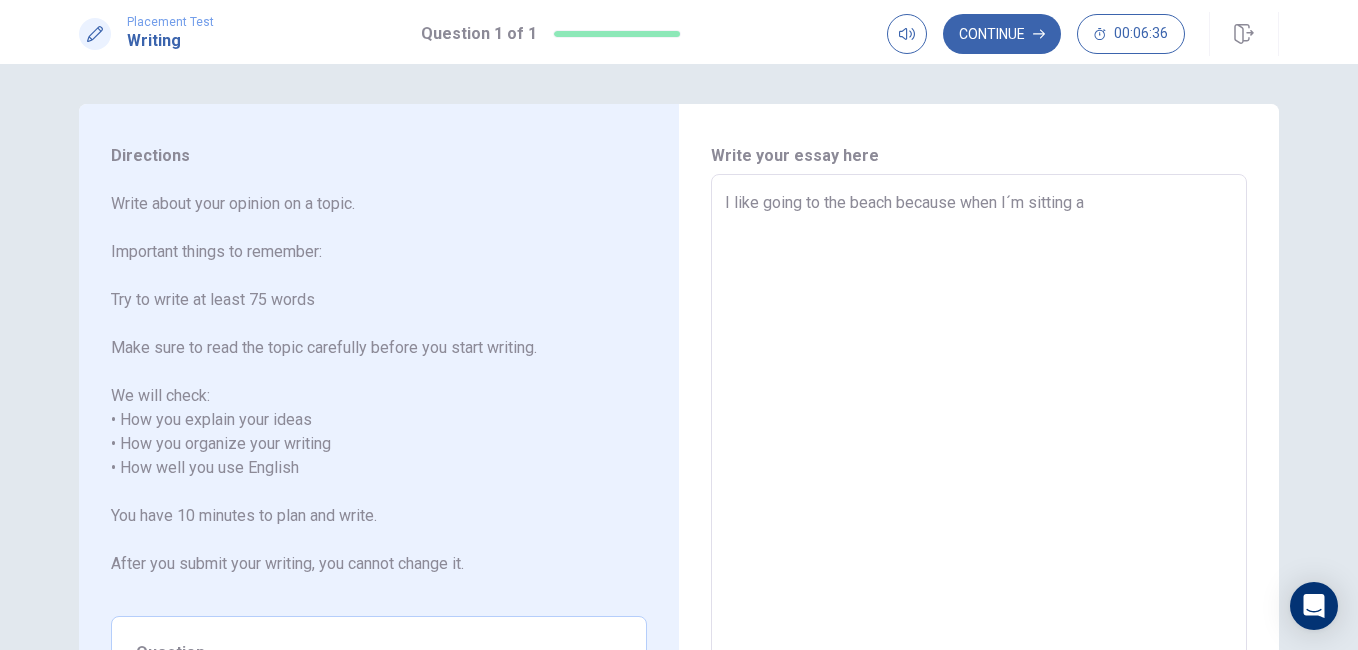 type on "x" 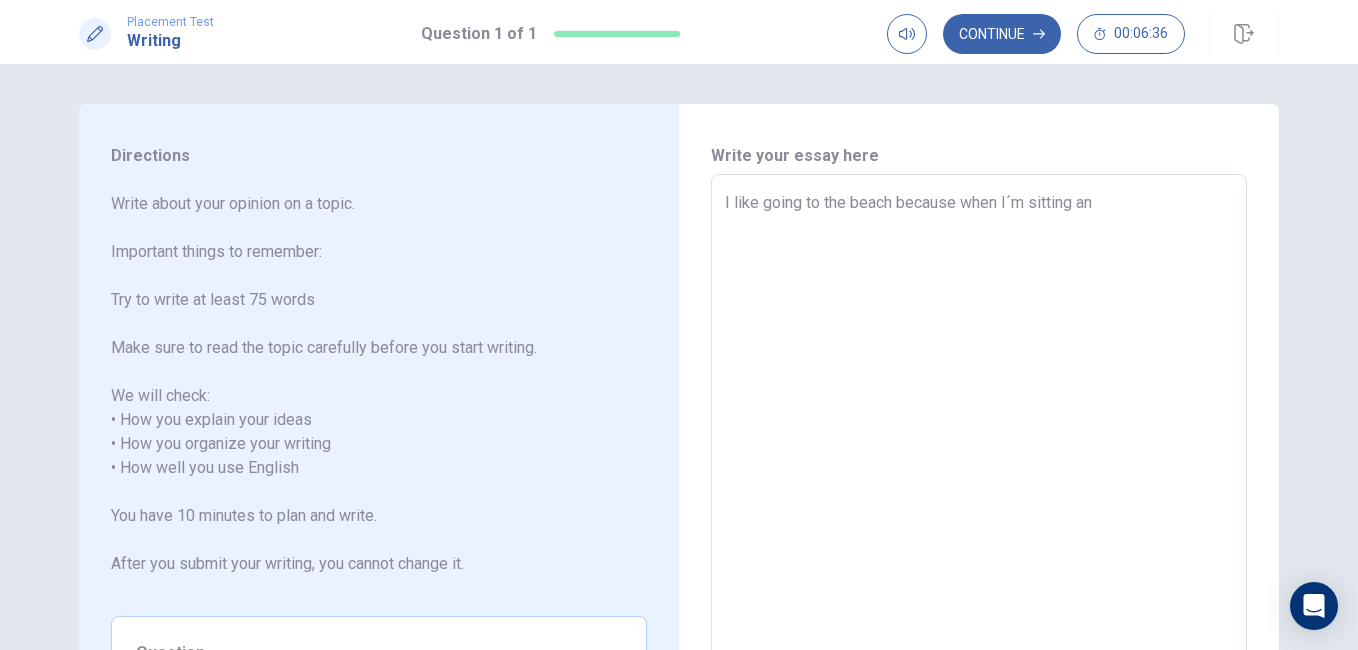 type on "x" 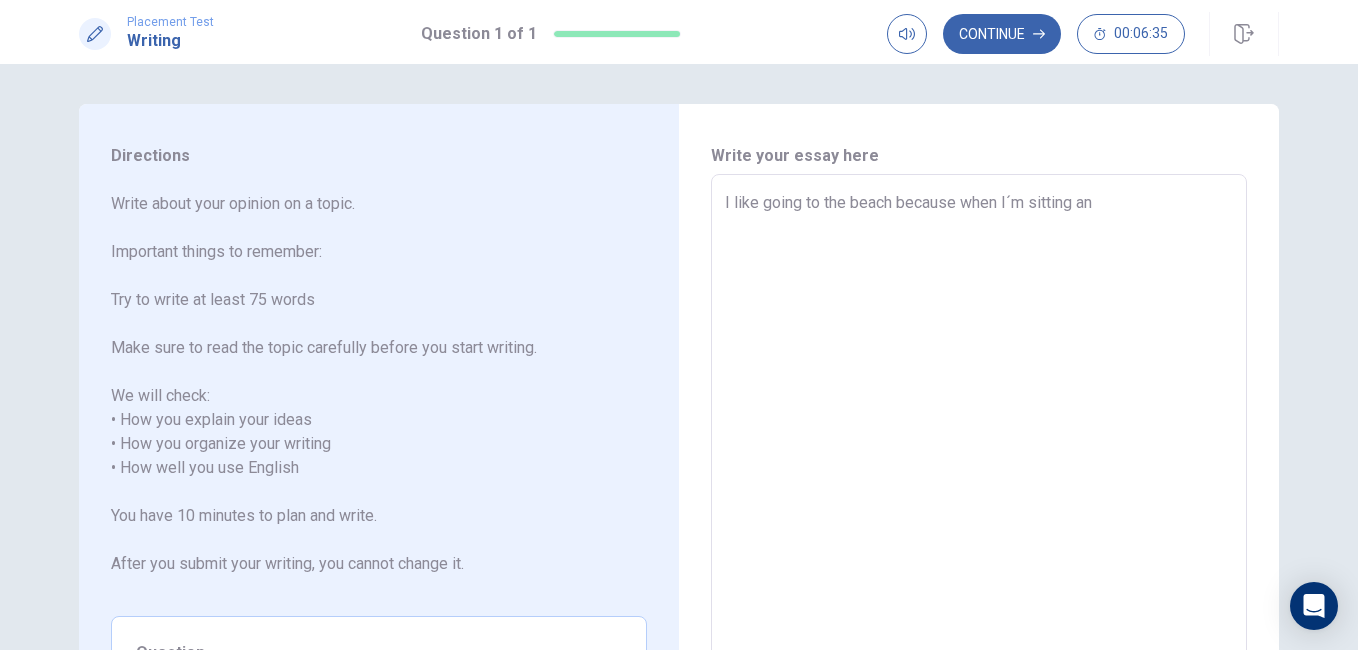 type on "I like going to the beach because when I´m sitting and" 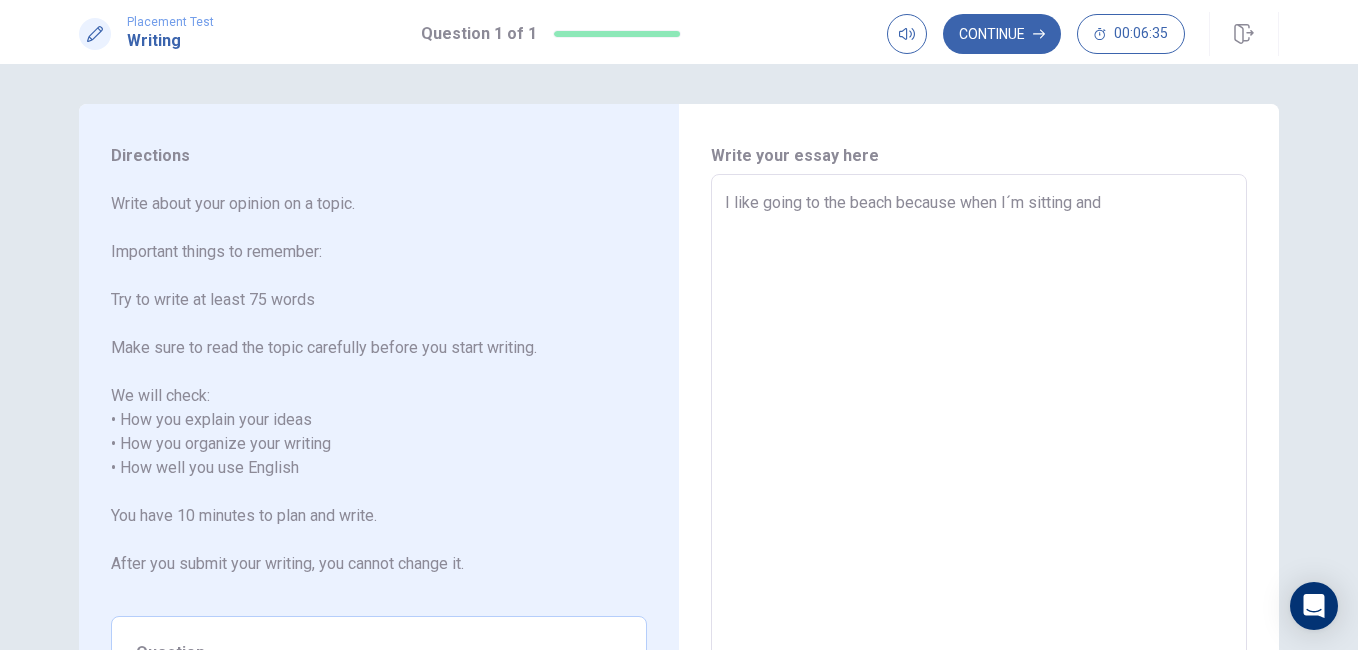 type on "x" 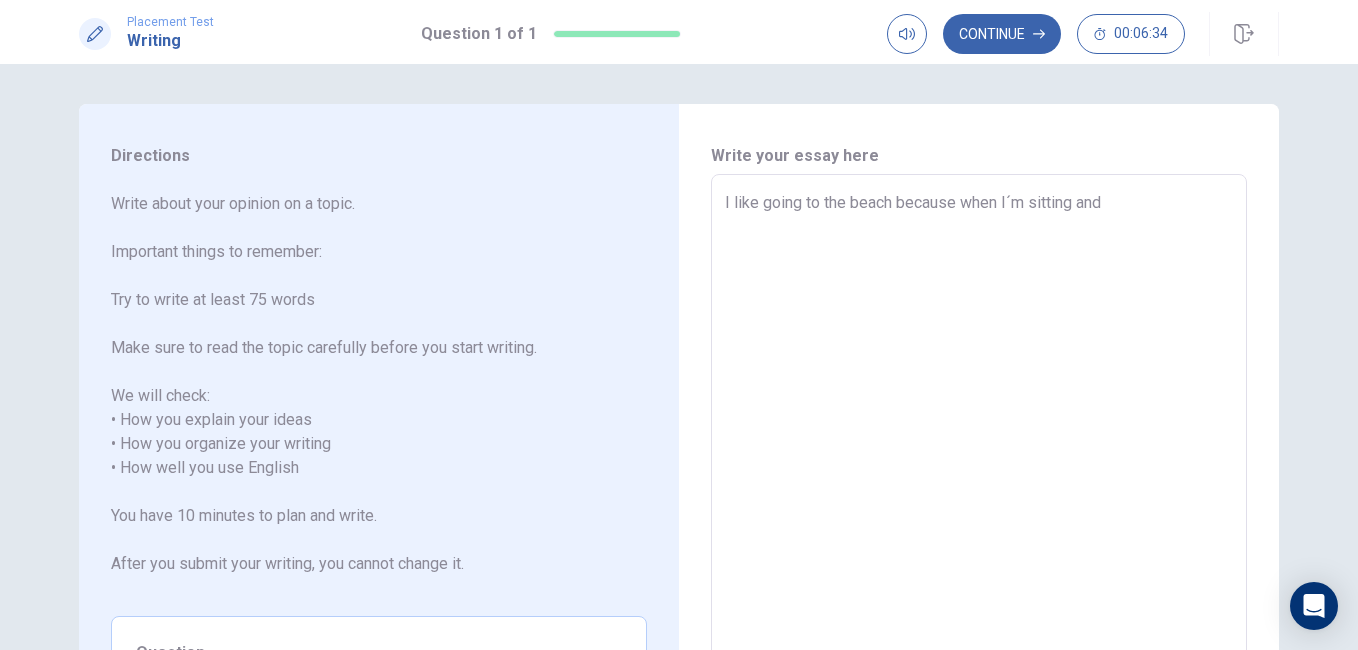 type on "I like going to the beach because when I´m sitting and l" 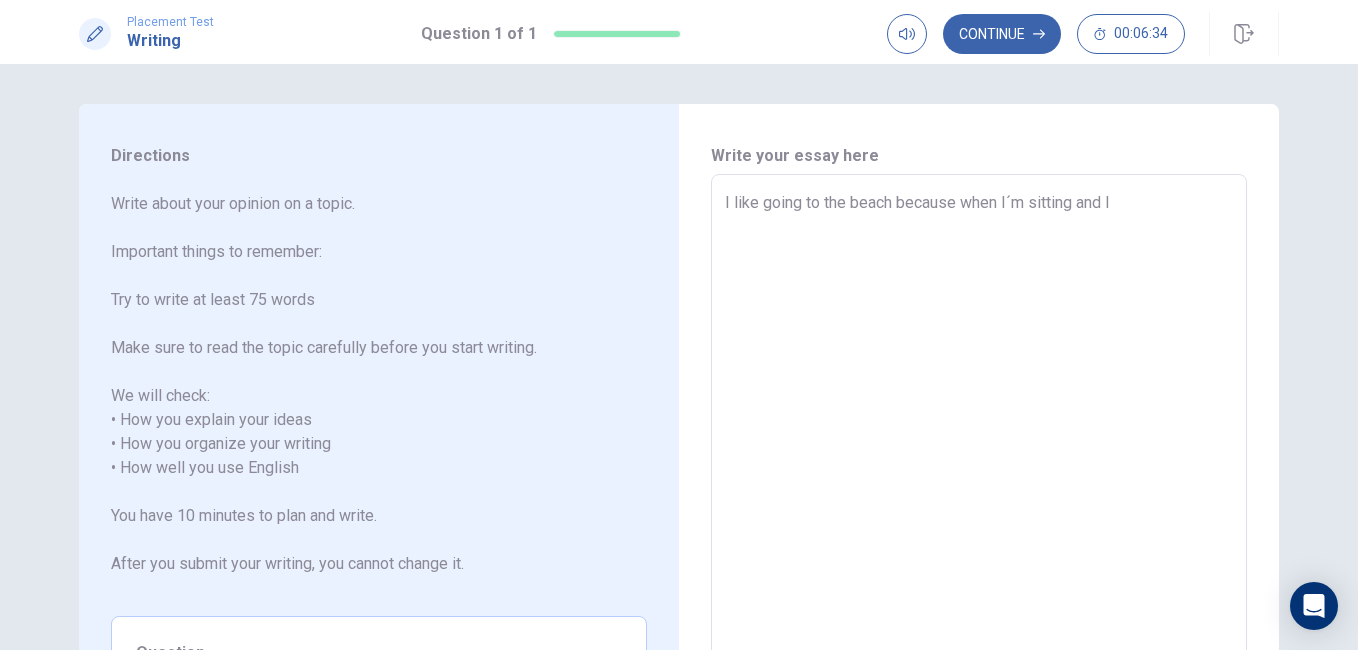 type on "x" 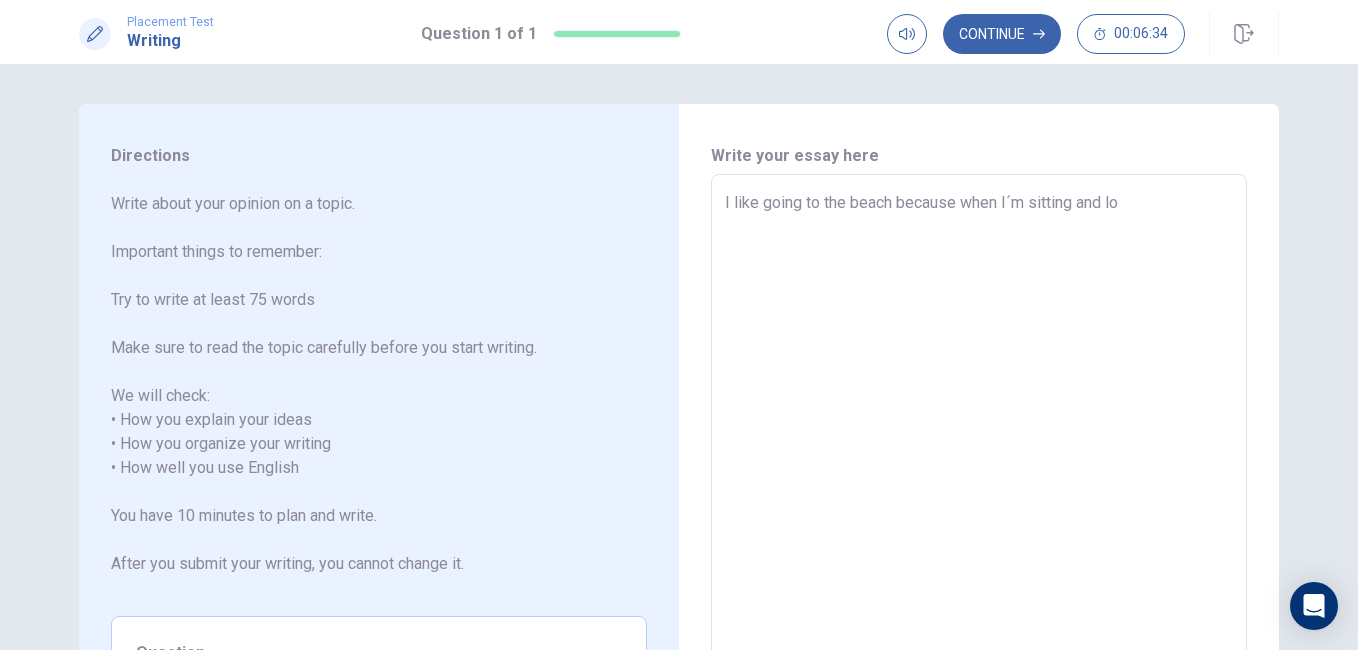type on "x" 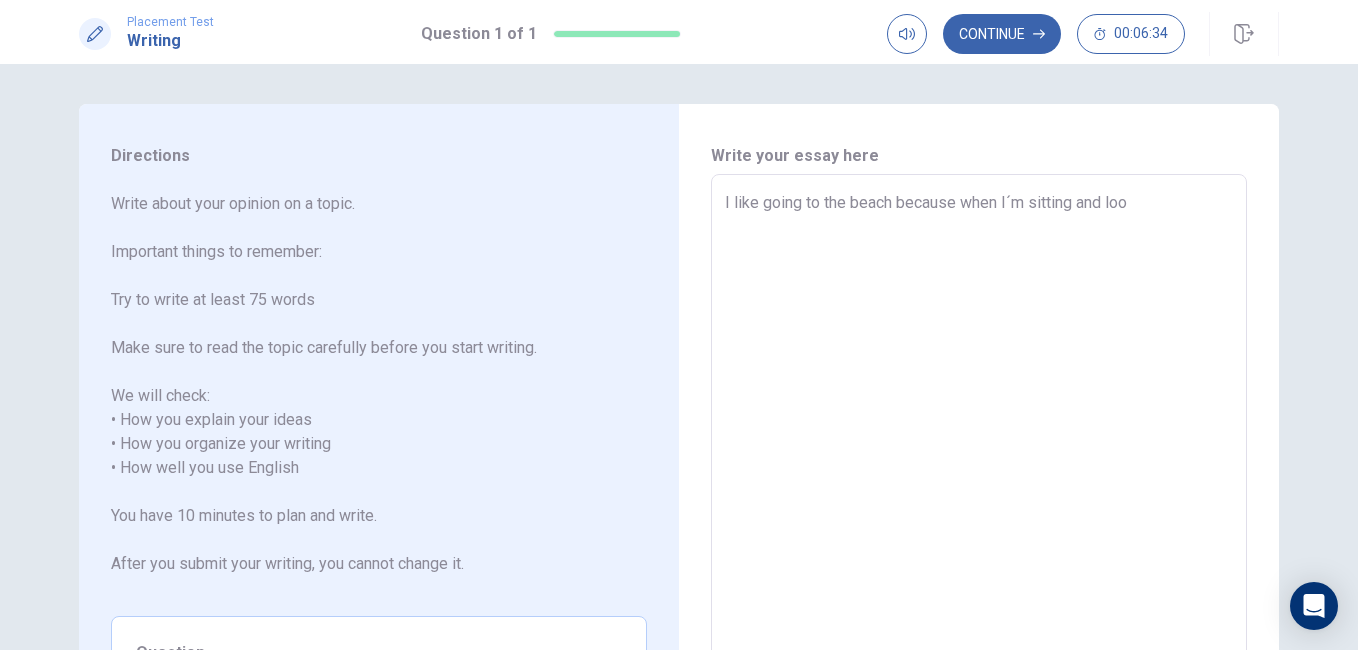 type on "x" 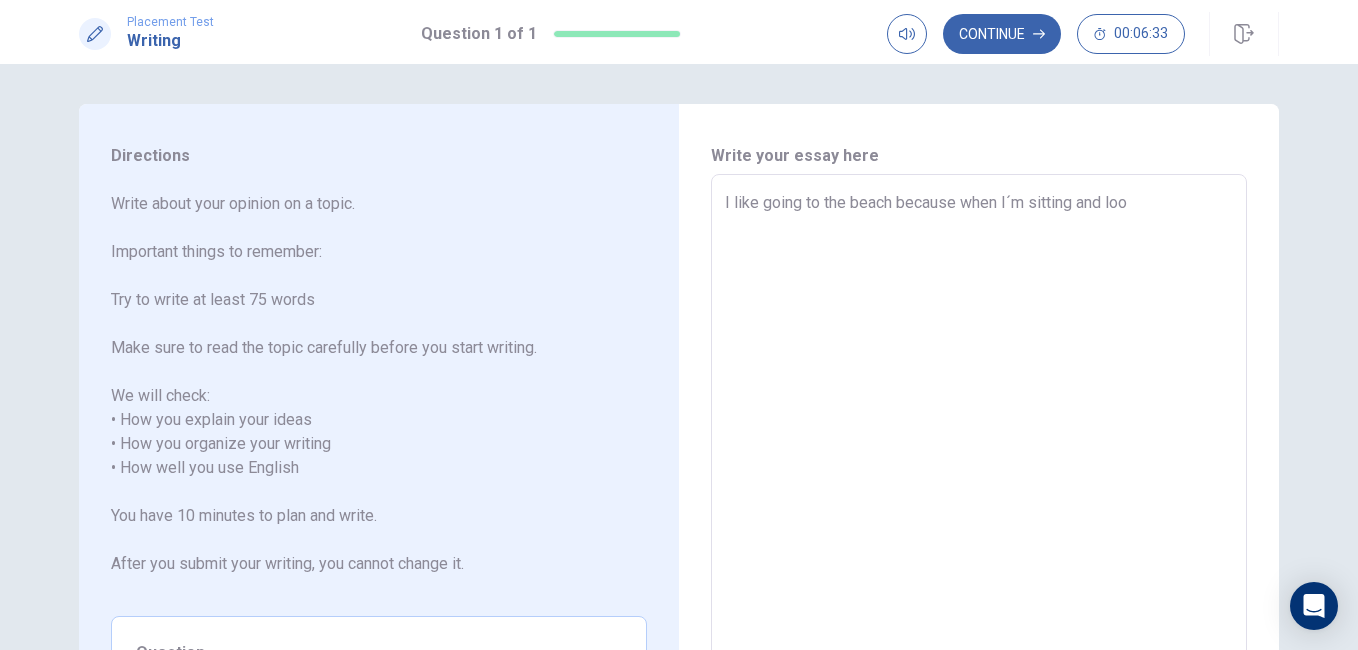 type on "I like going to the beach because when I´m sitting and look" 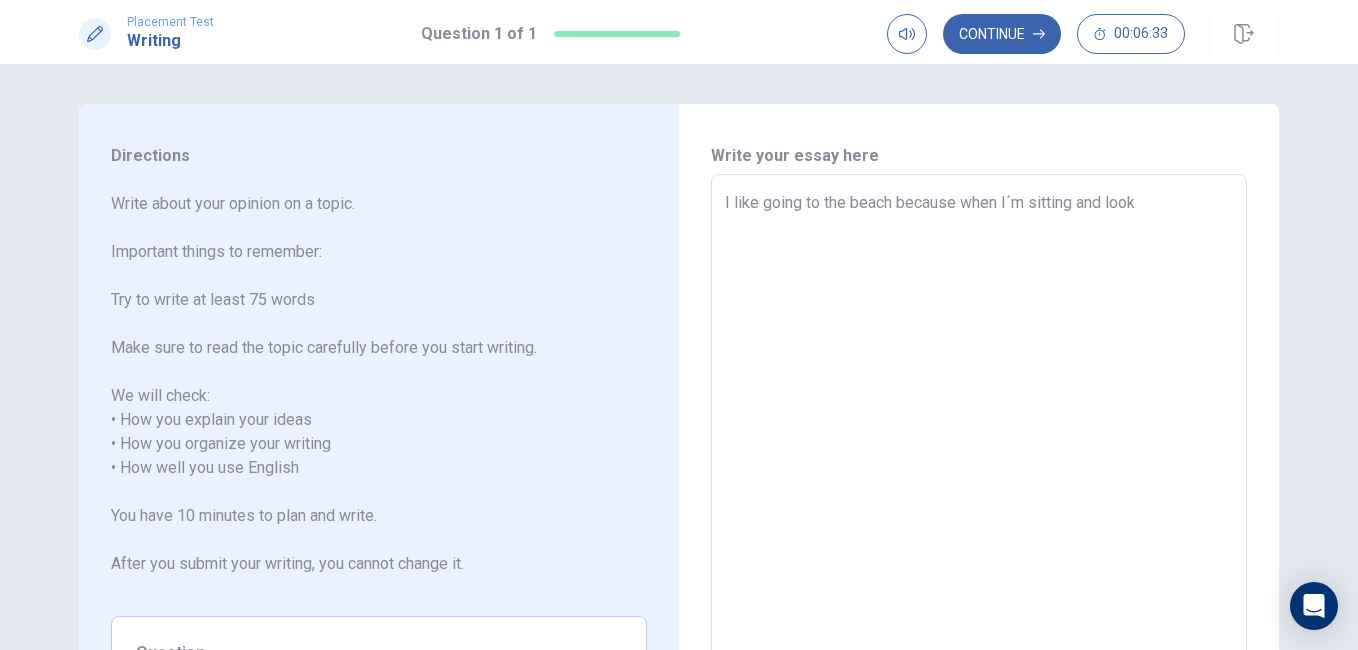 type on "x" 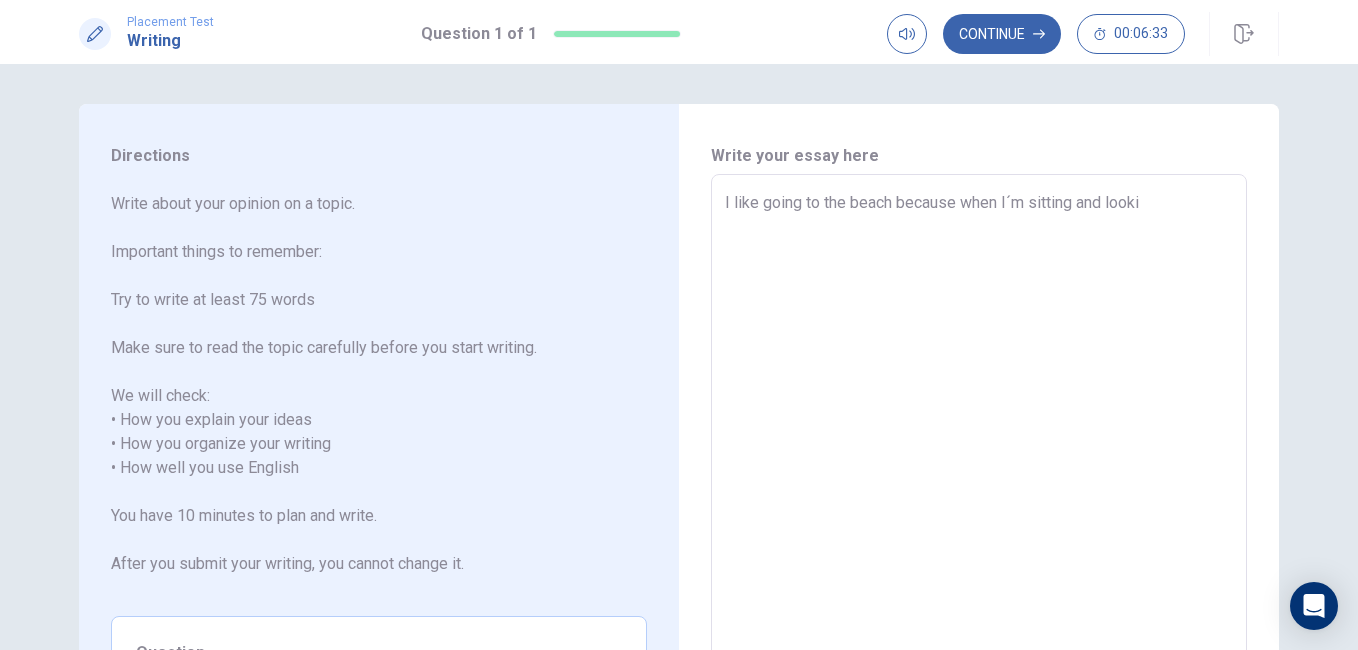 type on "I like going to the beach because when I´m sitting and lookin" 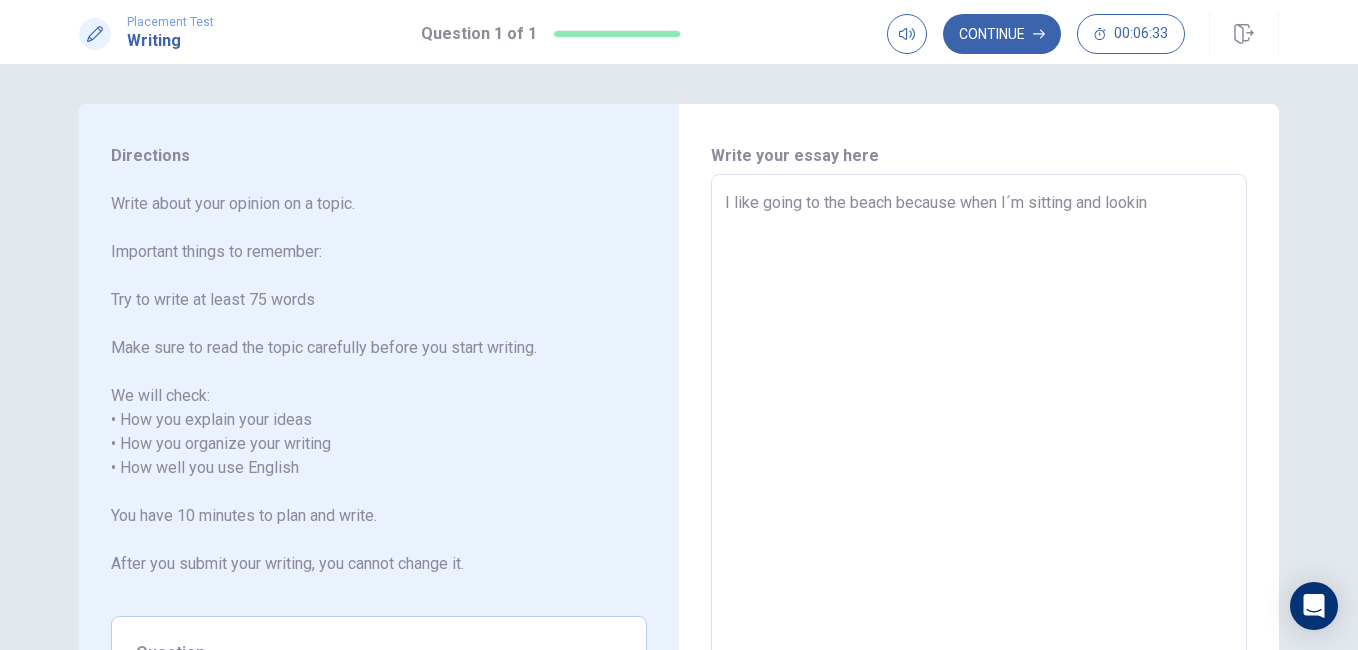 type on "x" 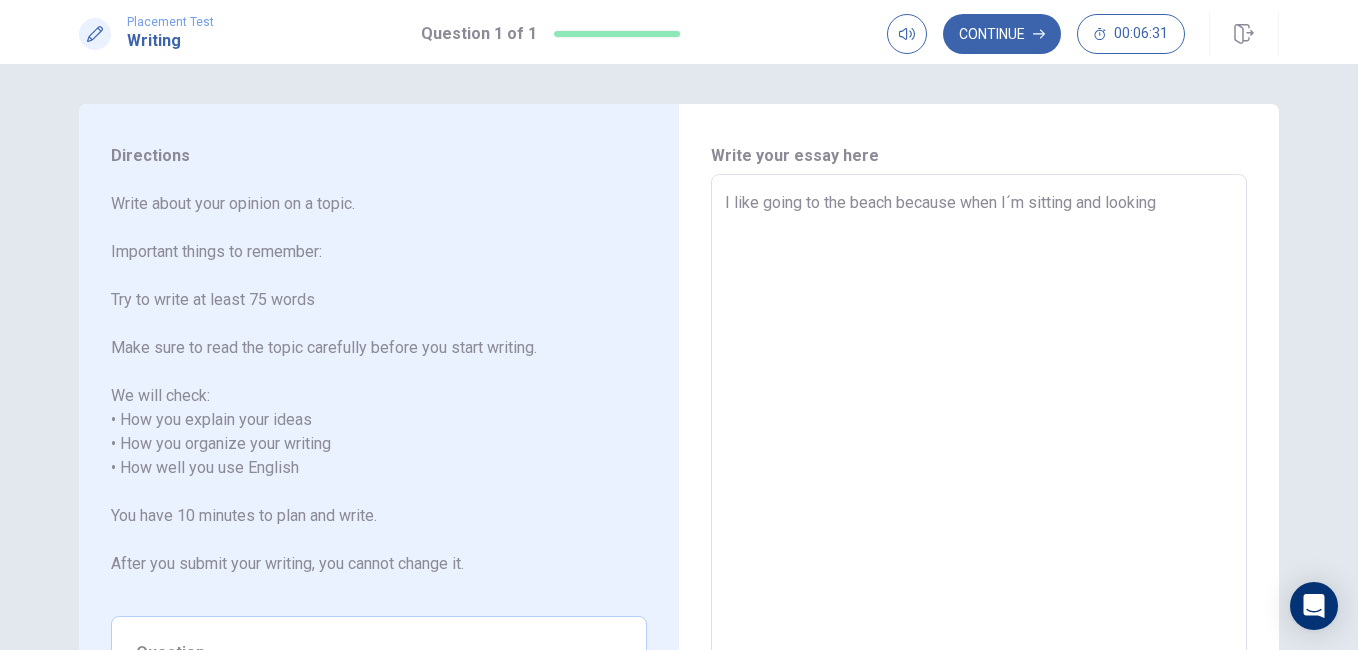 type on "x" 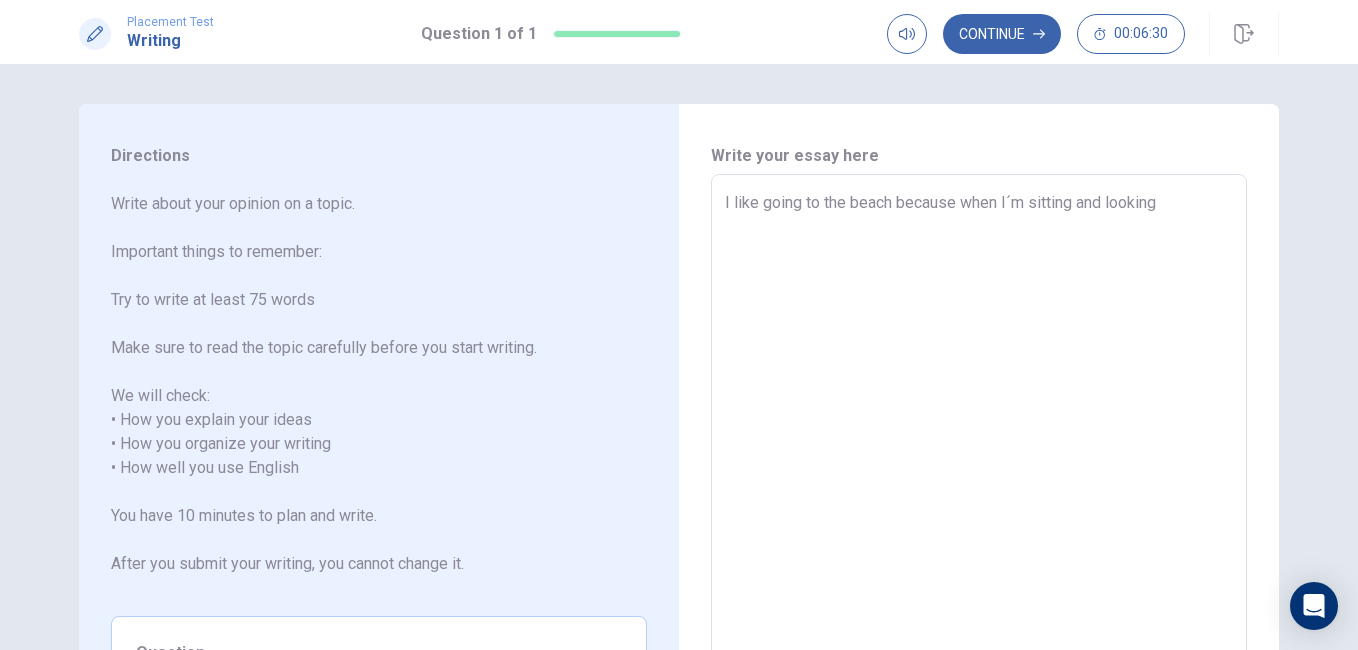 type on "I like going to the beach because when I´m sitting and looking i" 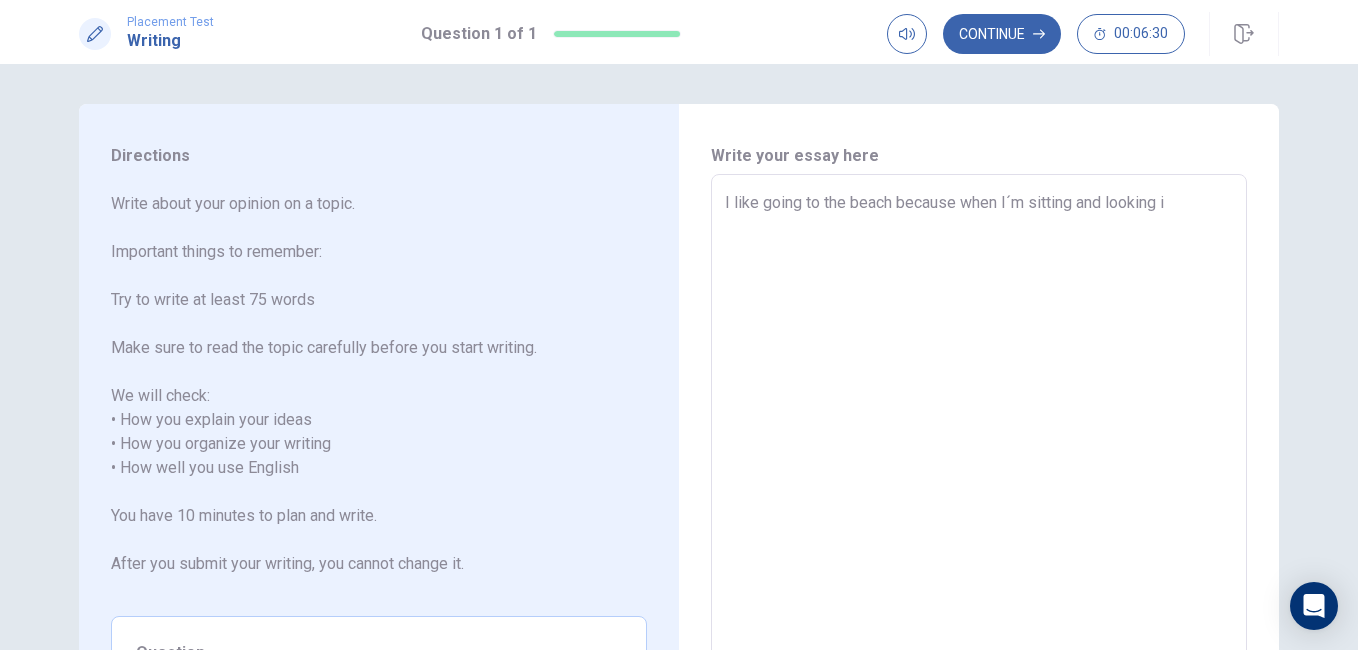type on "x" 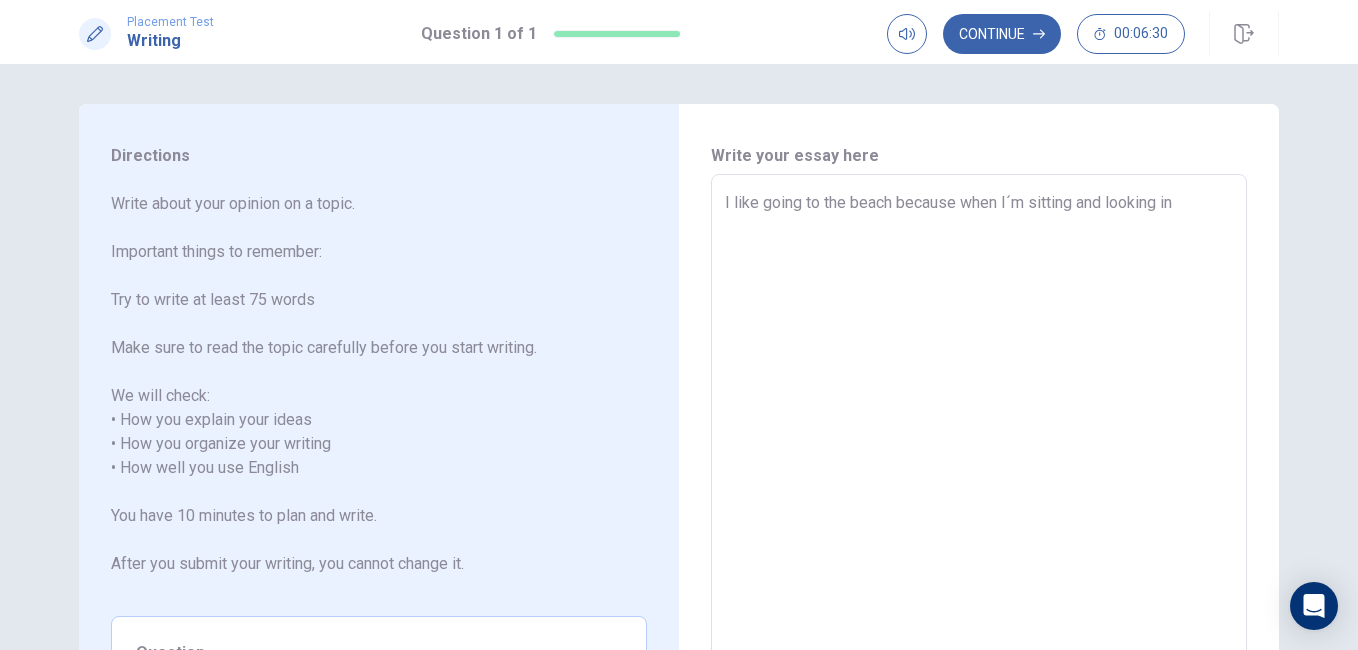 type on "x" 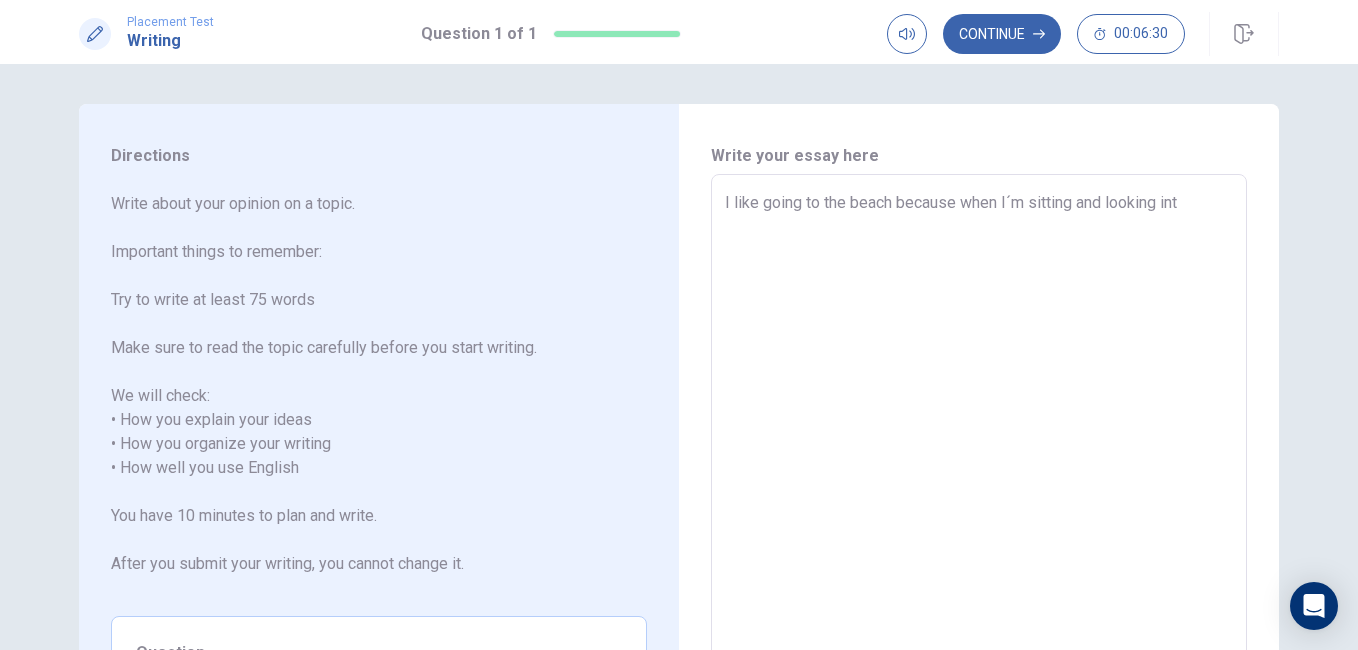 type on "x" 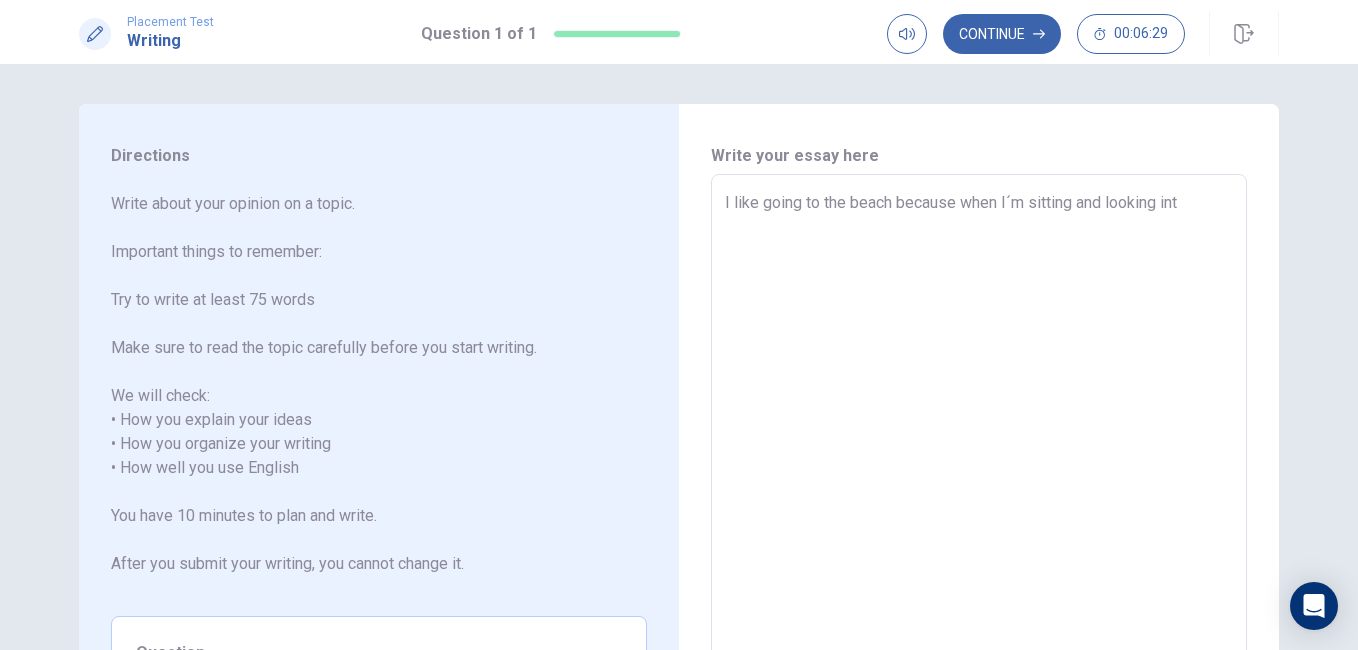 type on "I like going to the beach because when I´m sitting and looking into" 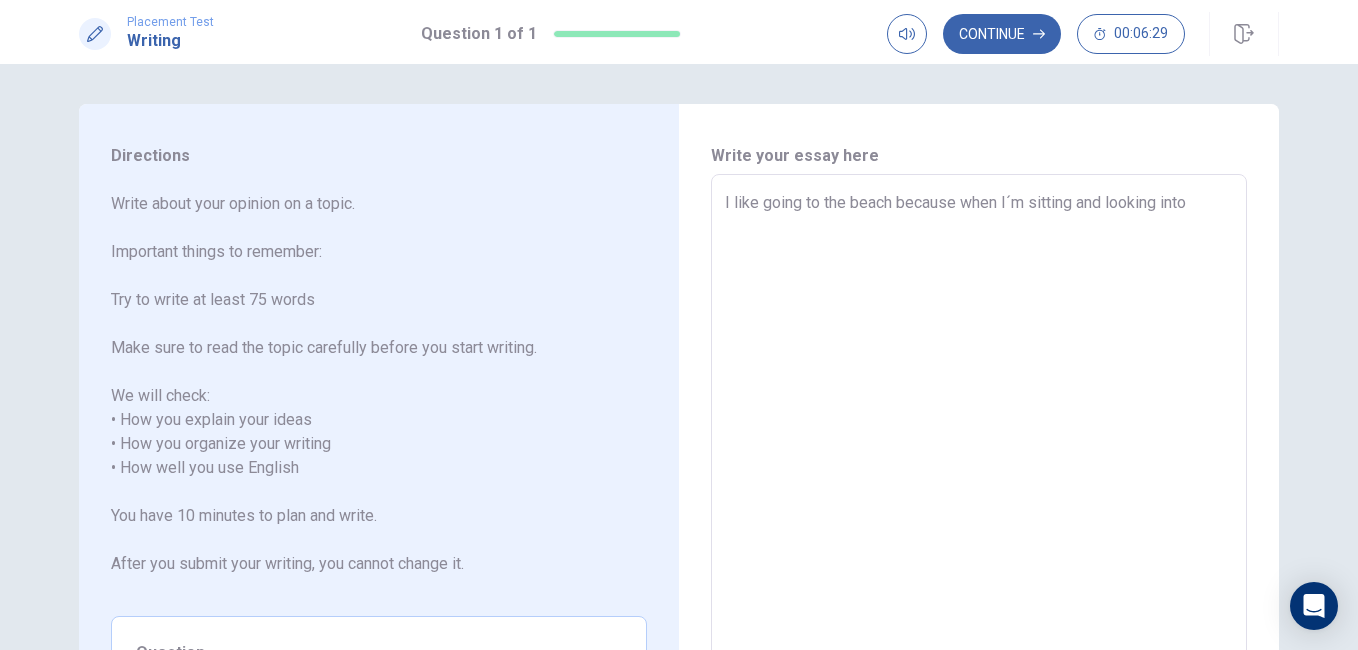 type on "x" 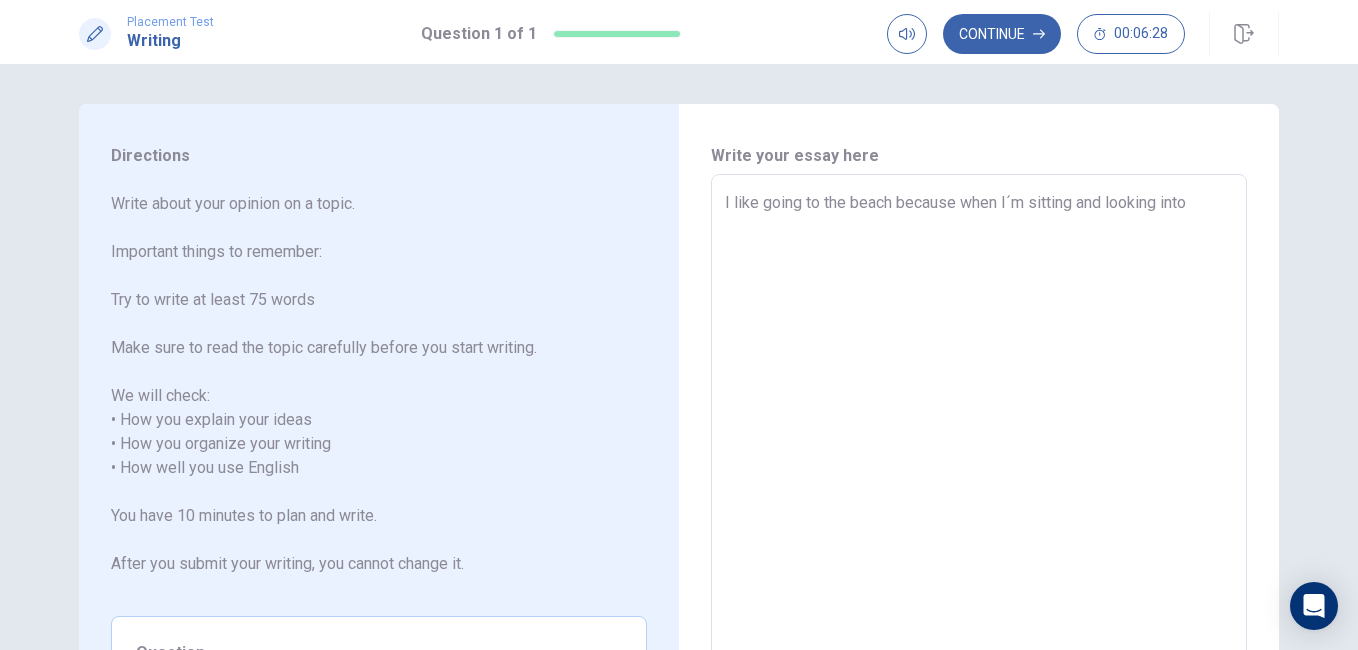 type on "I like going to the beach because when I´m sitting and looking into" 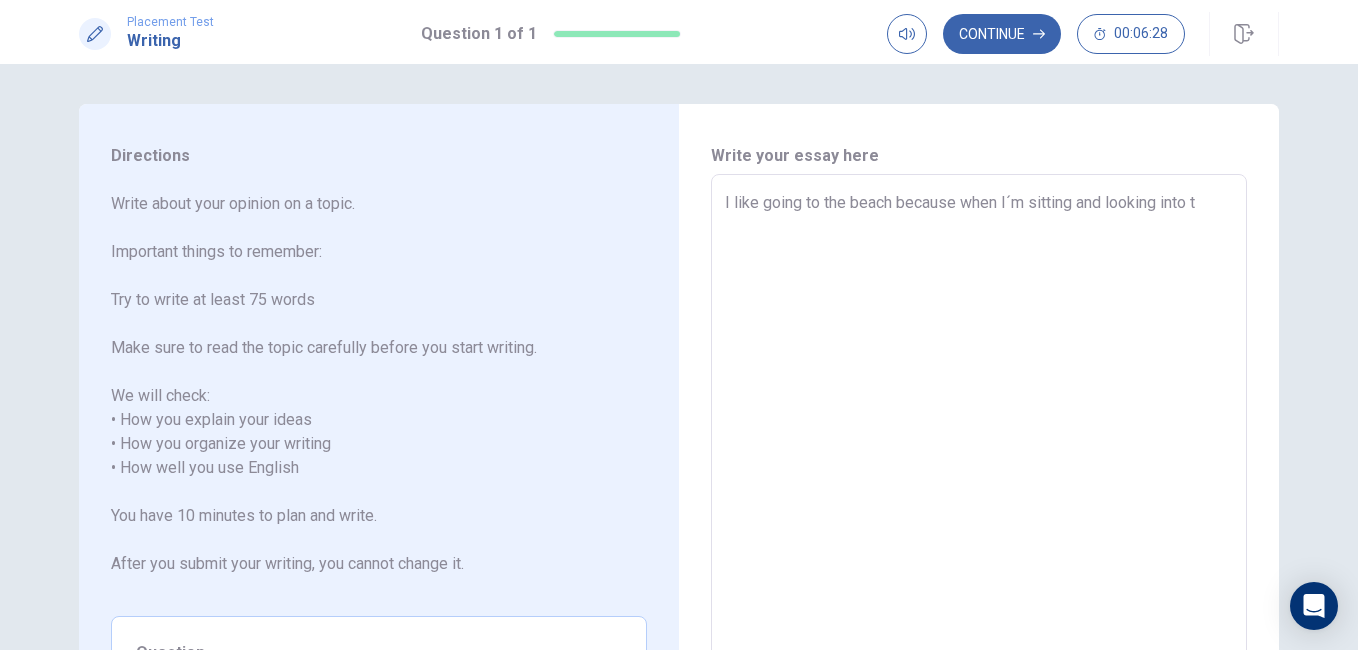 type on "x" 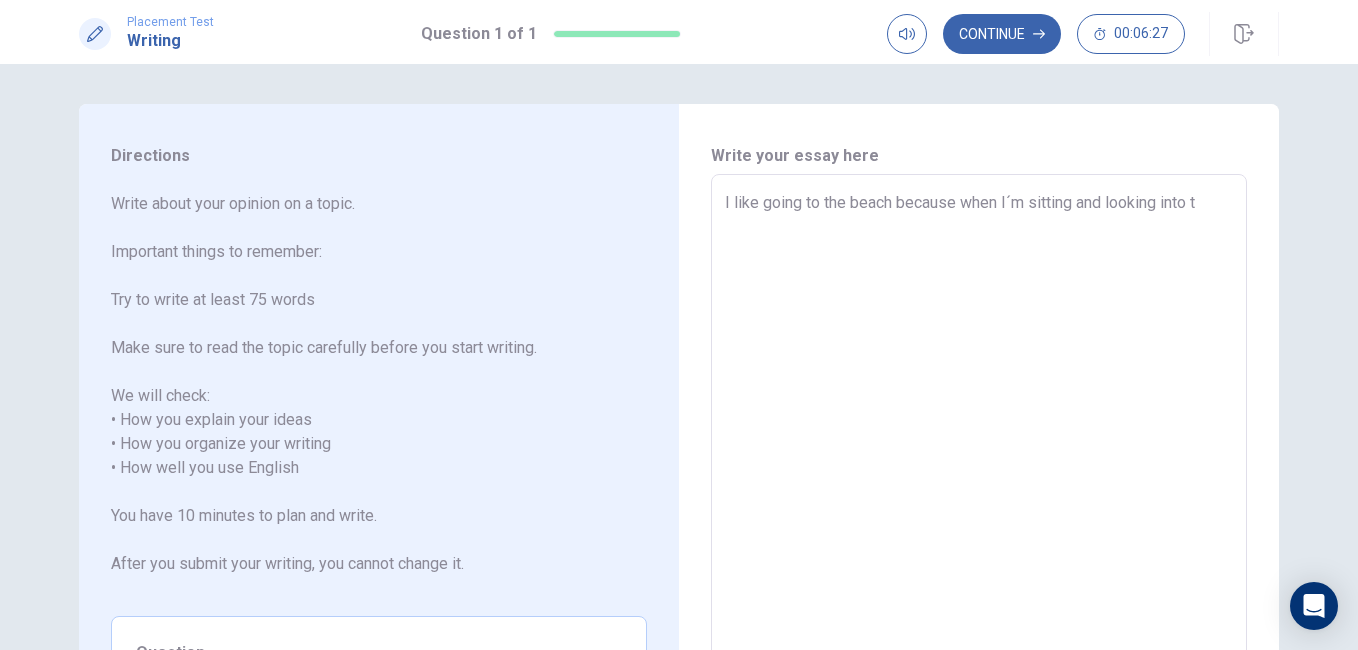 type on "I like going to the beach because when I´m sitting and looking into the dis" 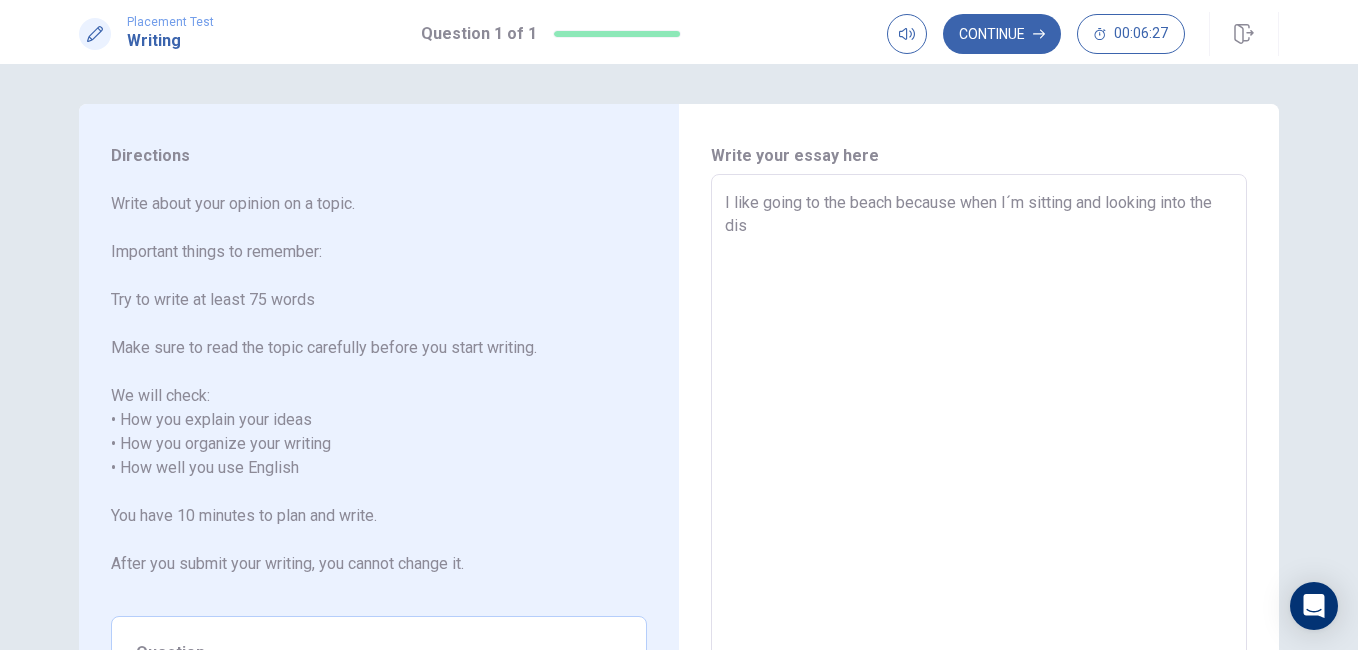 type on "x" 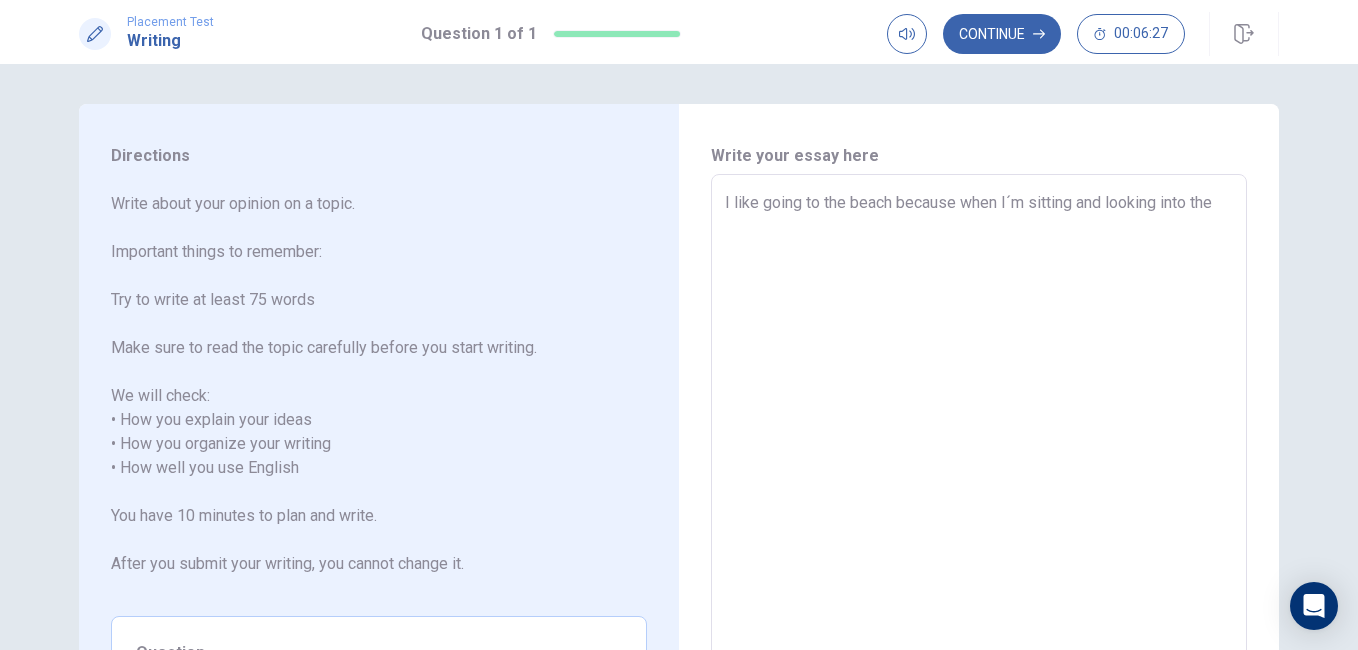 type on "x" 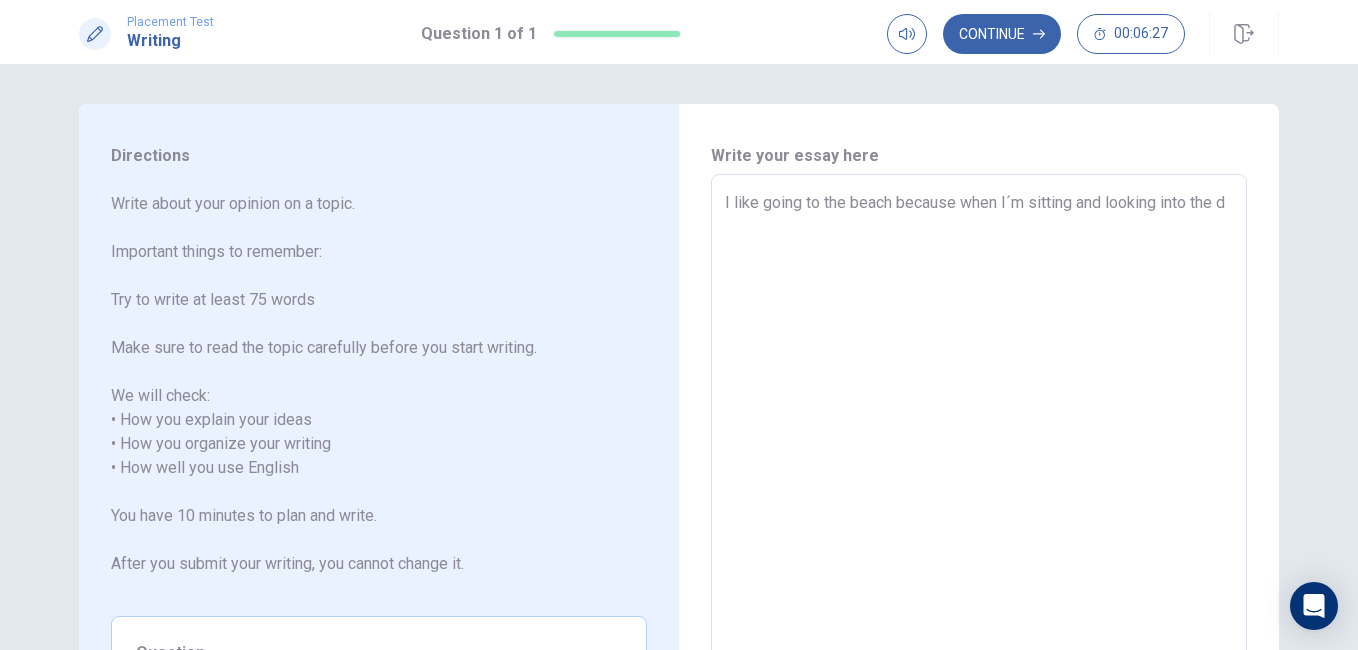 type on "I like going to the beach because when I´m sitting and looking into the di" 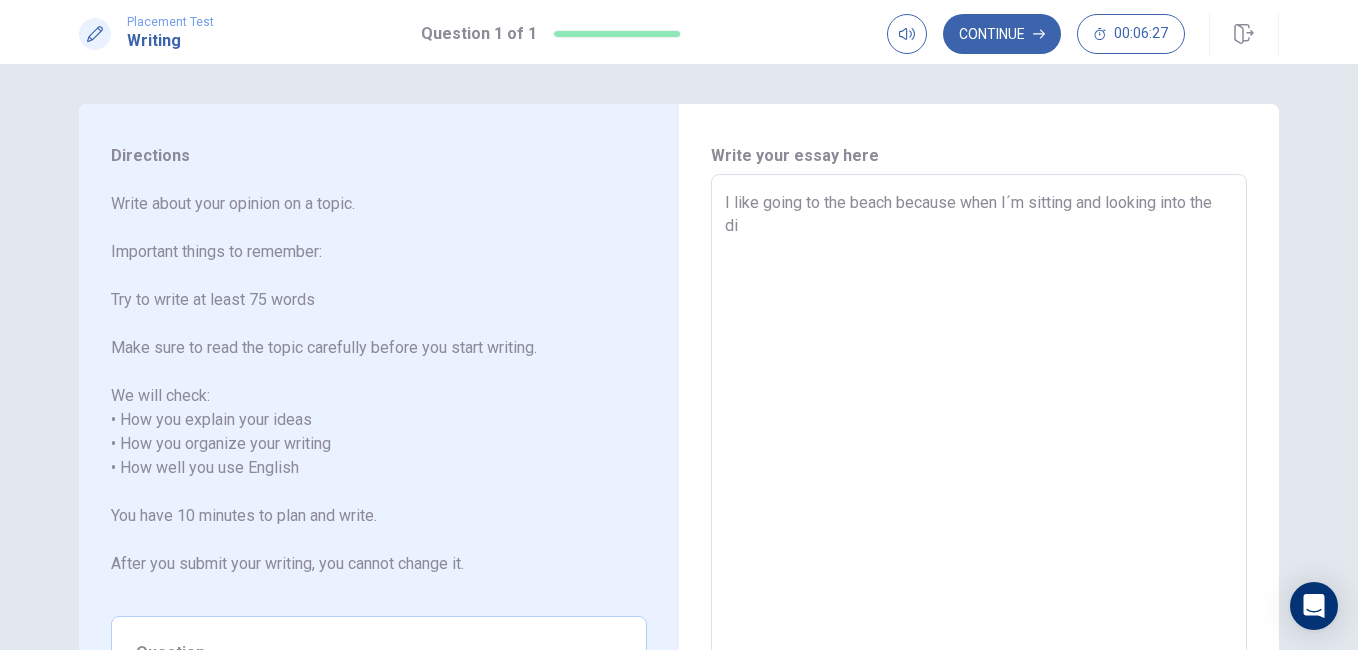 type on "x" 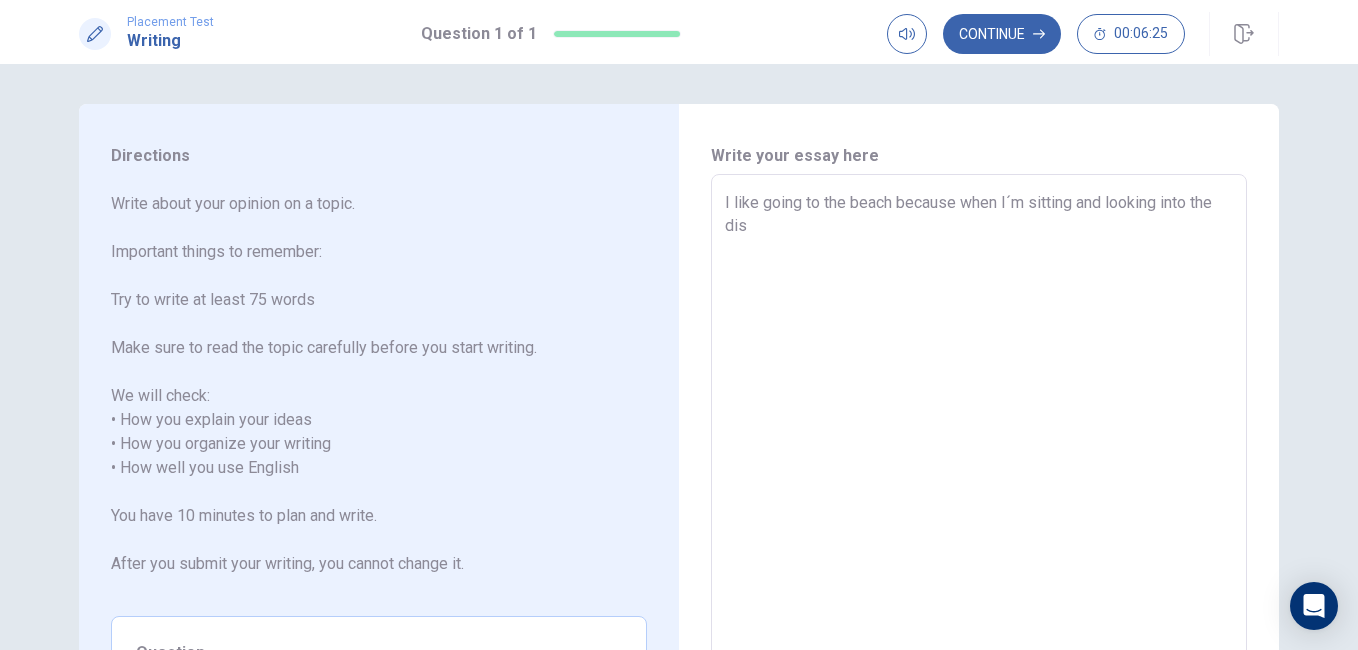 type on "x" 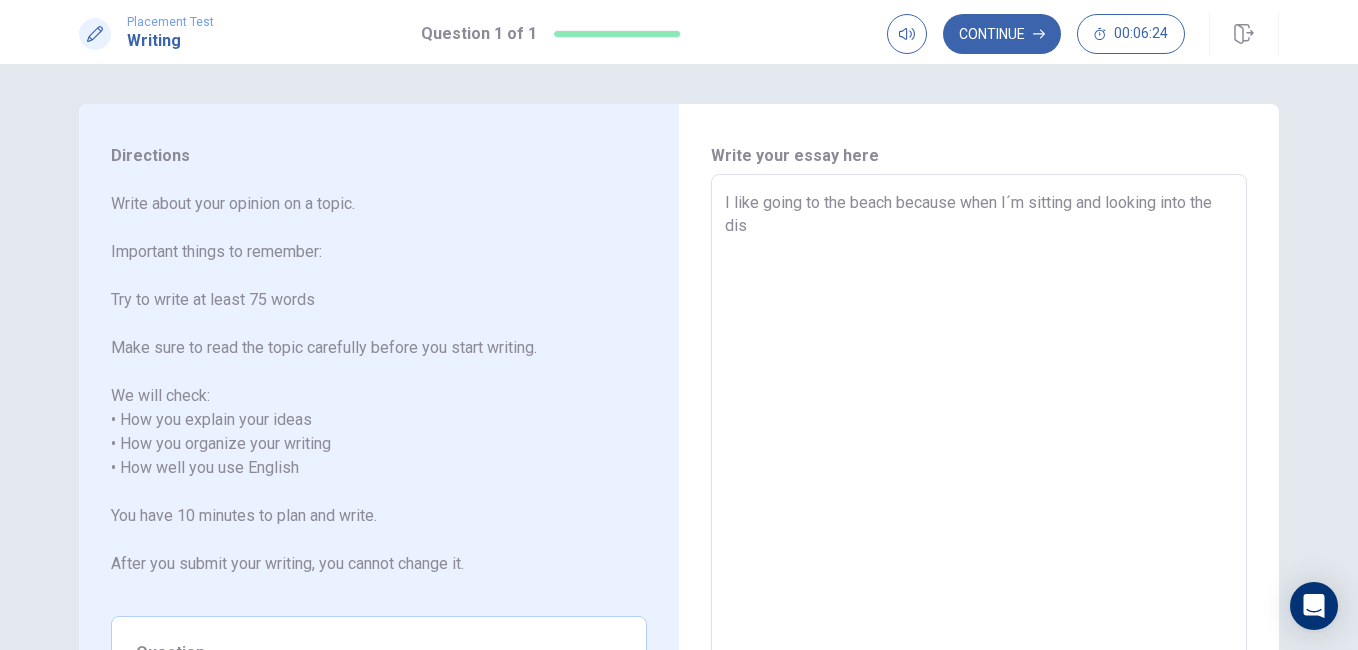type on "I like going to the beach because when I´m sitting and looking into the dist" 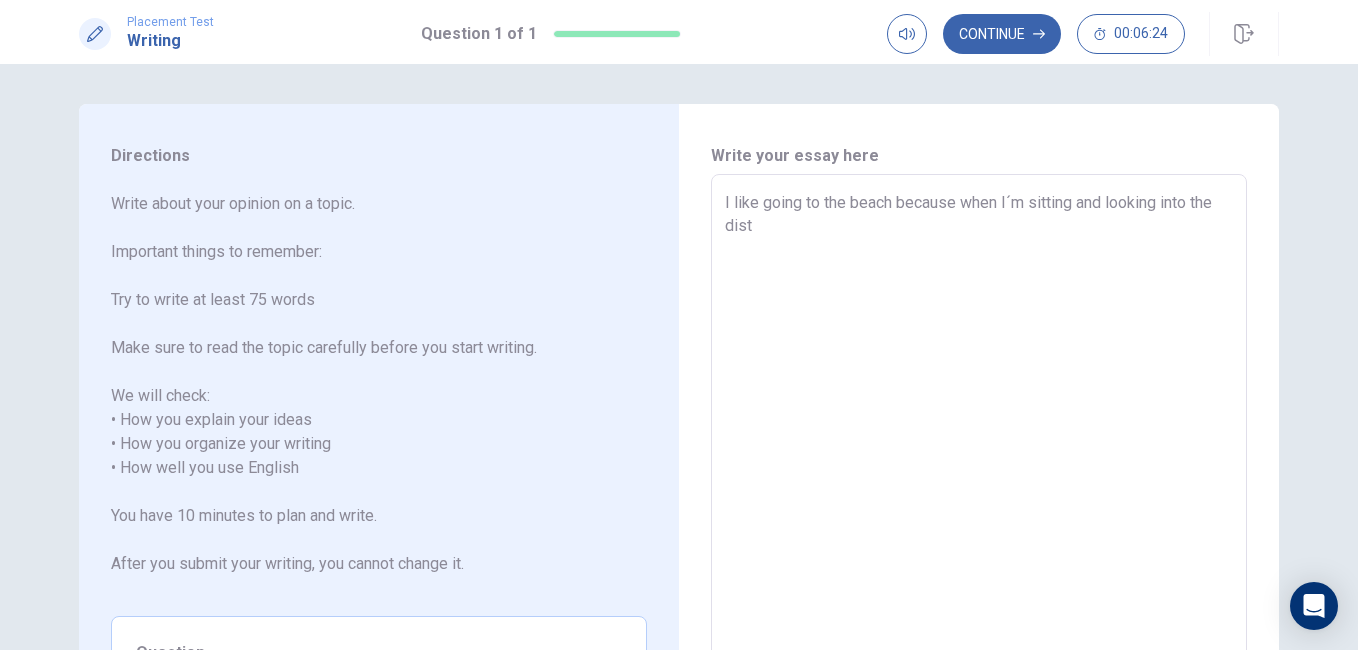 type on "x" 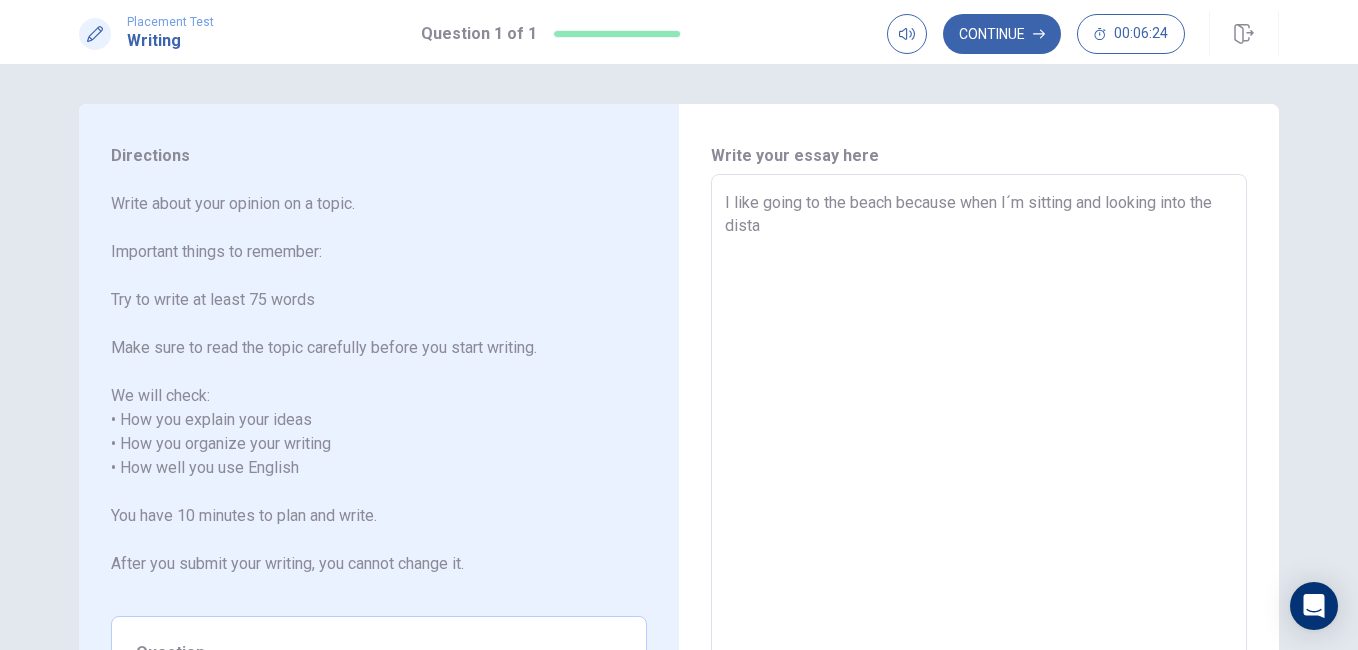 type on "x" 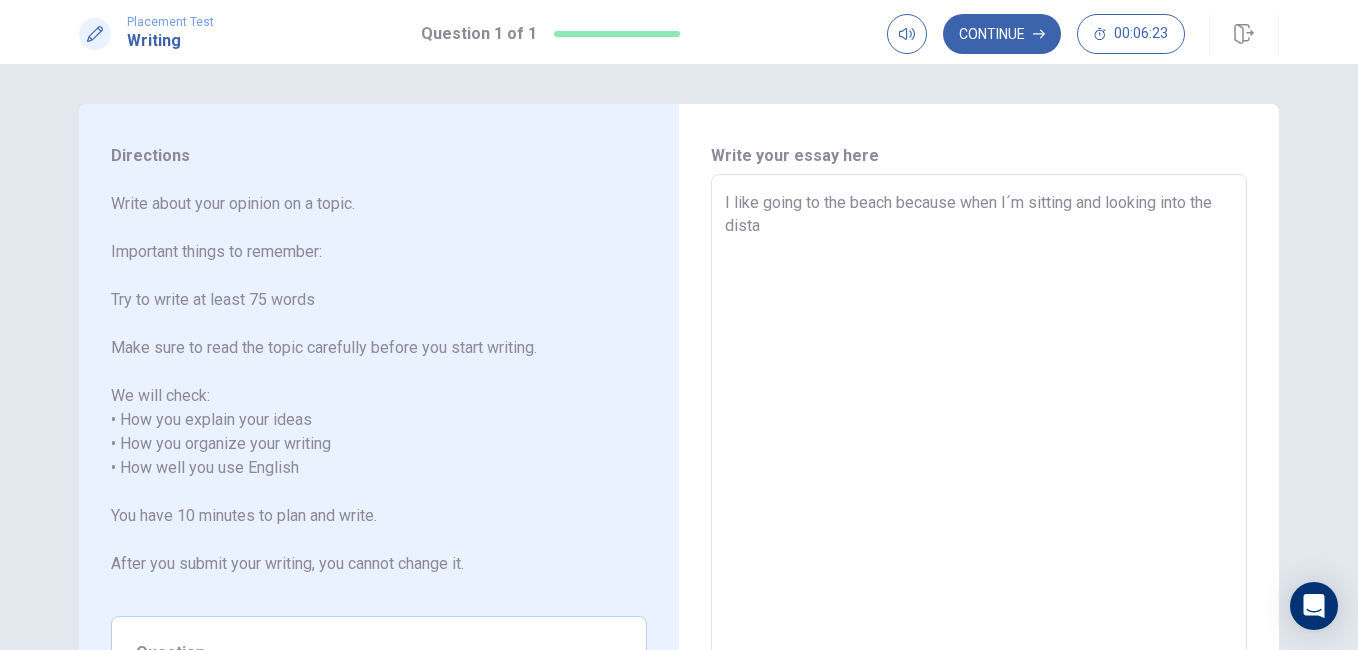 type on "I like going to the beach because when I´m sitting and looking into the distan" 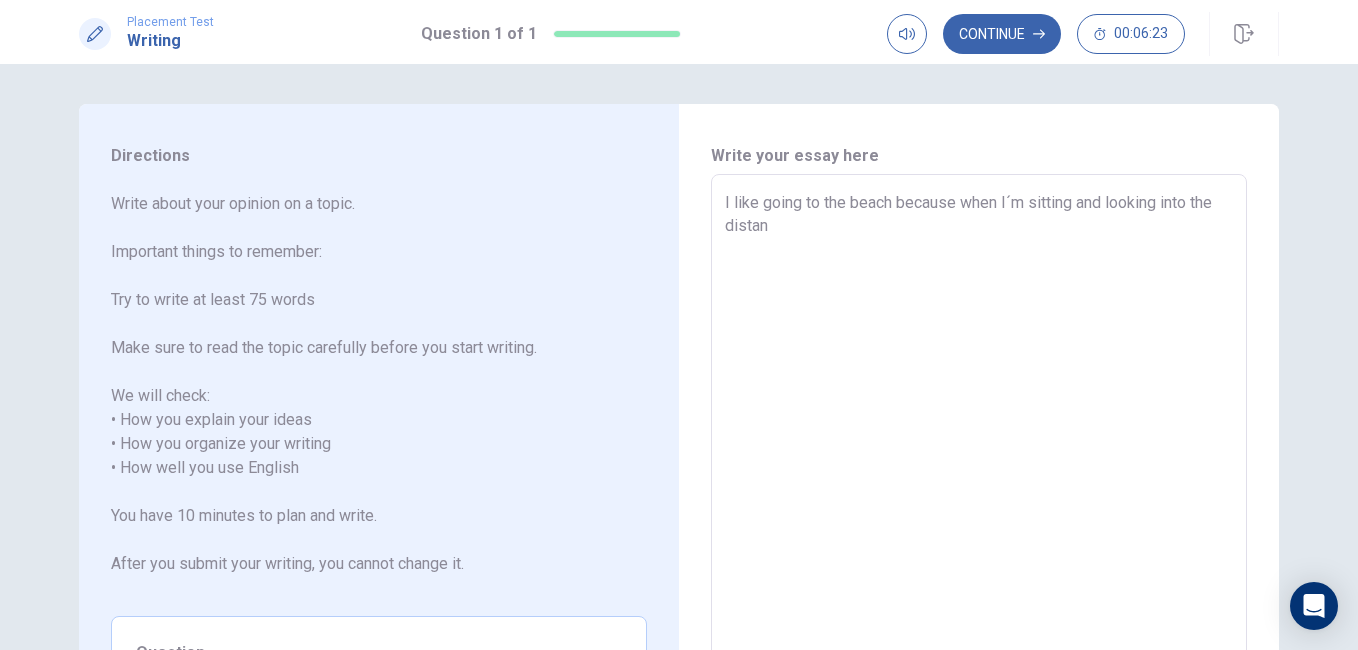 type on "x" 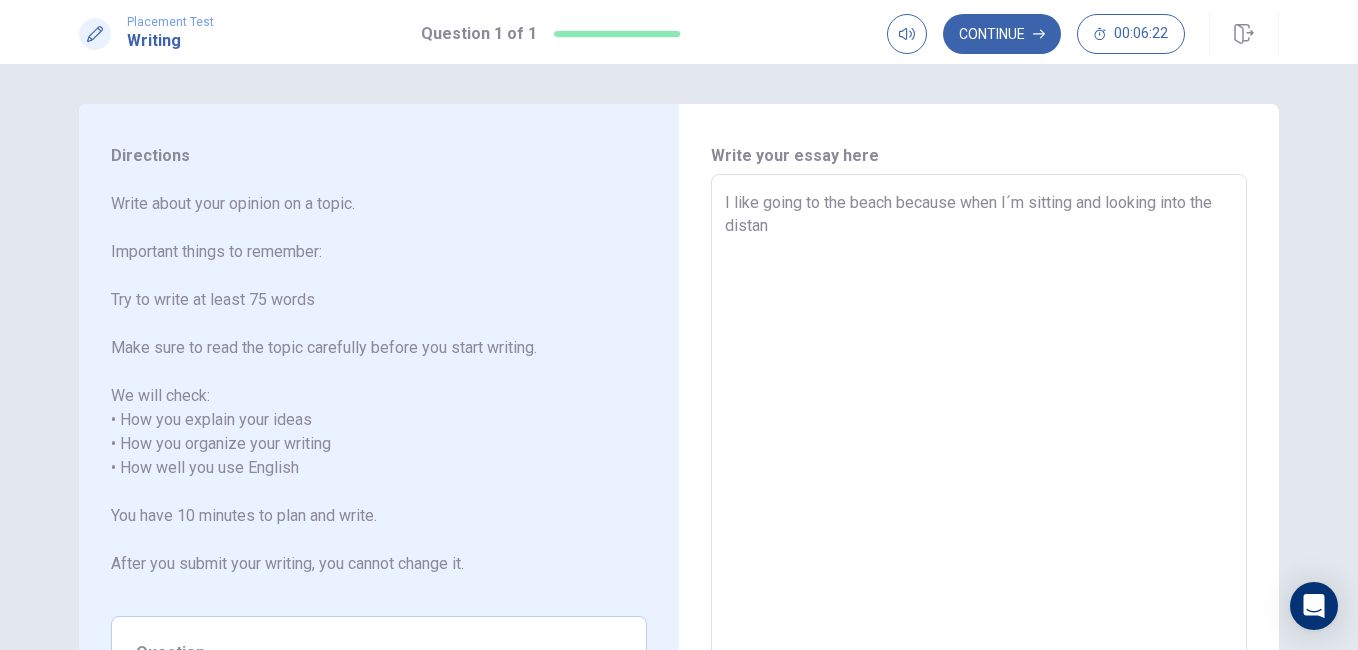 type on "I like going to the beach because when I´m sitting and looking into the distanc" 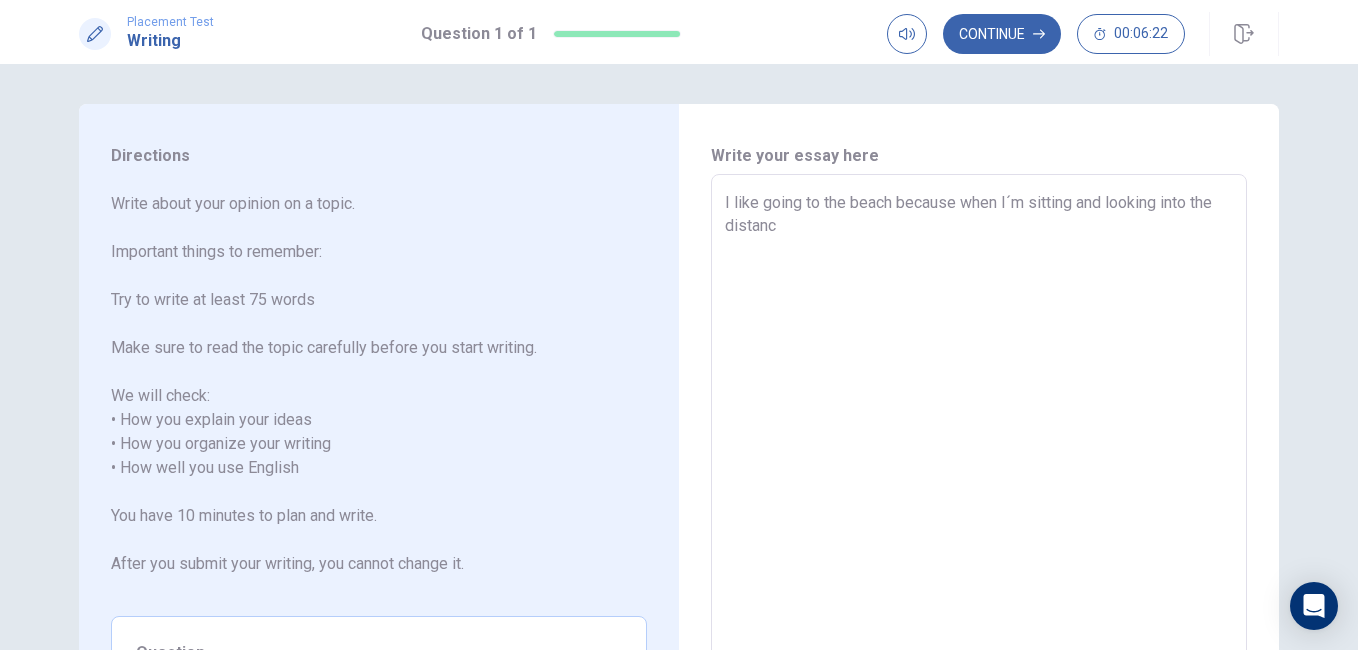 type on "x" 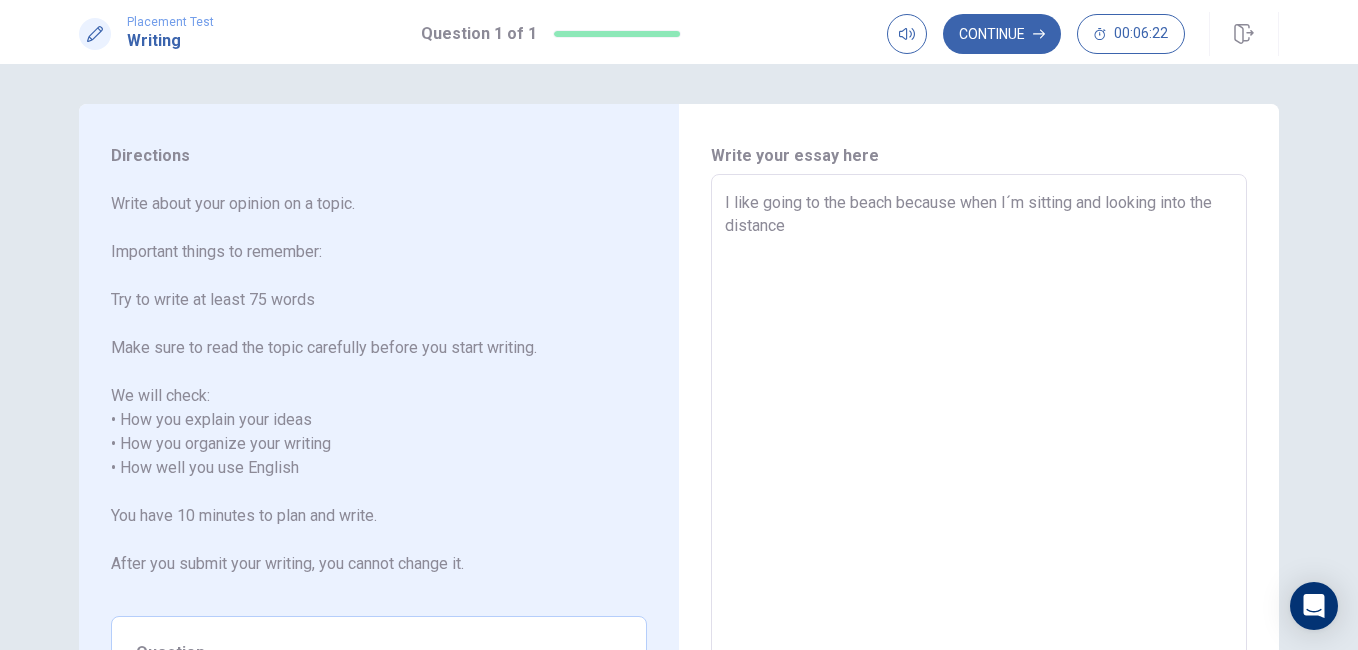 type on "x" 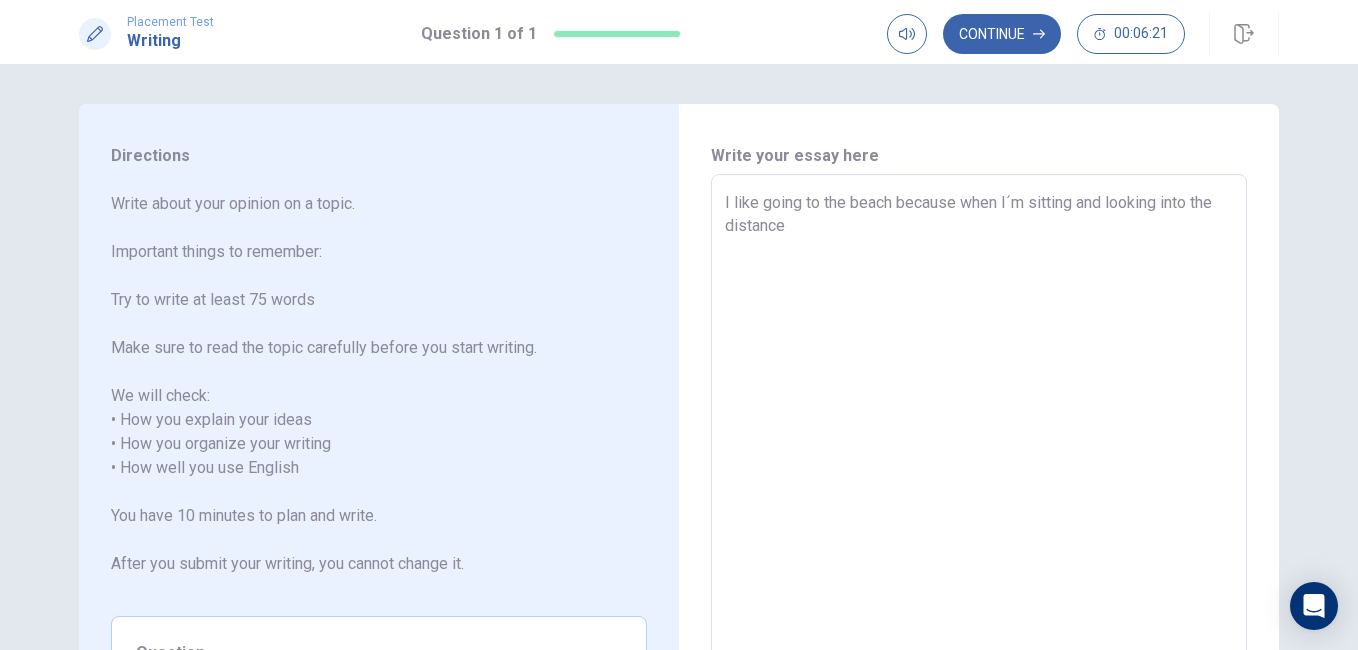 type on "I like going to the beach because when I´m sitting and looking into the distance." 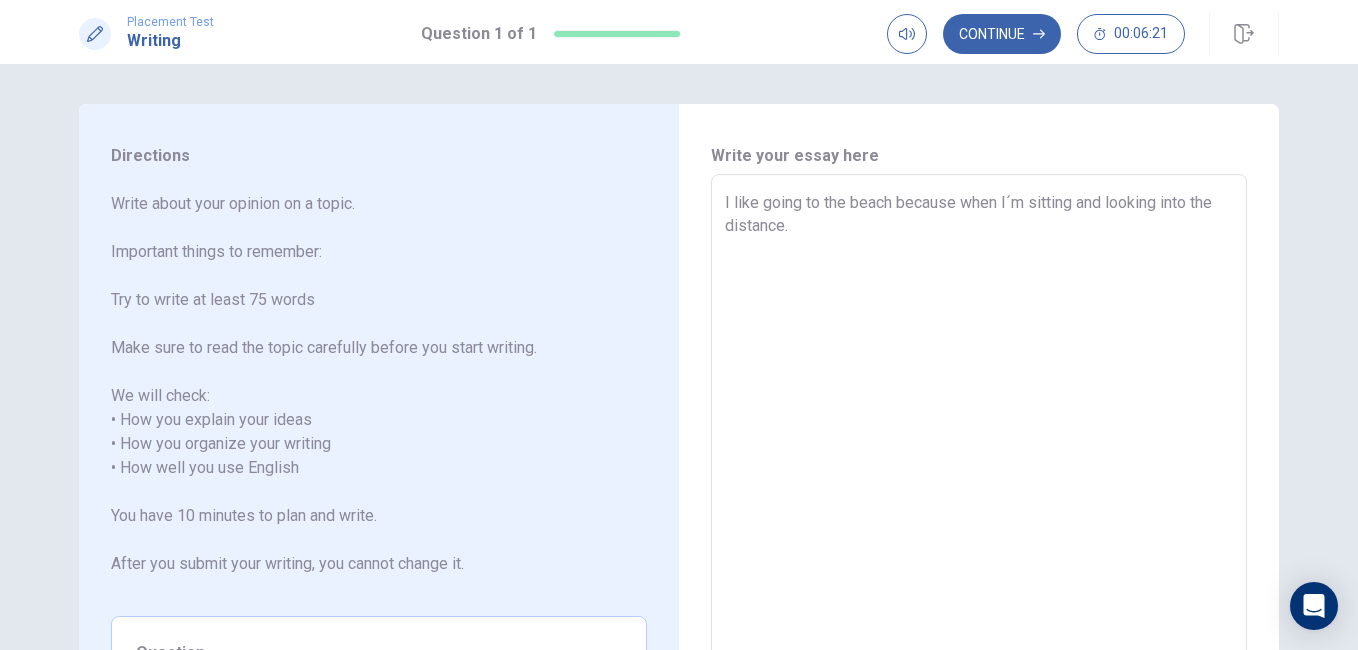 type on "x" 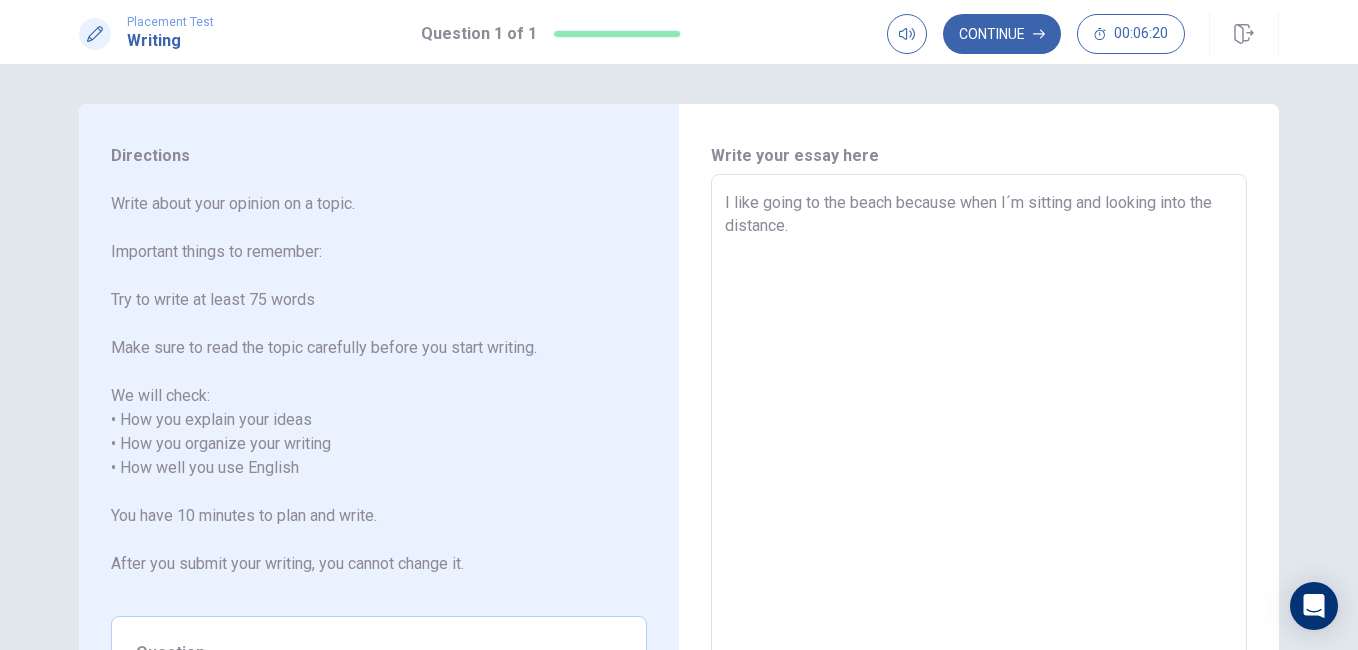 type on "I like going to the beach because when I´m sitting and looking into the distance. I" 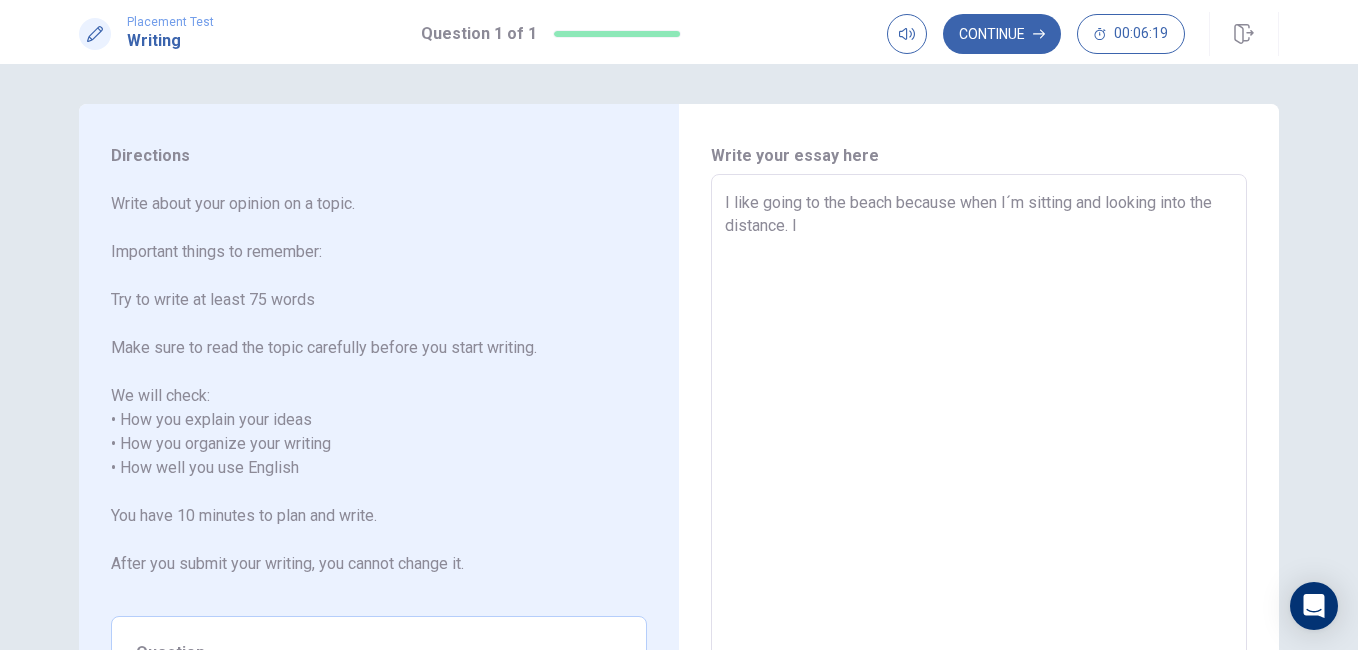 type on "x" 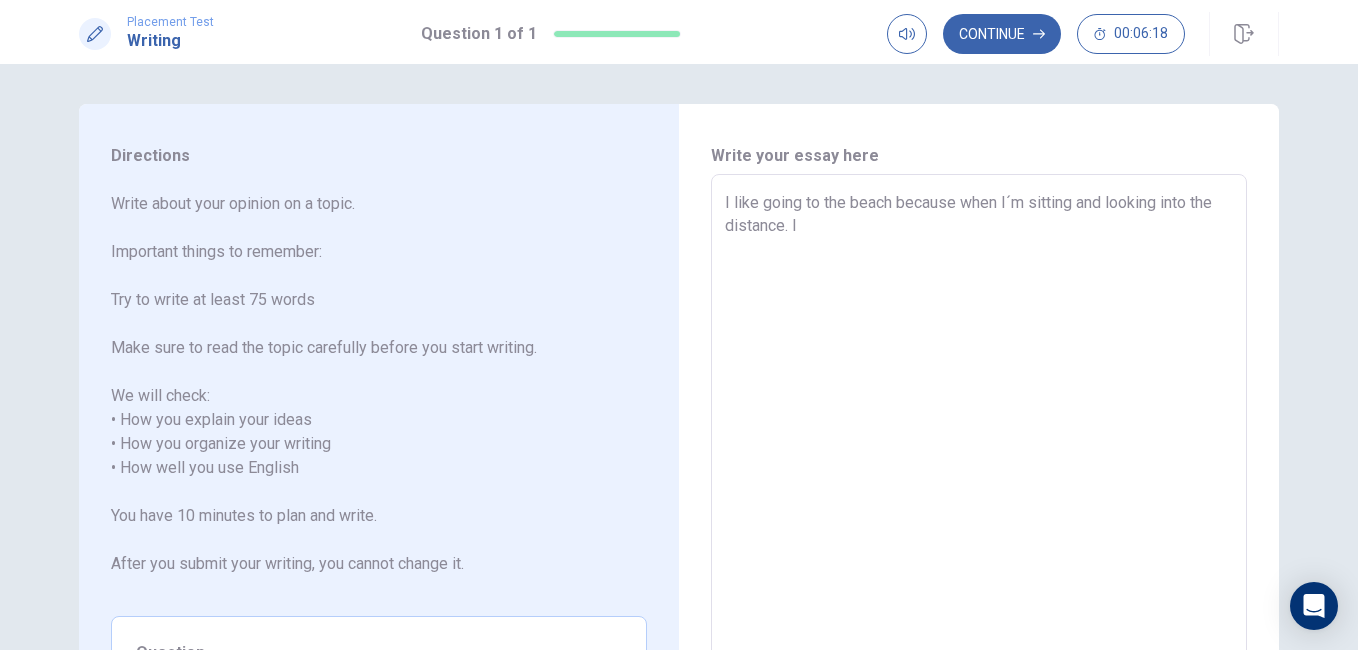 type on "I like going to the beach because when I´m sitting and looking into the distance. I c" 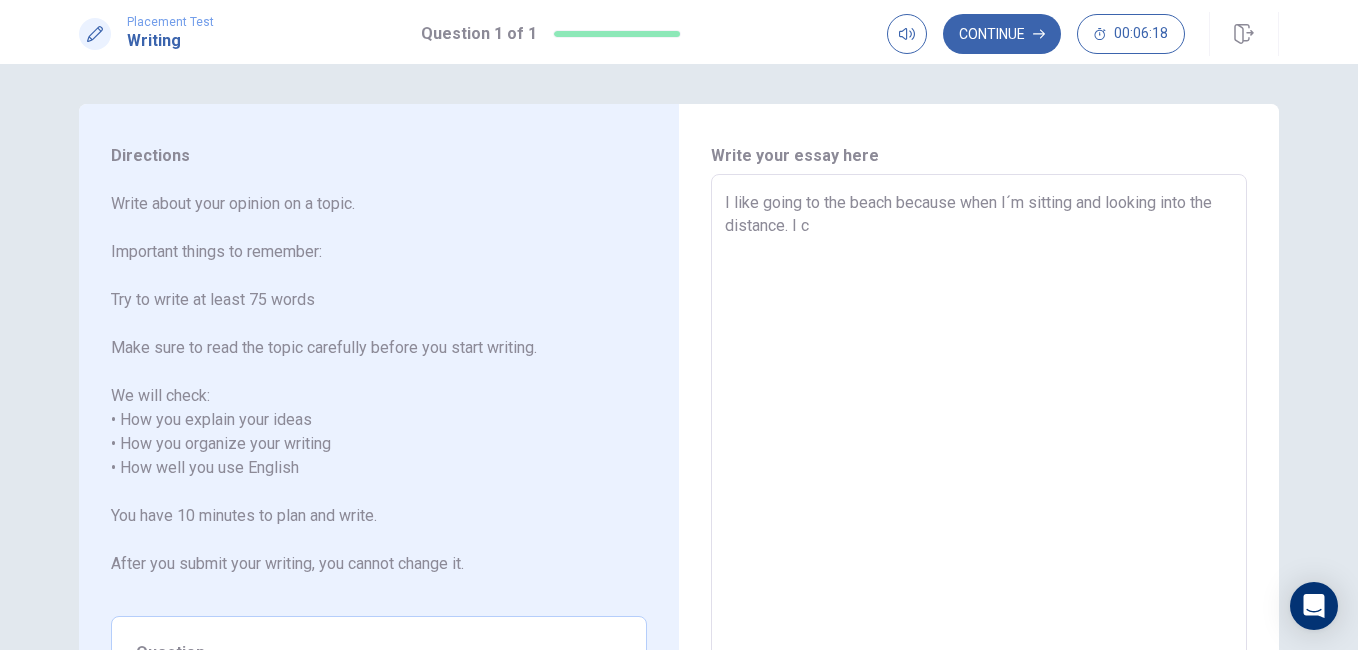 type on "x" 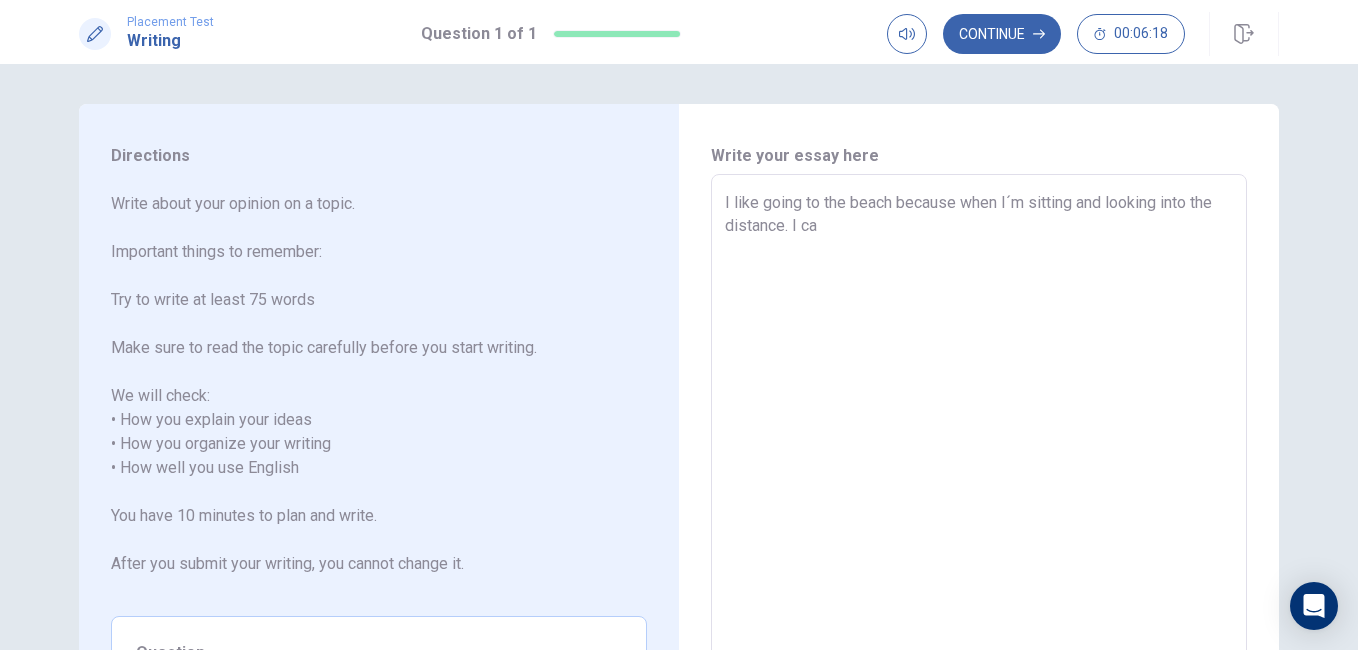 type on "x" 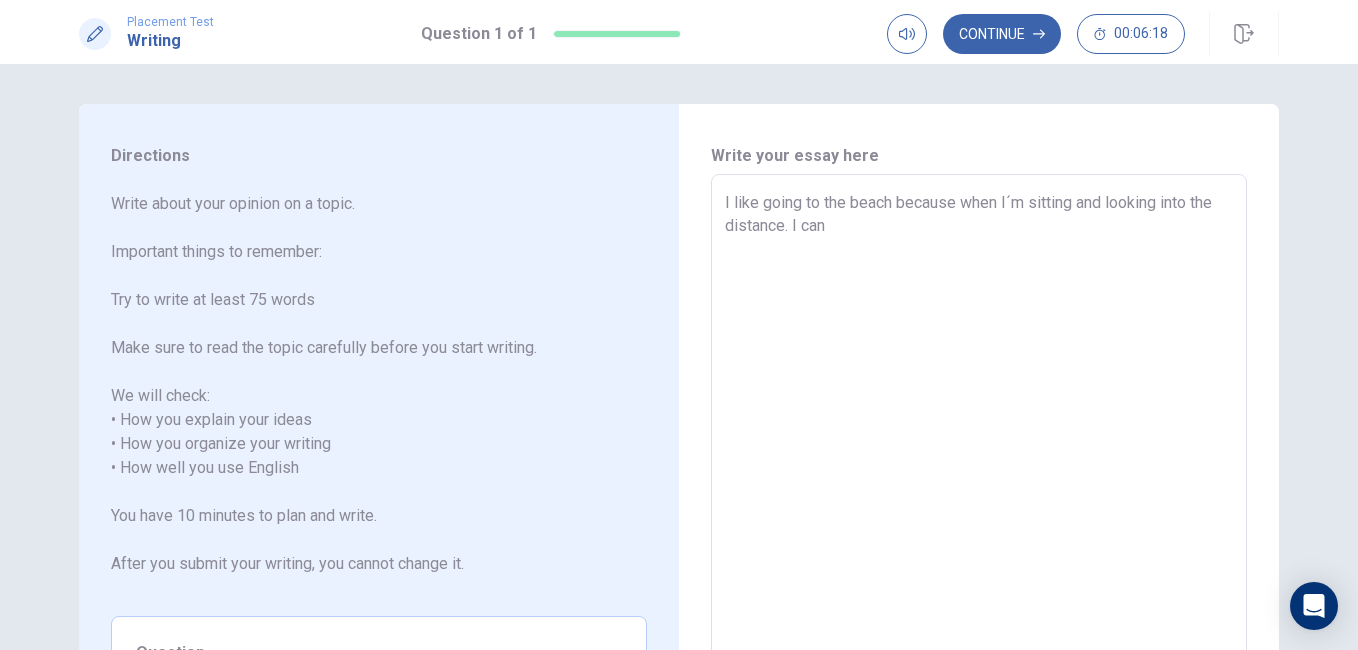 type on "x" 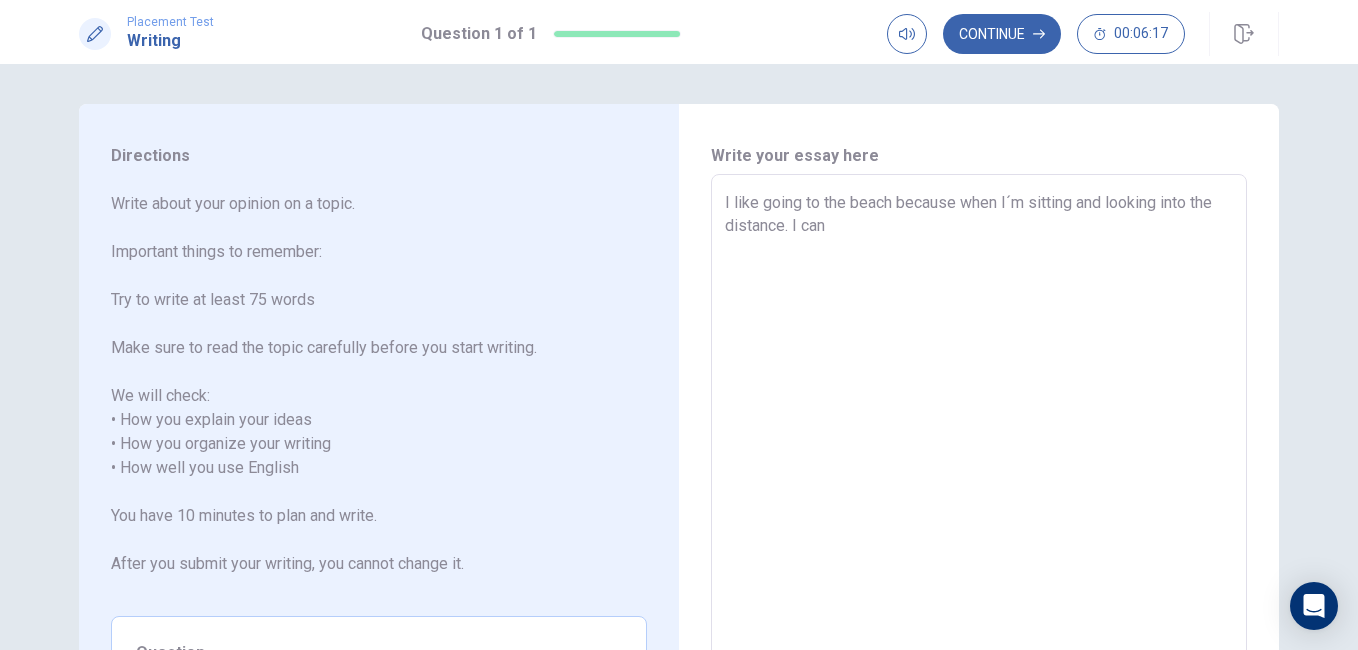 type on "I like going to the beach because when I´m sitting and looking into the distance. I can" 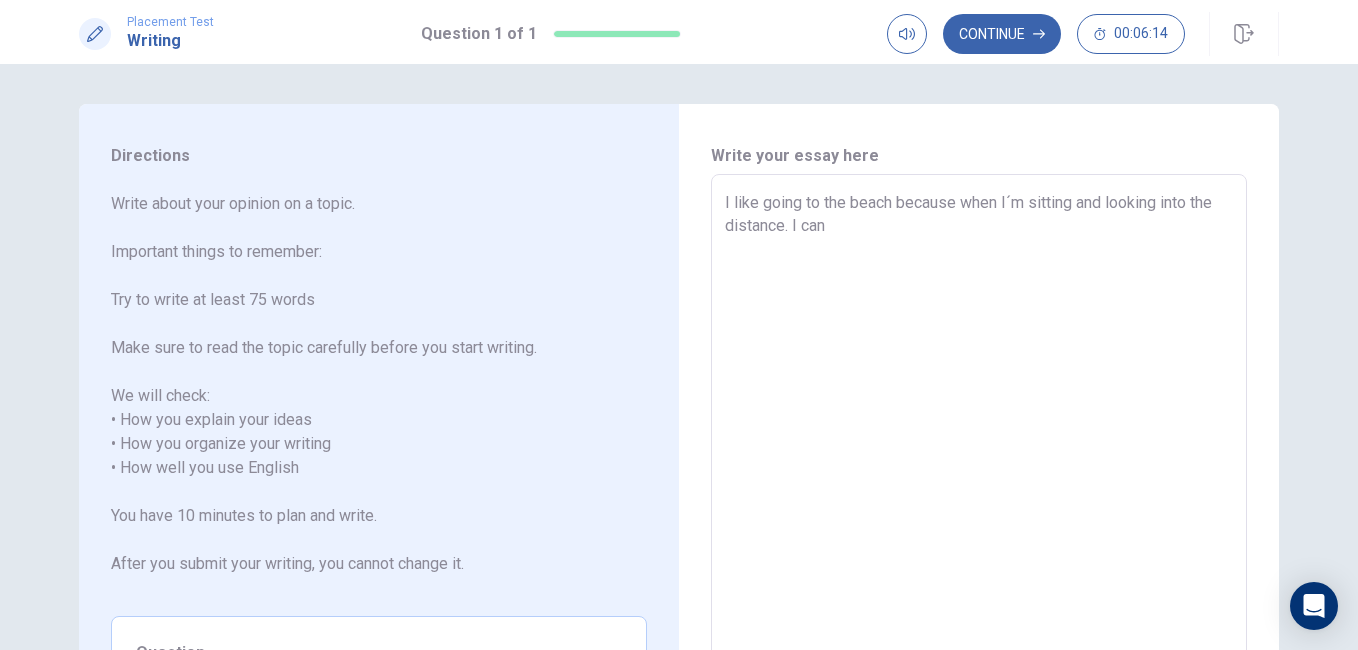 type on "x" 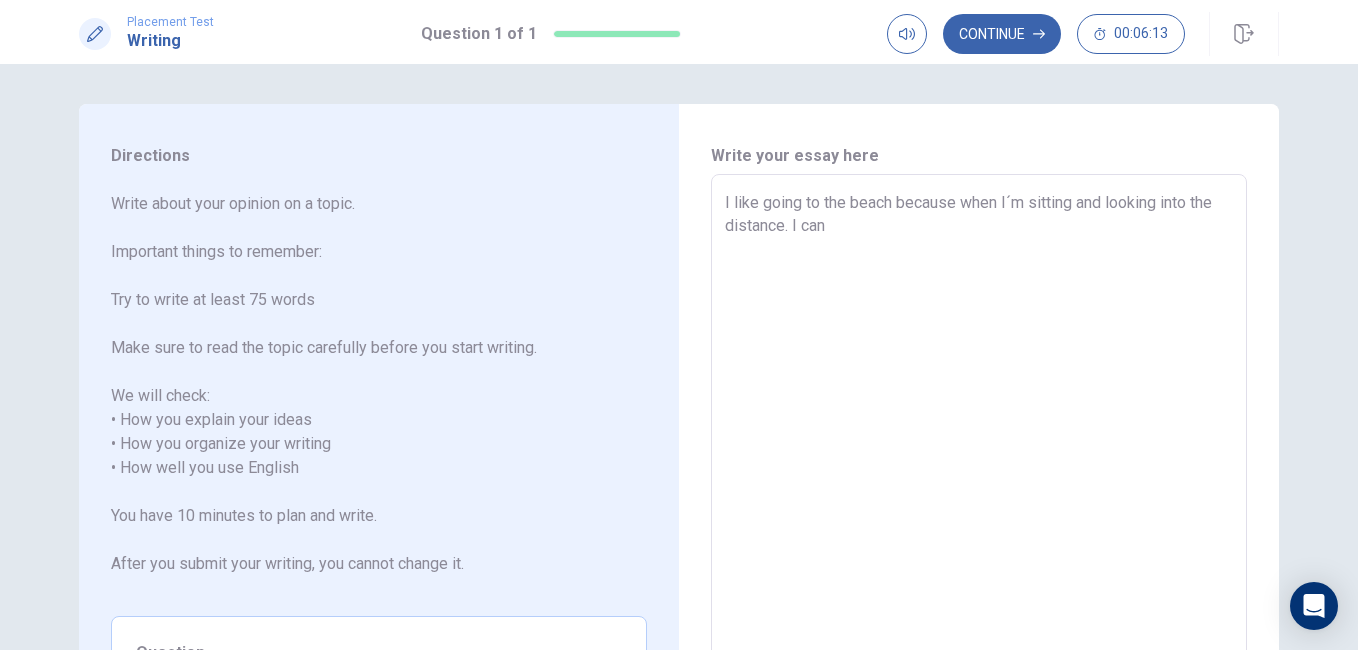 type on "I like going to the beach because when I´m sitting and looking into the distance I can" 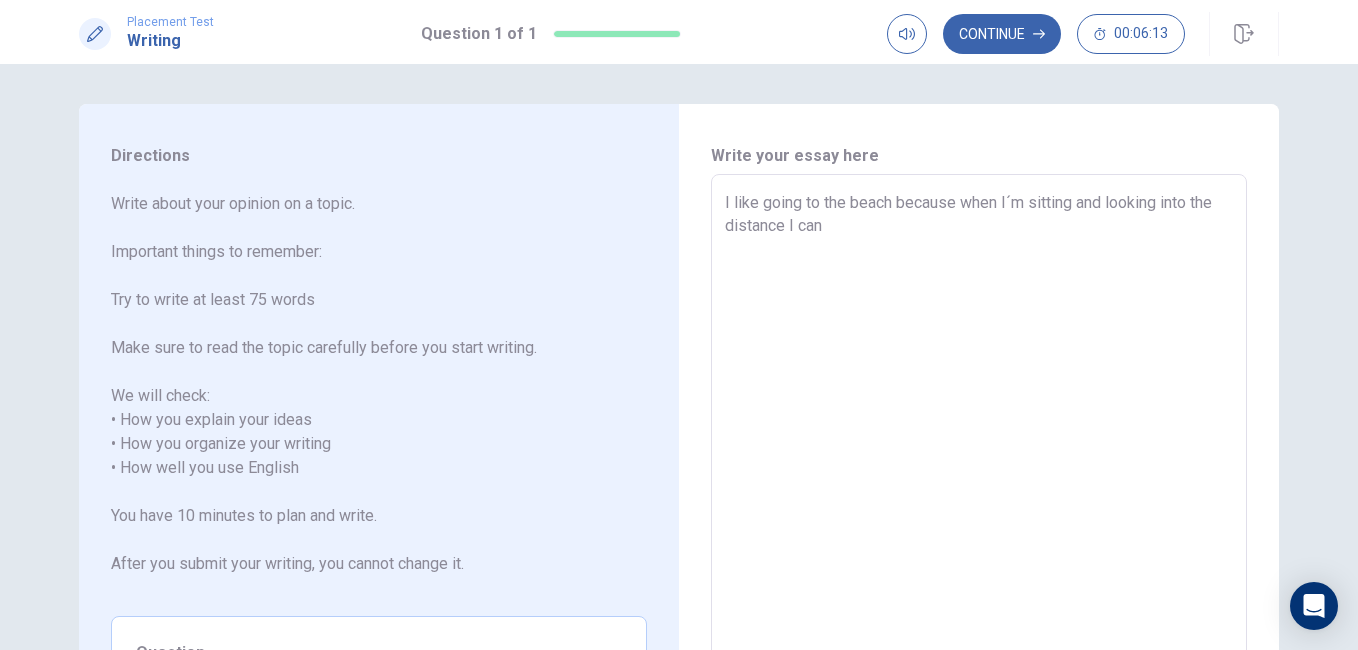 type on "x" 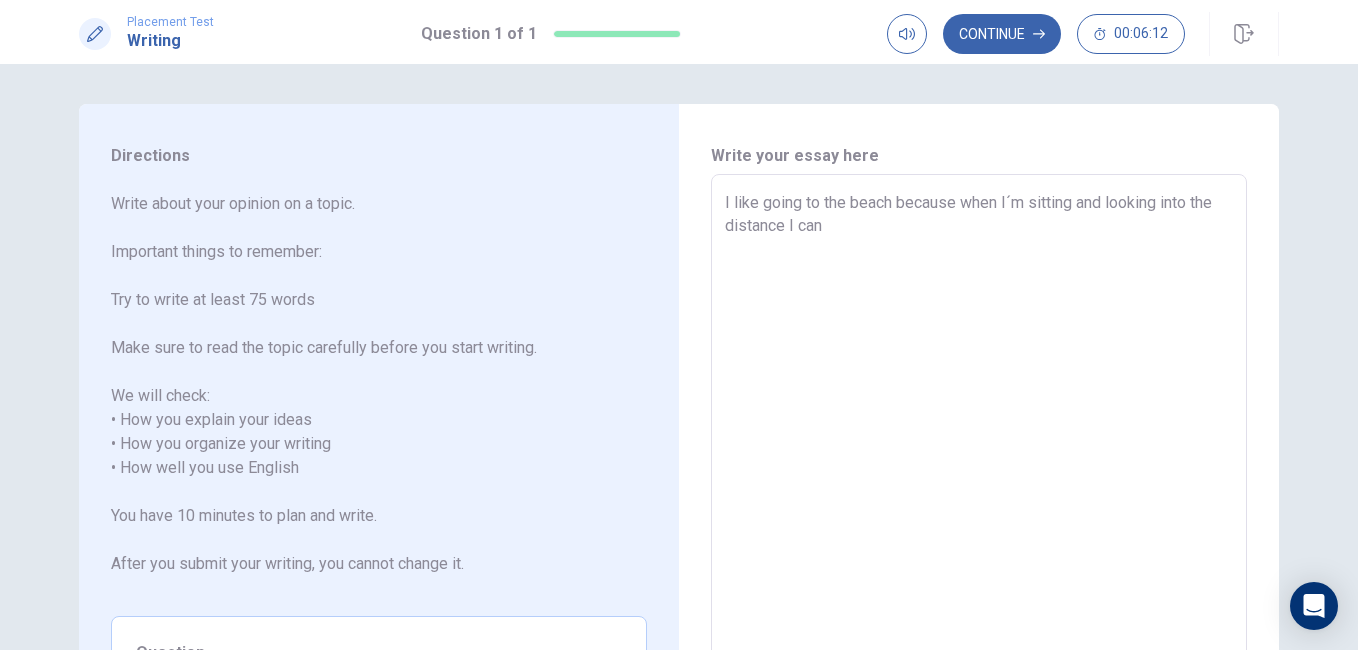 type on "I like going to the beach because when I´m sitting and looking into the distance, I can" 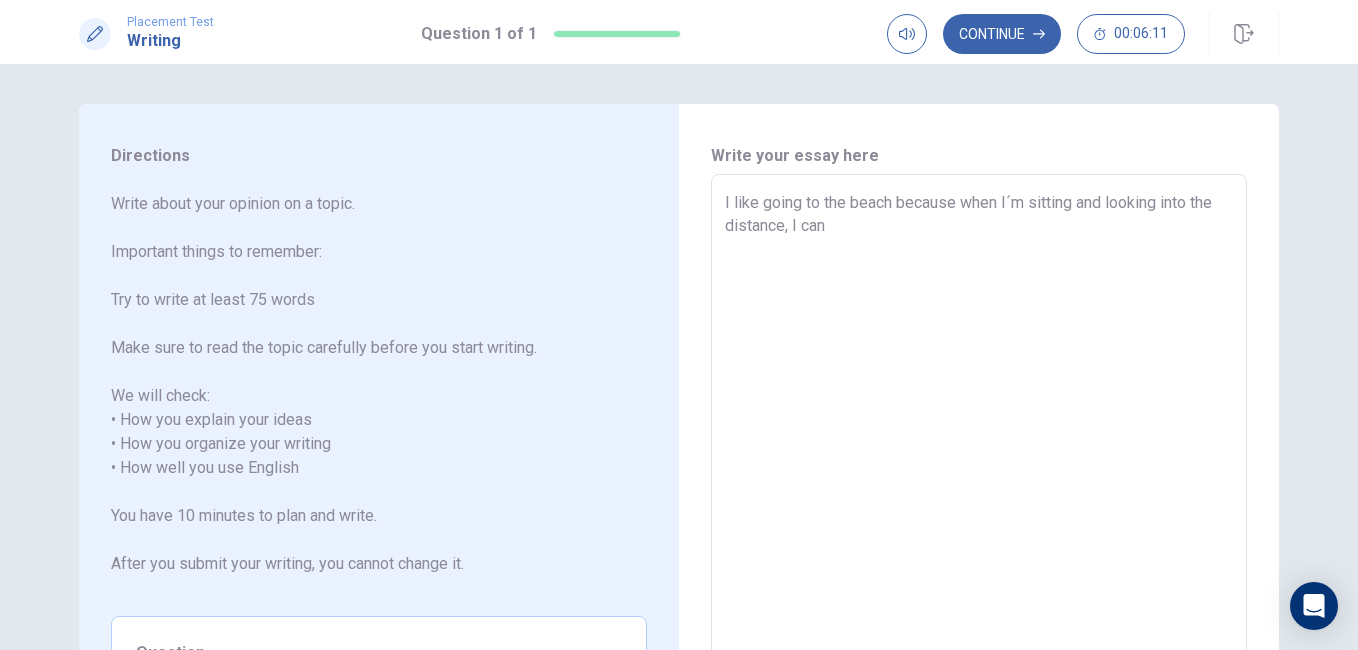 type on "x" 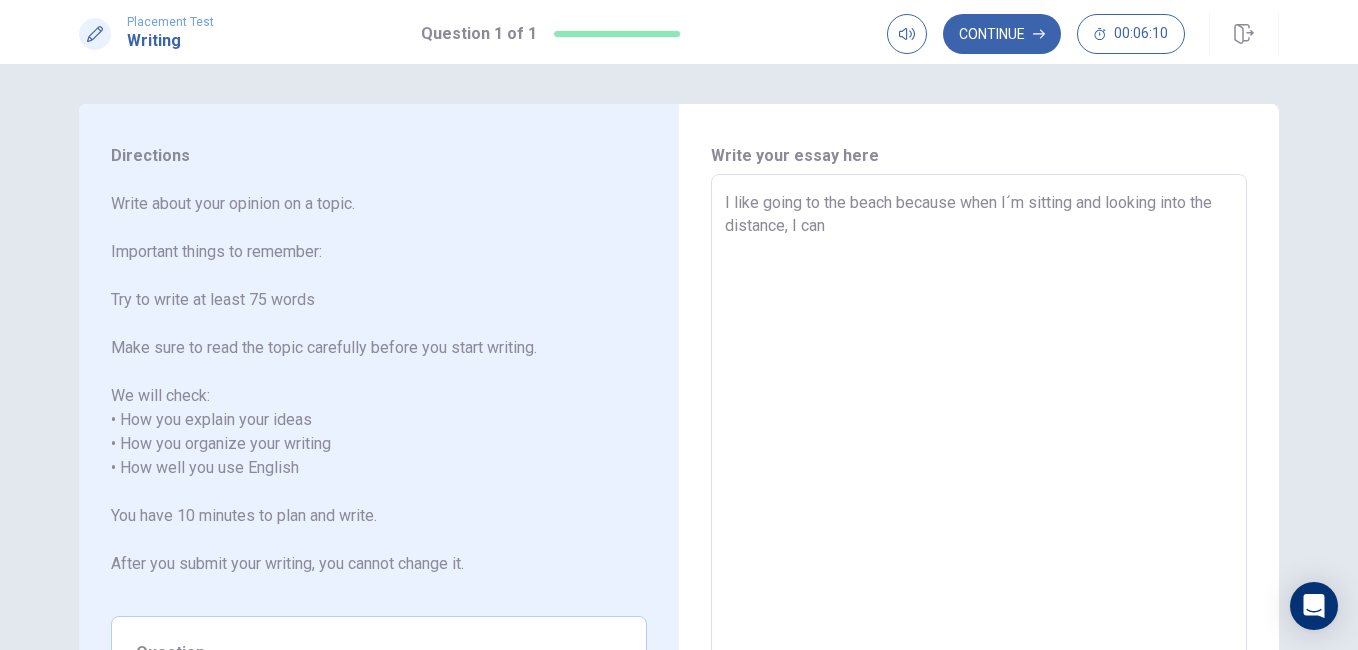 type on "I like going to the beach because when I´m sitting and looking into the distance, I can" 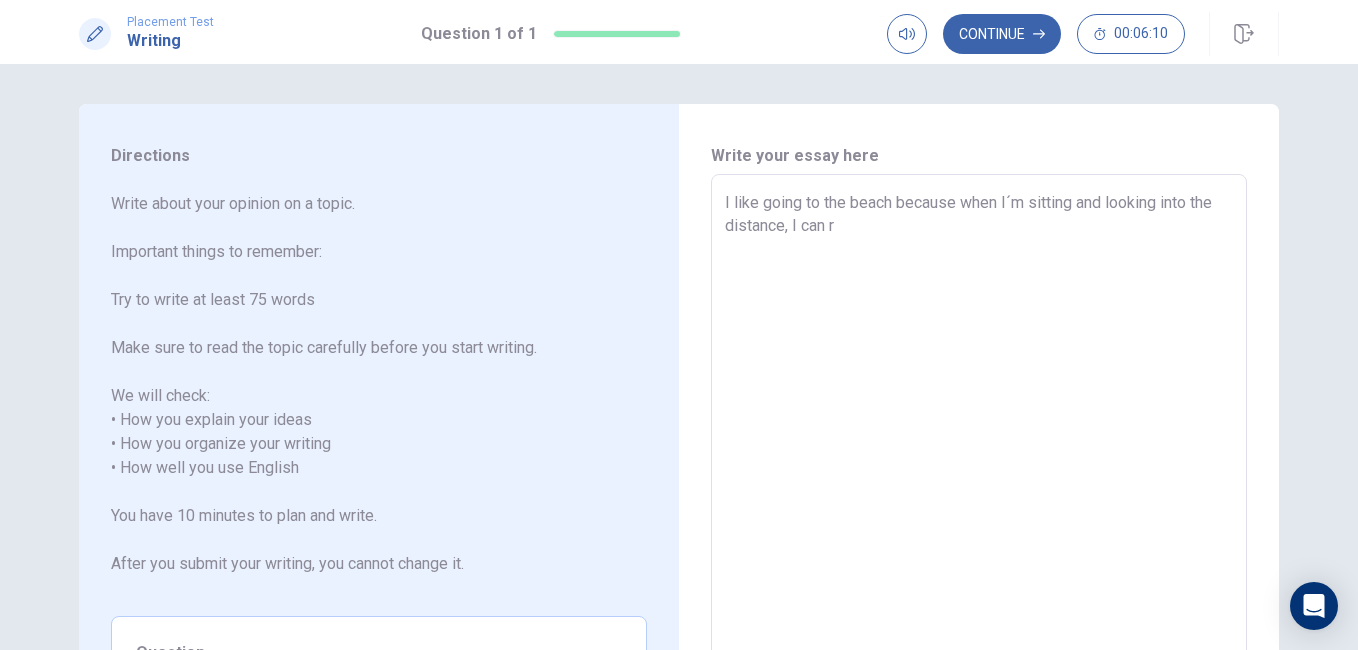 type on "x" 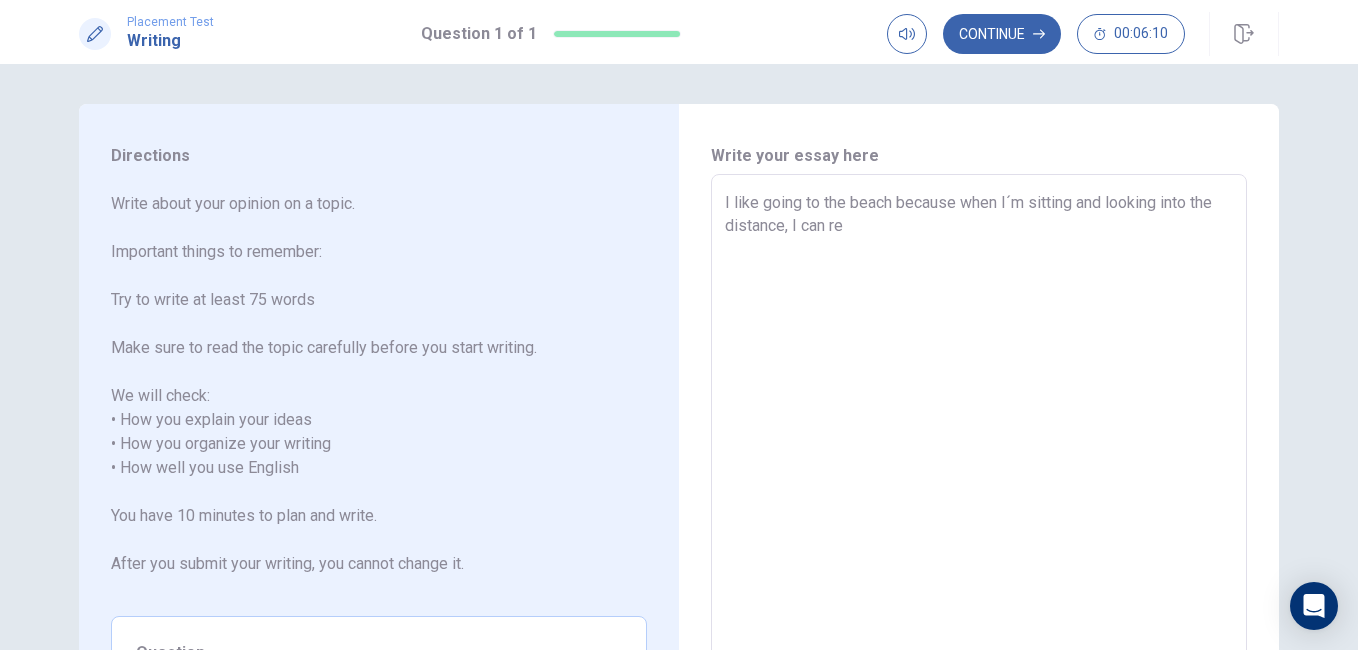 type on "x" 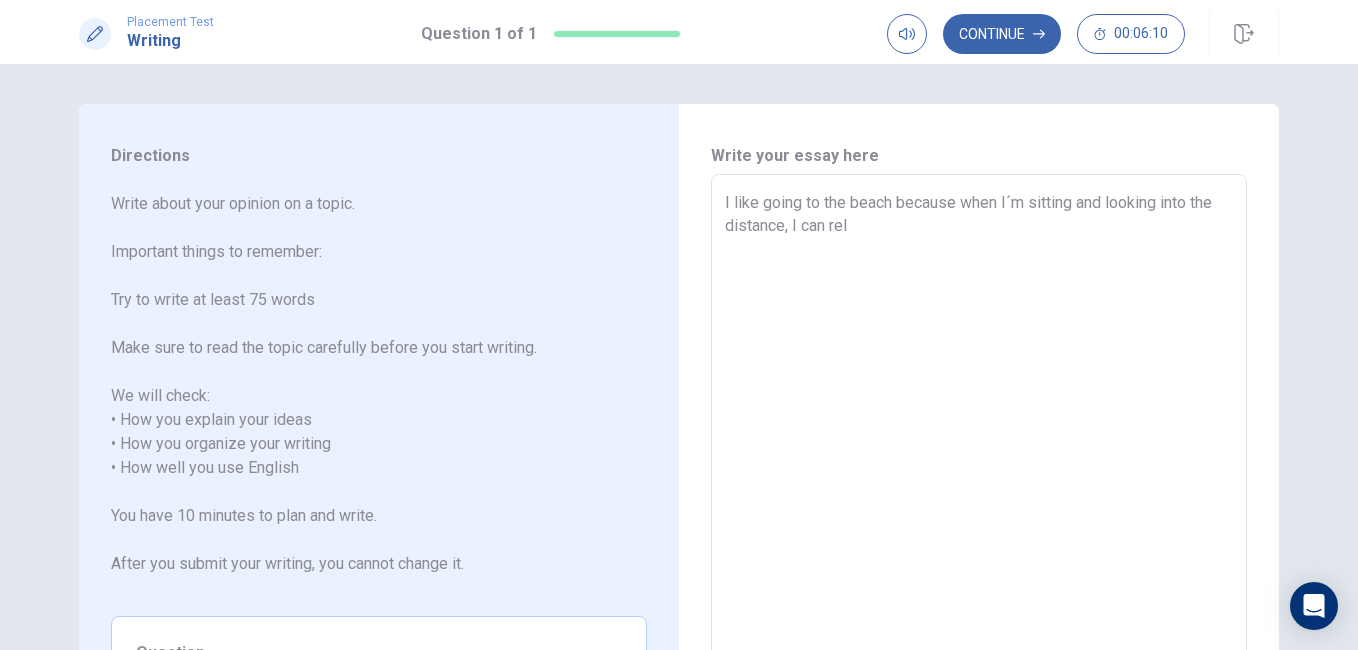 type on "x" 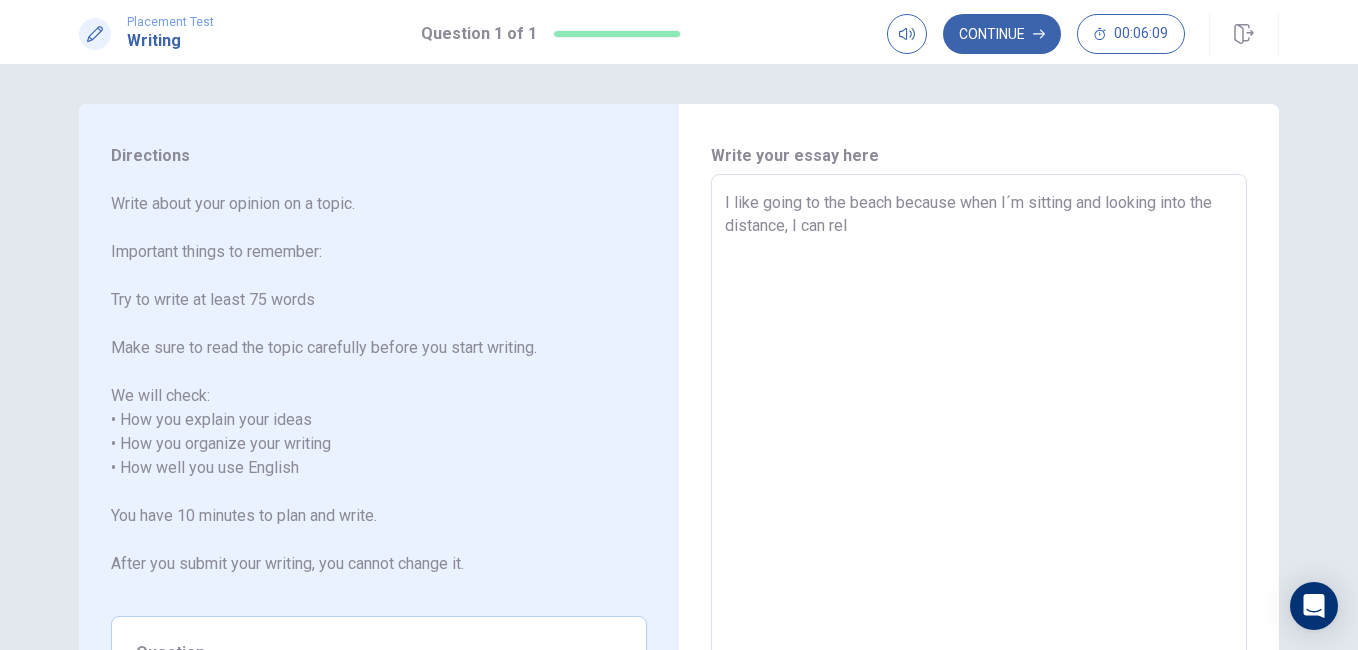 type on "I like going to the beach because when I´m sitting and looking into the distance, I can rela" 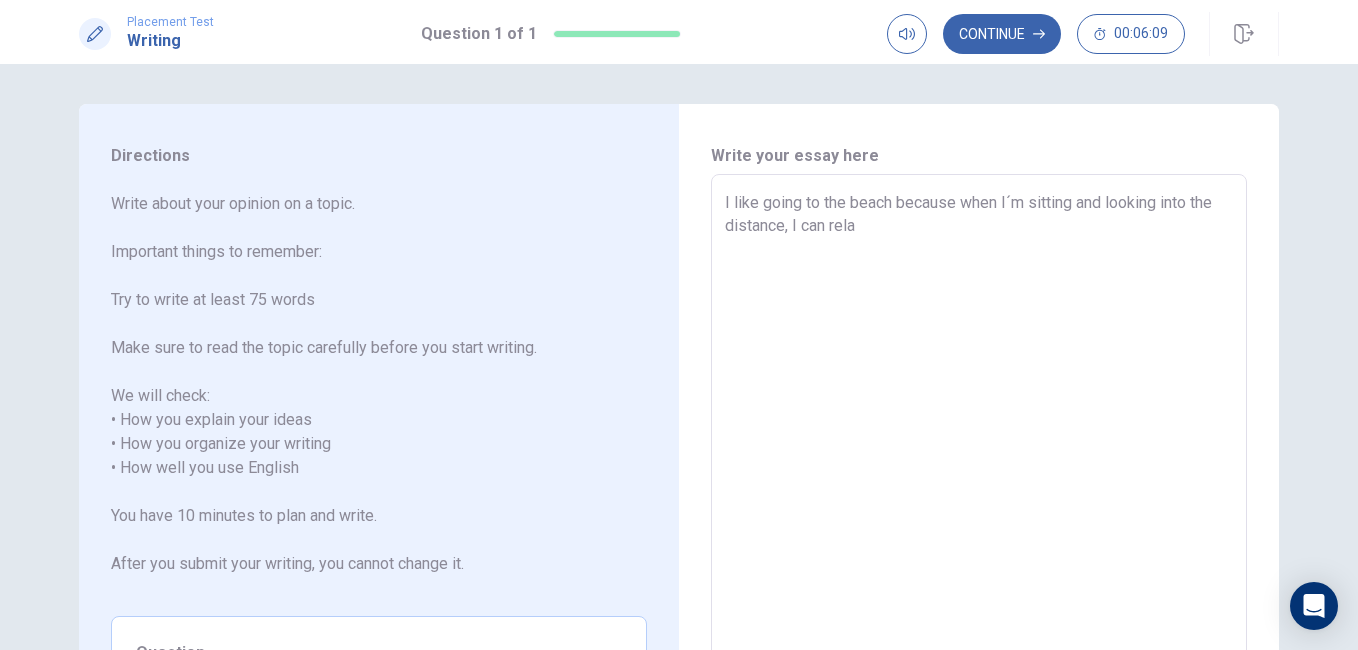 type on "I like going to the beach because when I´m sitting and looking into the distance, I can relax" 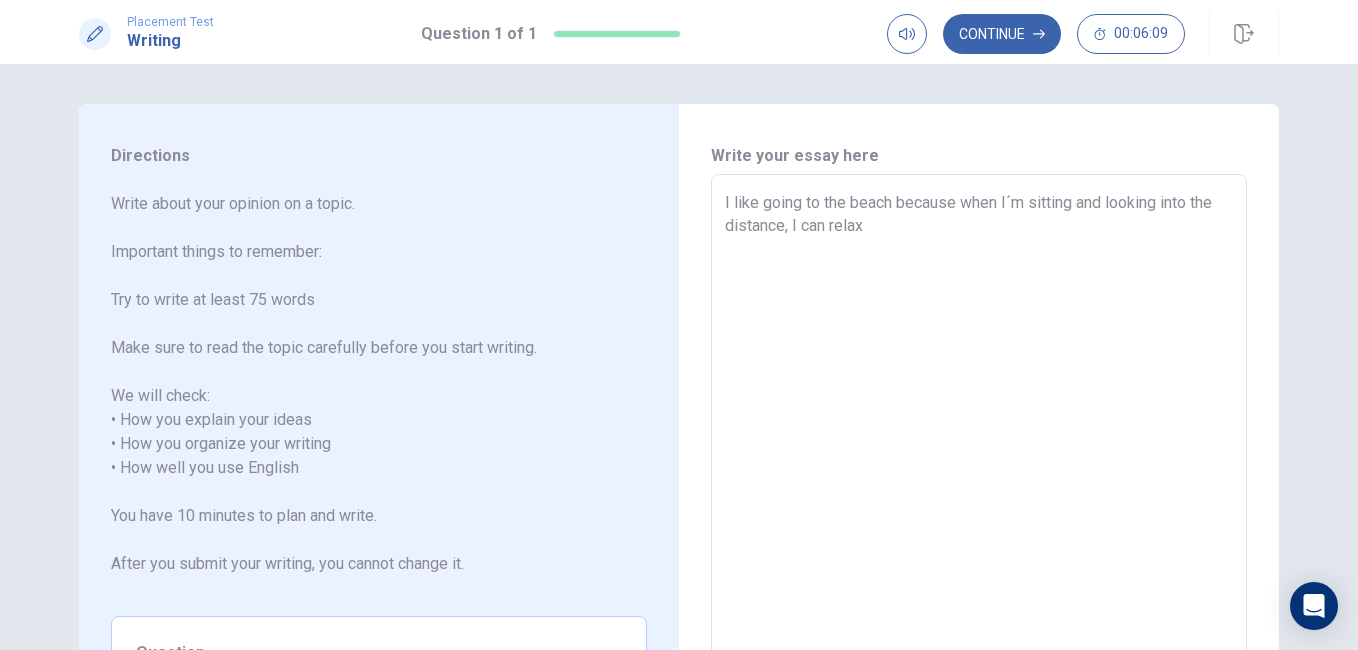 type on "x" 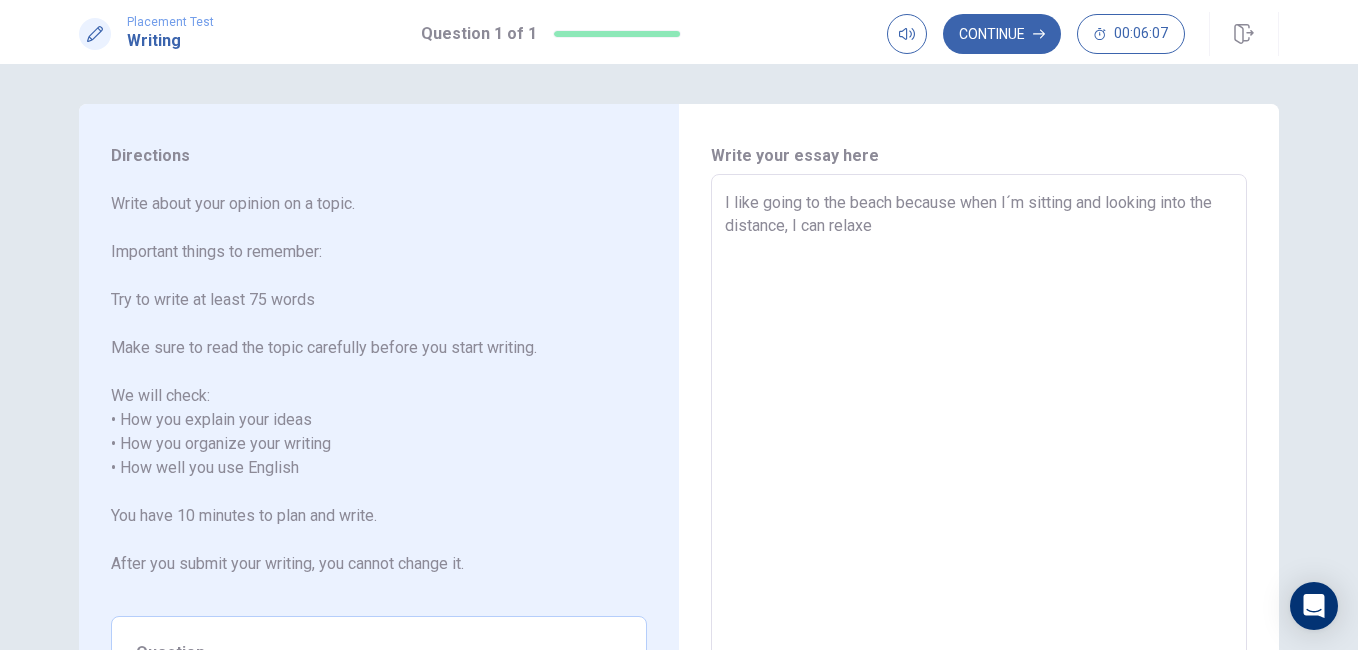type on "x" 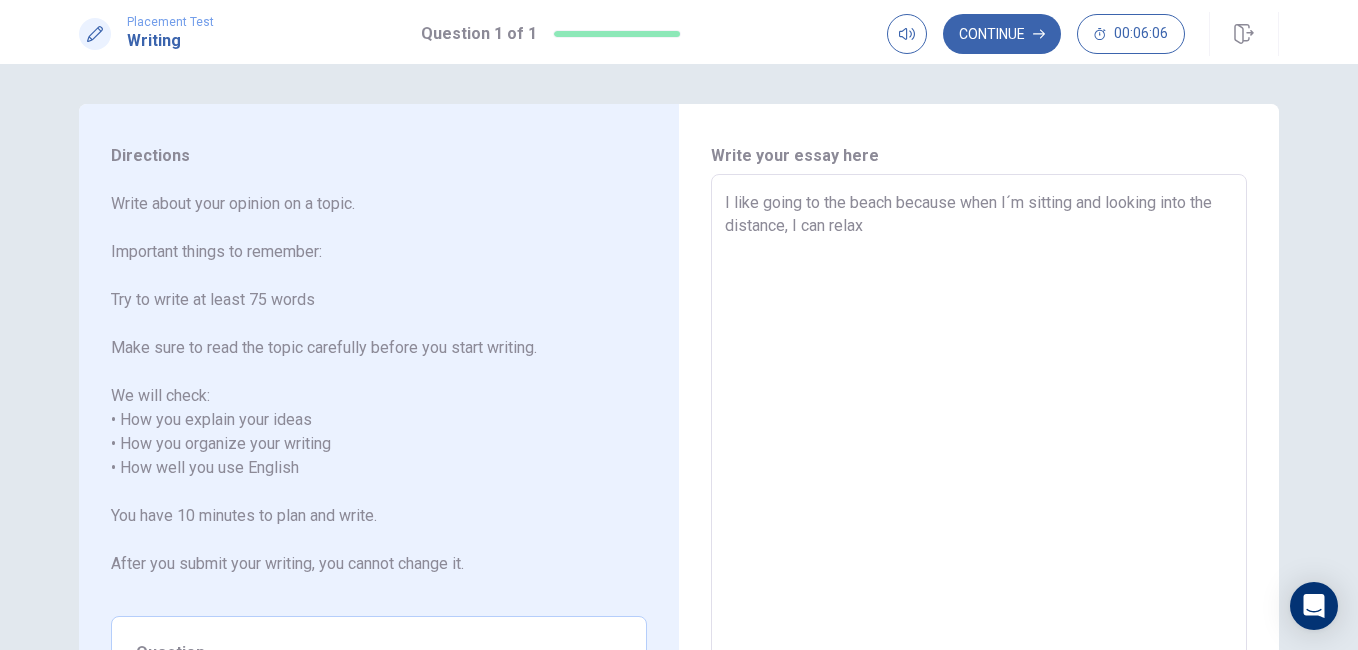type 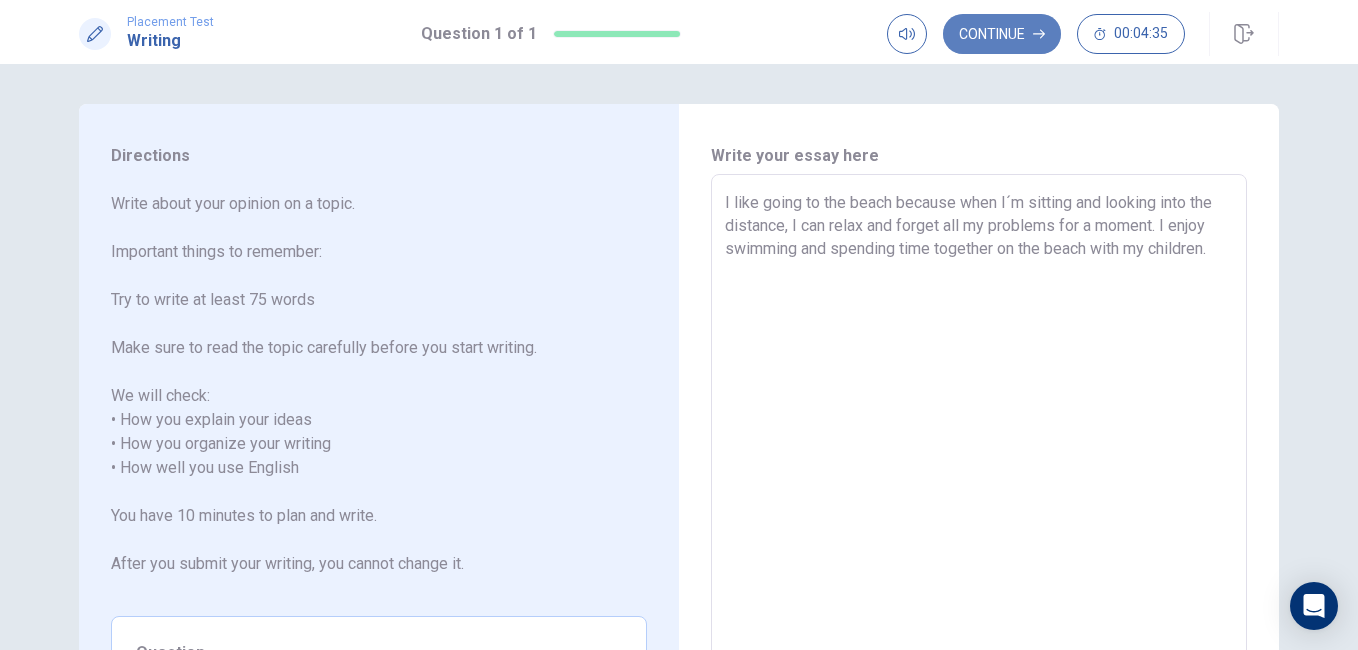 click on "Continue" at bounding box center (1002, 34) 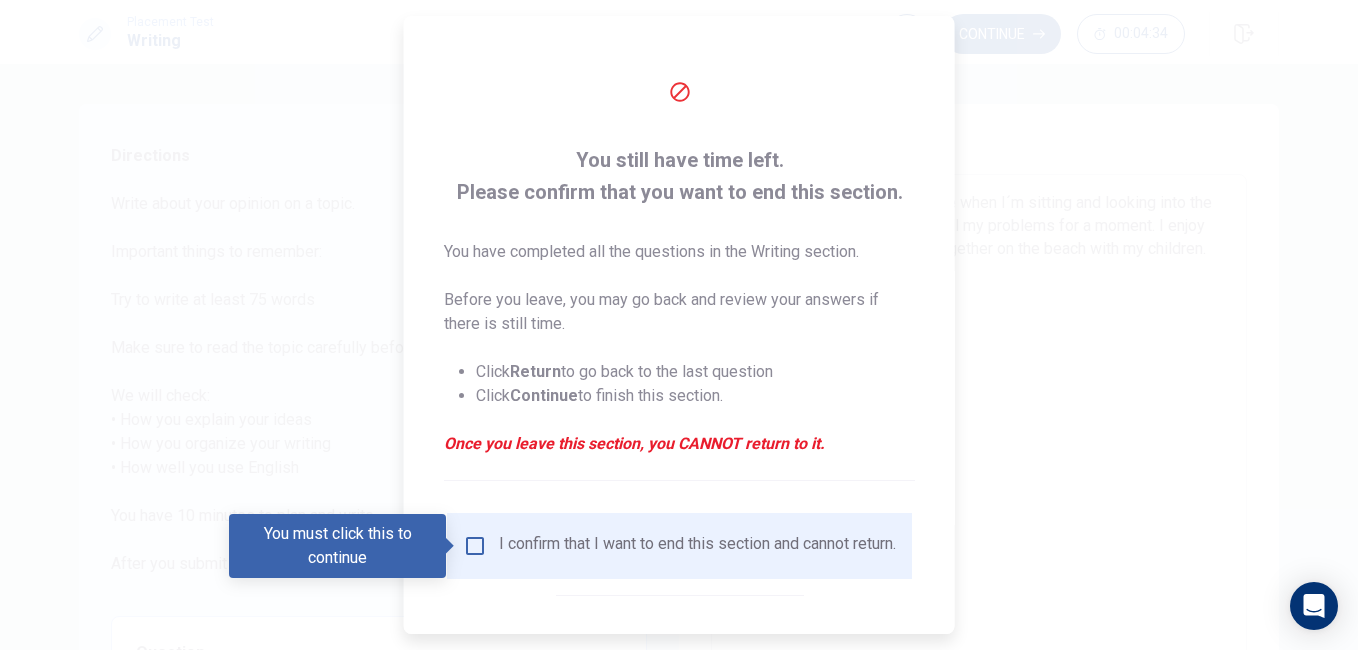 click at bounding box center (475, 546) 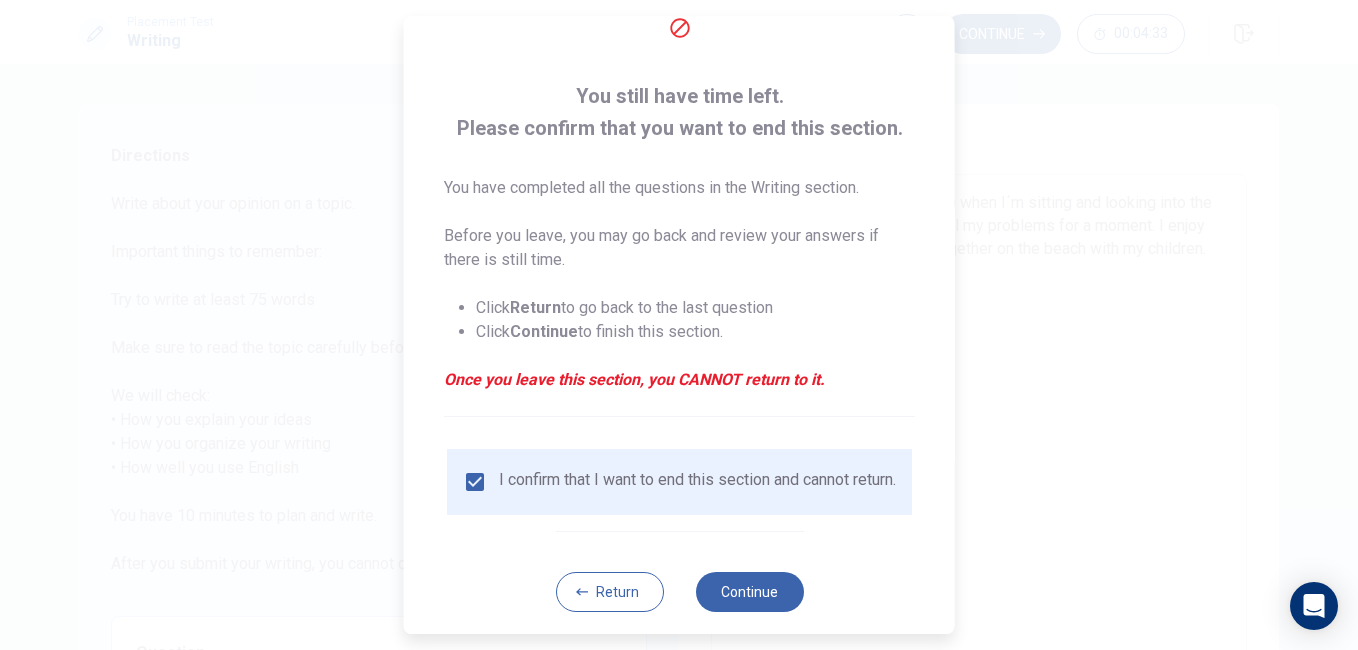 scroll, scrollTop: 96, scrollLeft: 0, axis: vertical 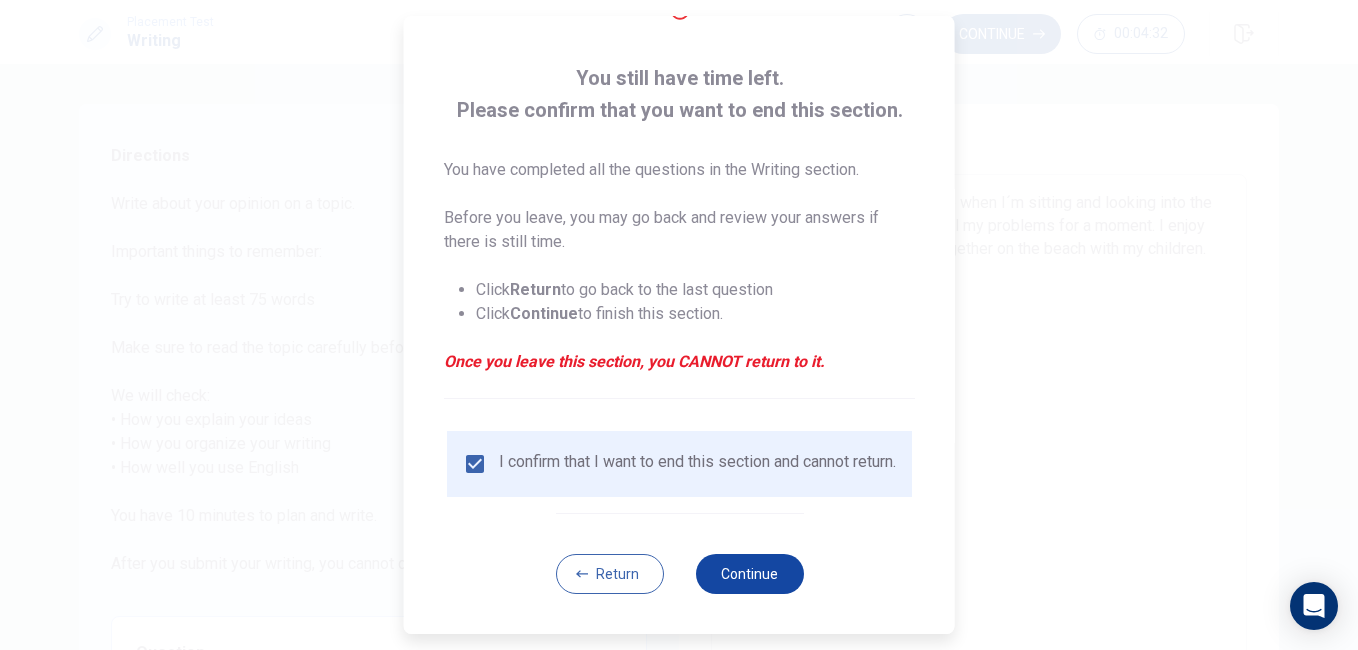 click on "Continue" at bounding box center [749, 574] 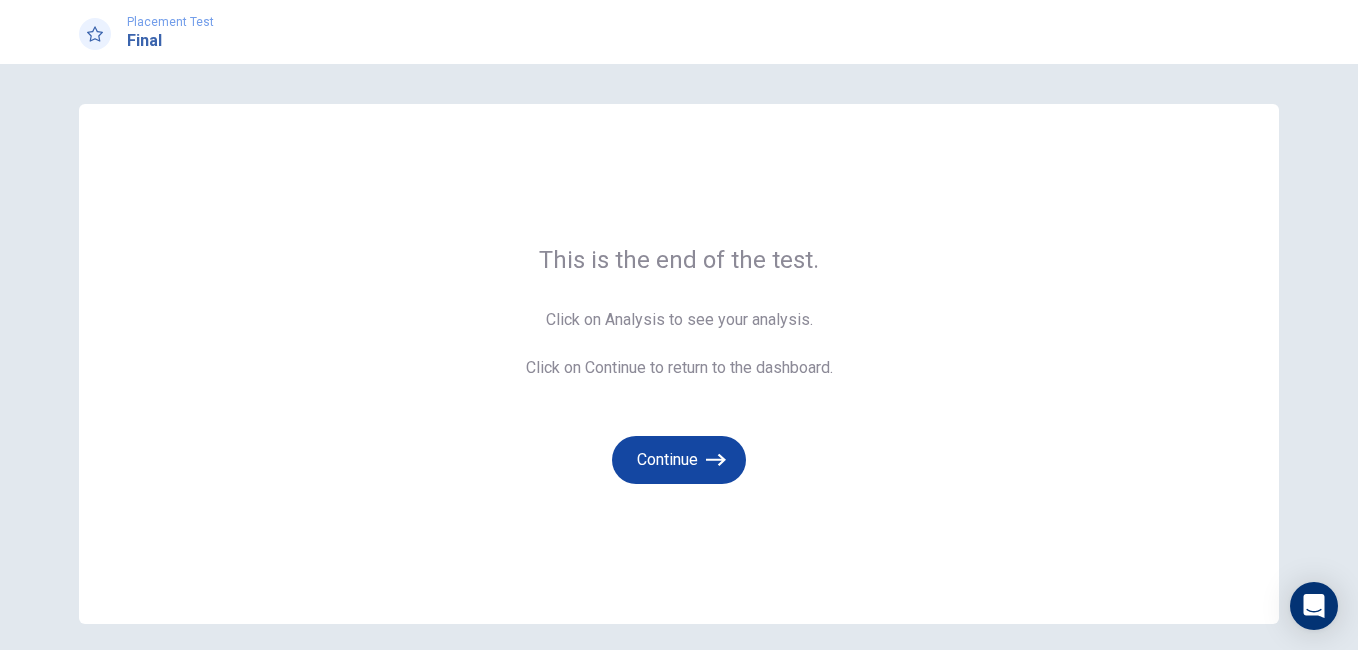click on "Continue" at bounding box center [679, 460] 